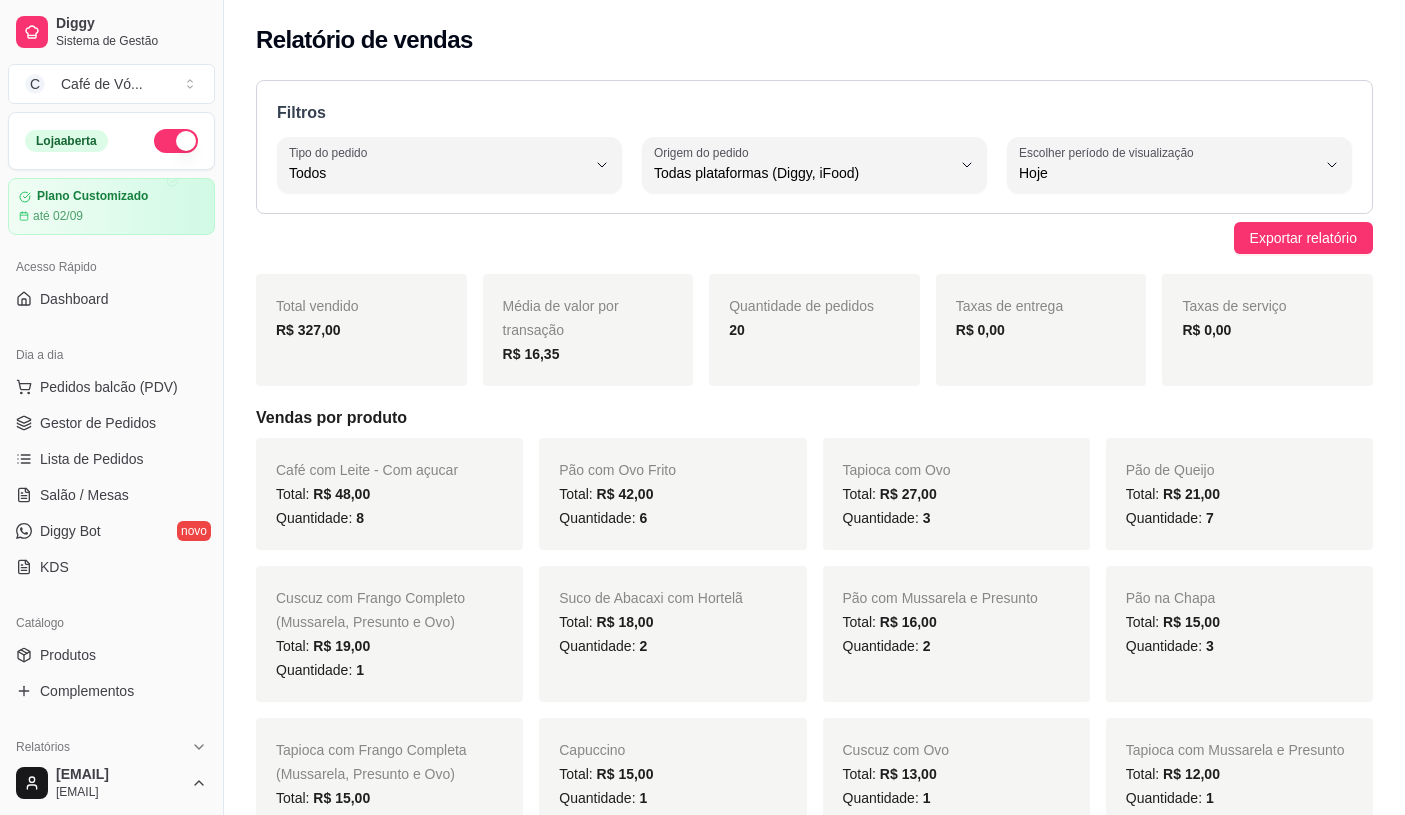 select on "ALL" 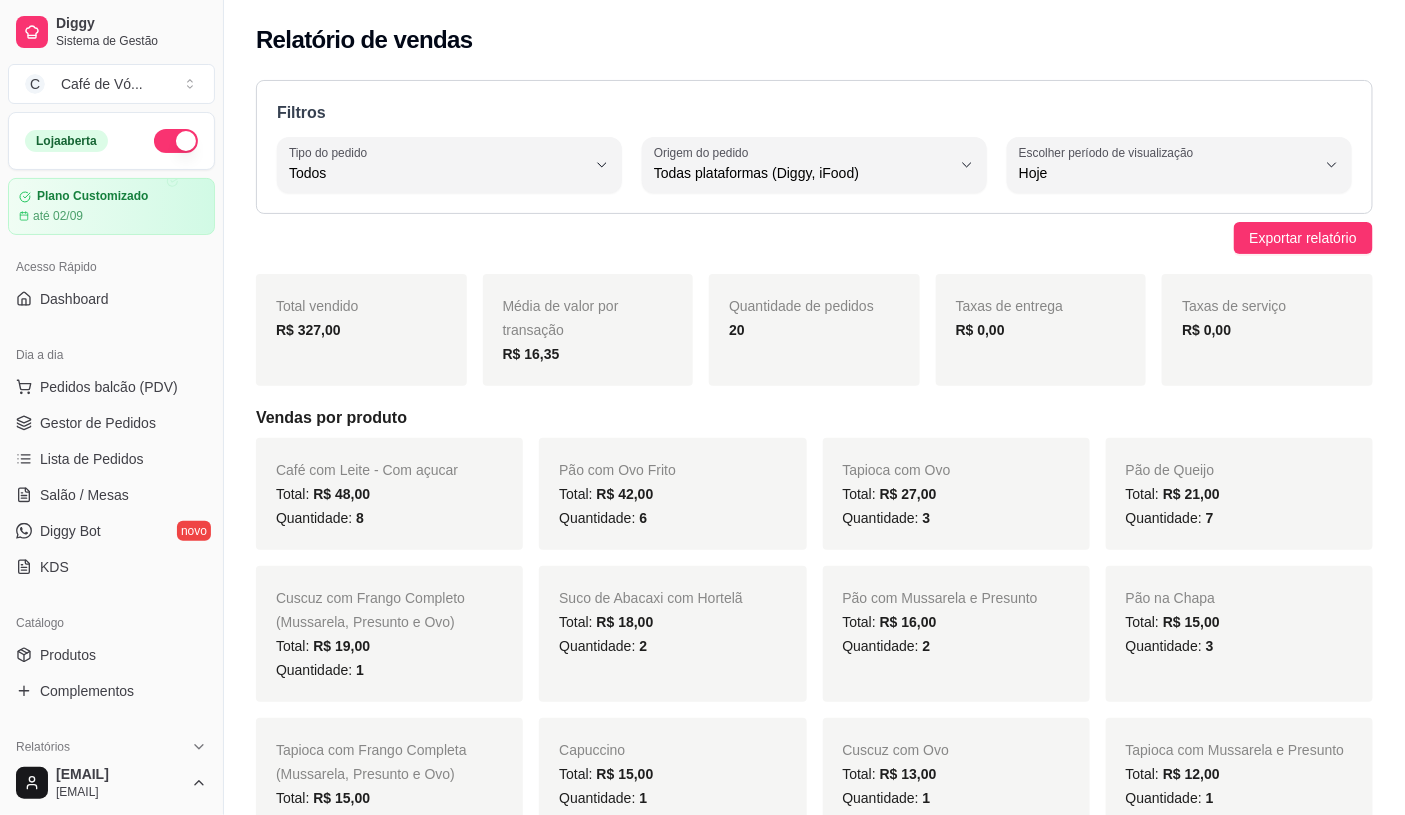 scroll, scrollTop: 623, scrollLeft: 0, axis: vertical 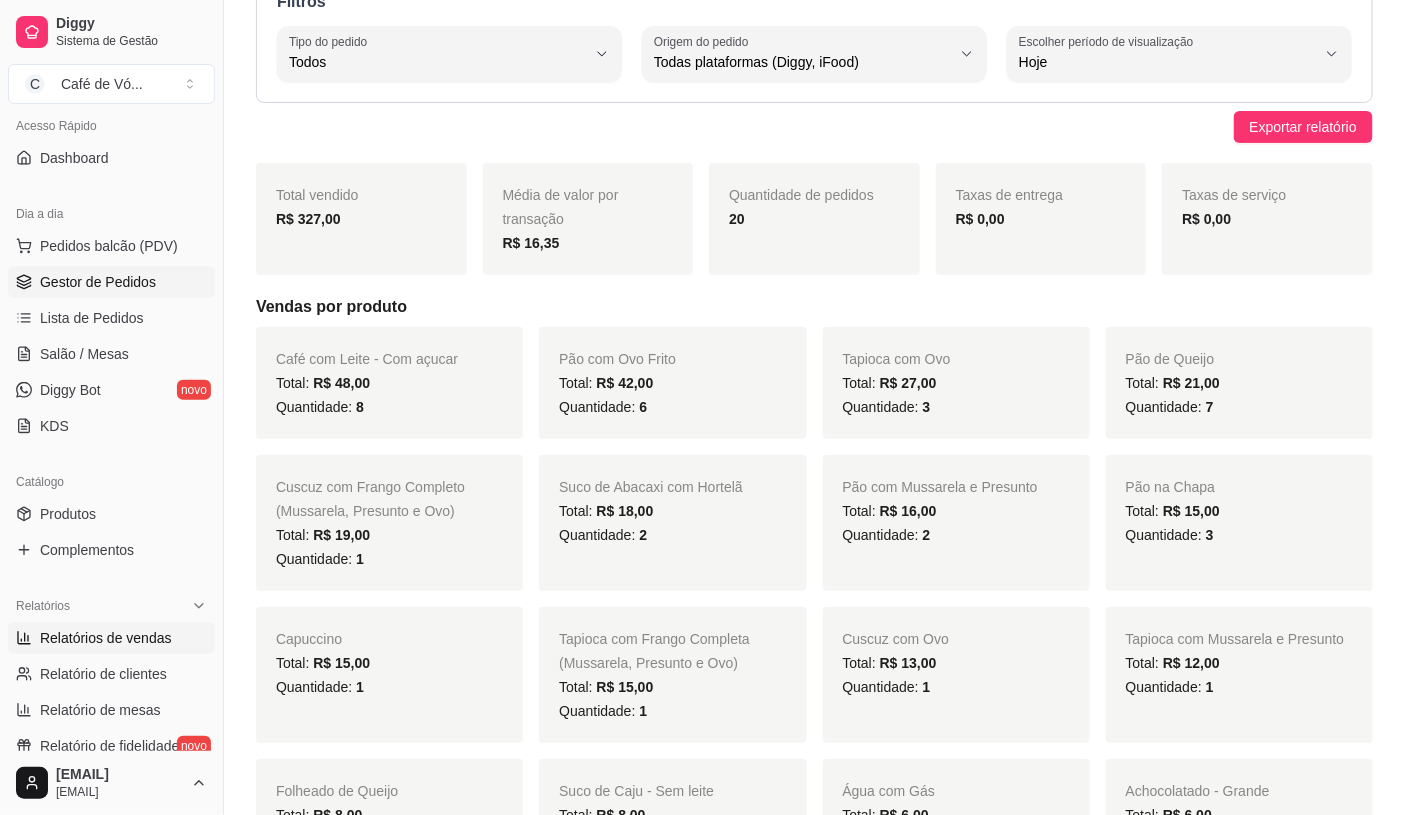 click on "Gestor de Pedidos" at bounding box center [98, 282] 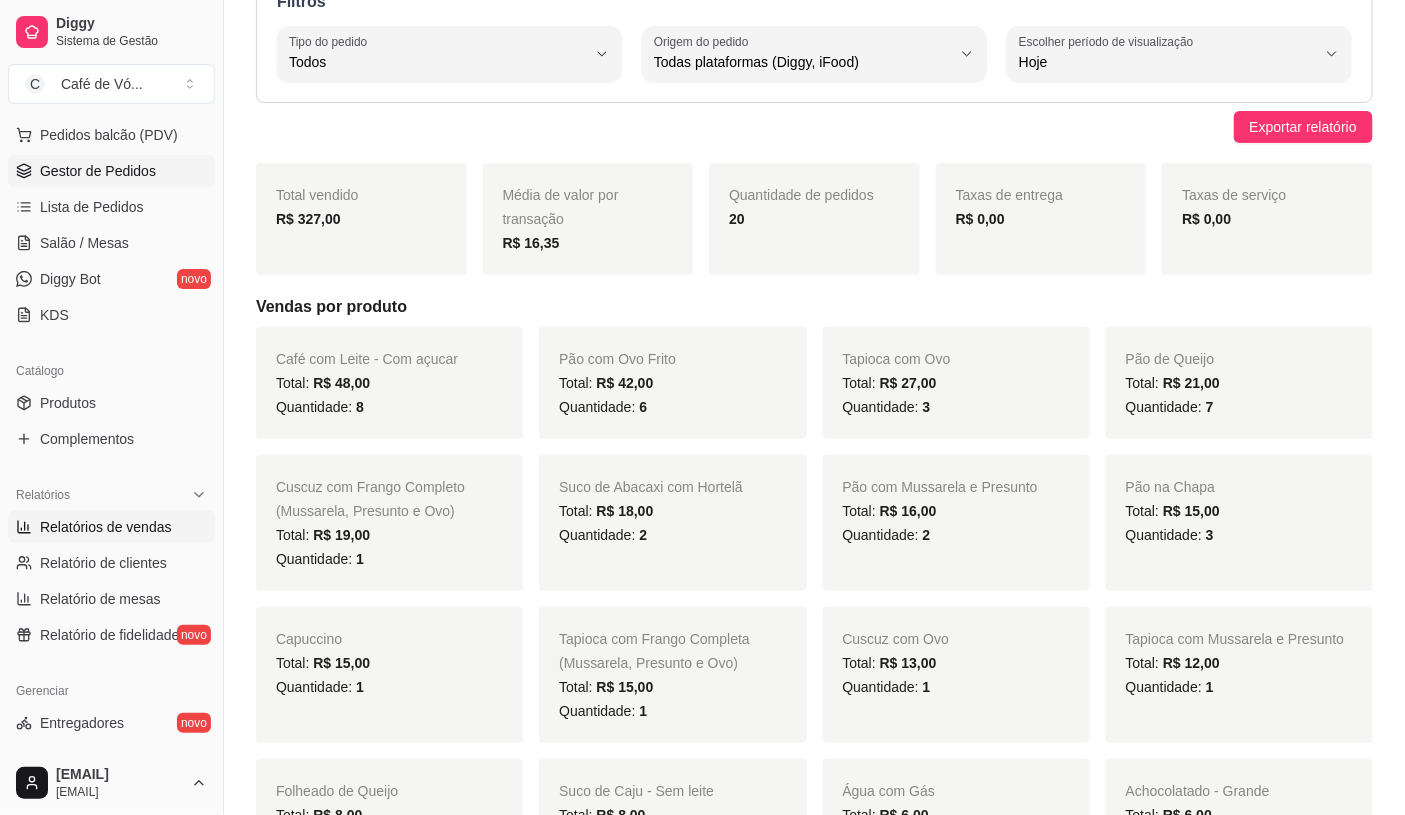 click on "Gestor de Pedidos" at bounding box center [98, 171] 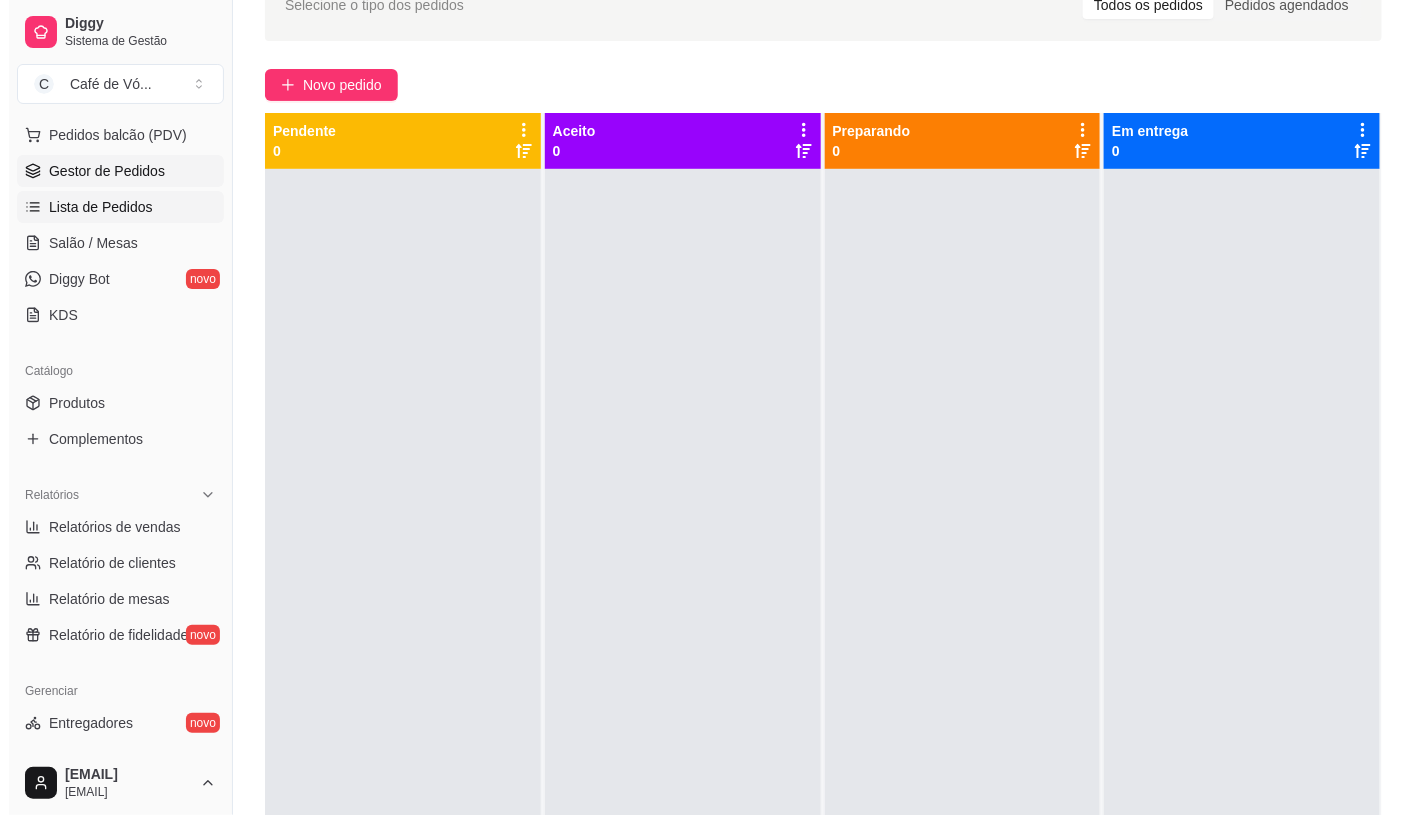 scroll, scrollTop: 0, scrollLeft: 0, axis: both 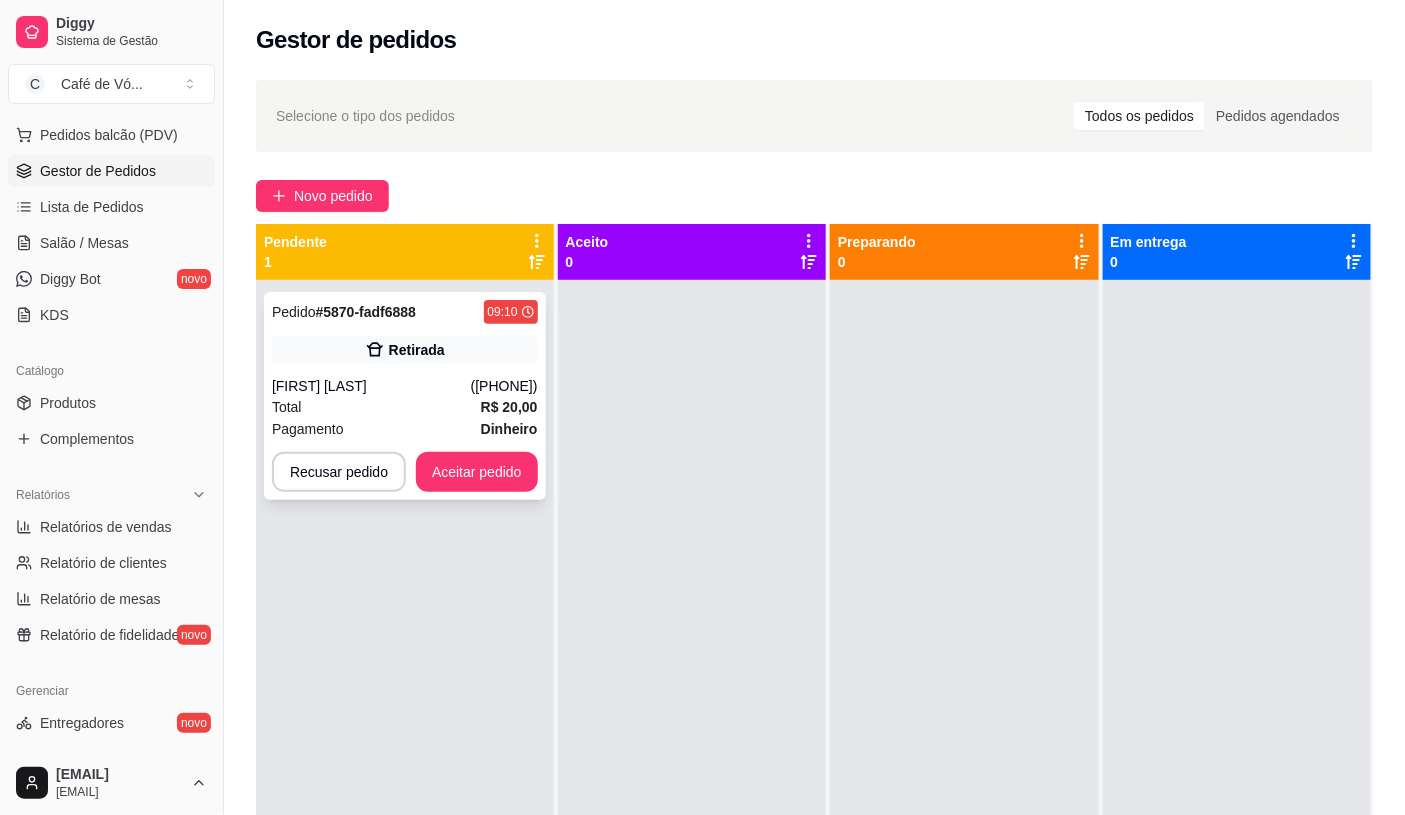 click on "Pagamento Dinheiro" at bounding box center [405, 429] 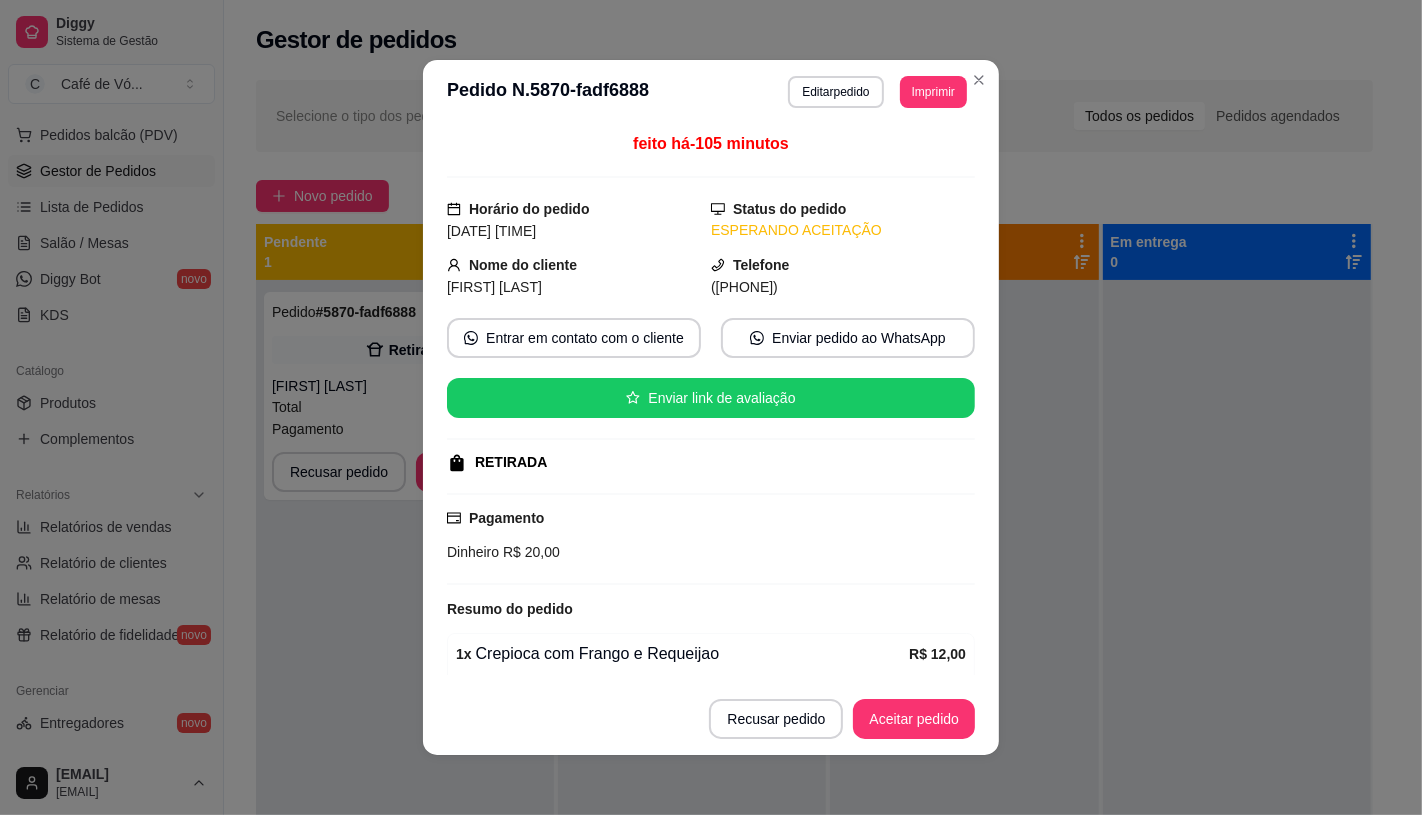 click on "**********" at bounding box center (711, 92) 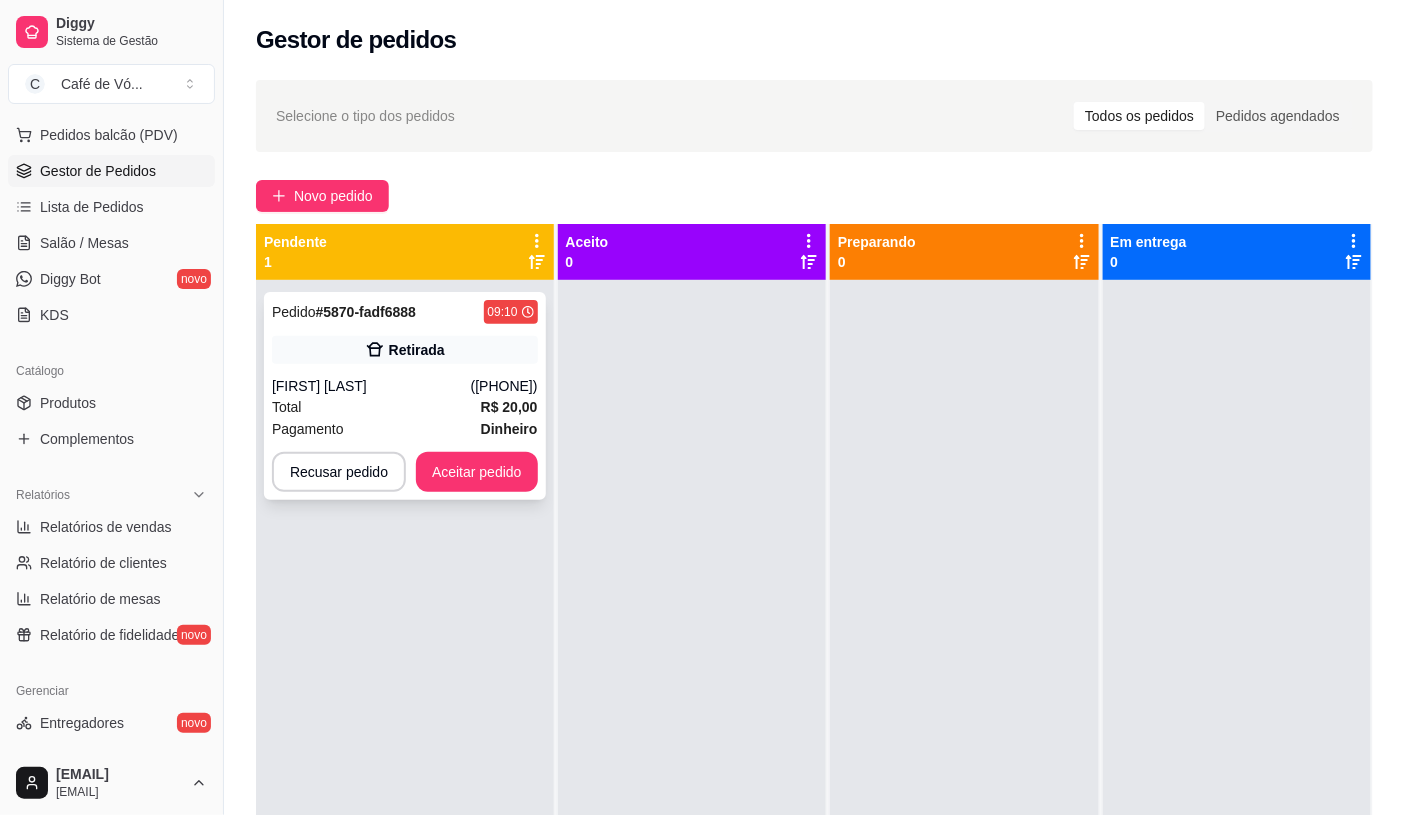 click on "Retirada" at bounding box center [405, 350] 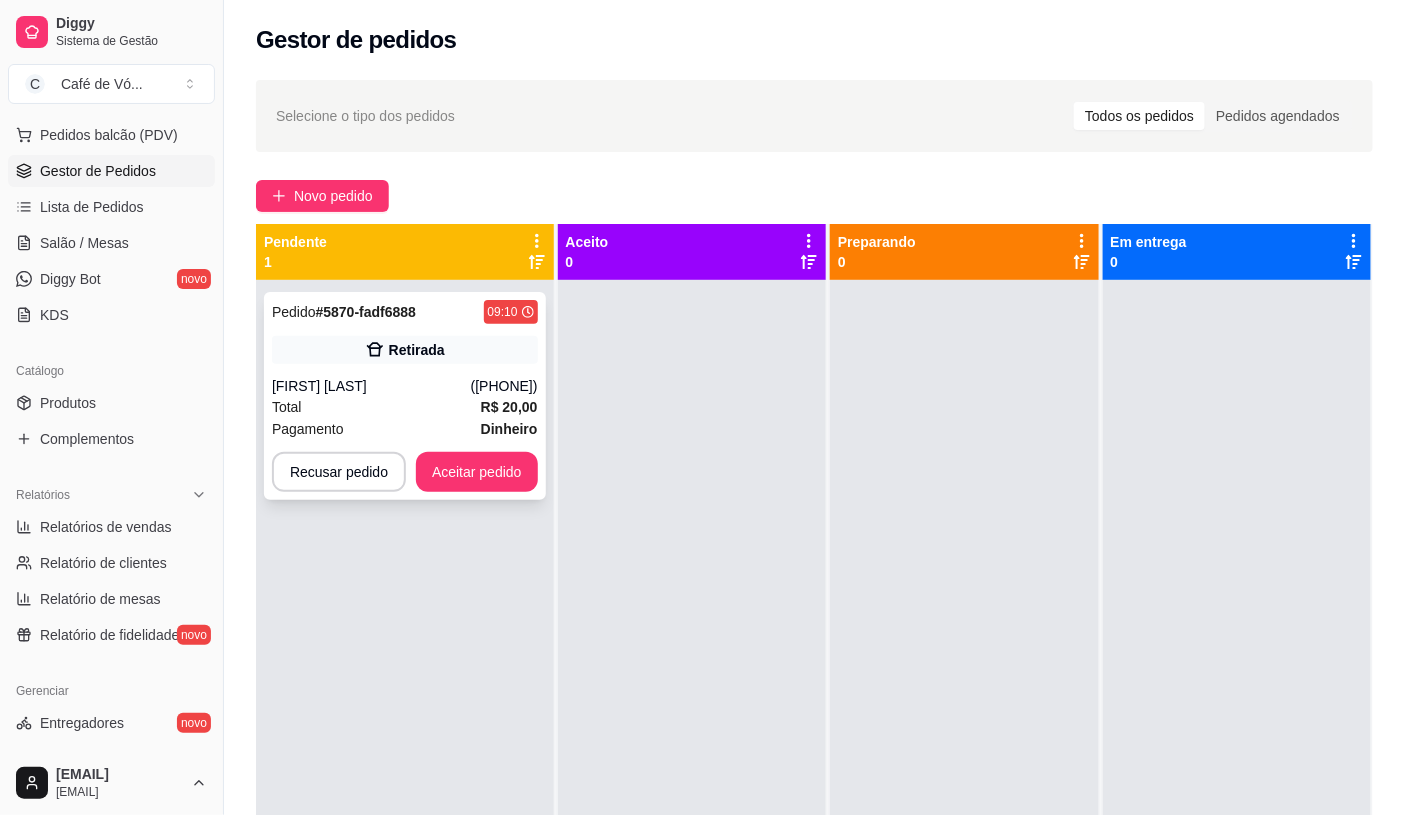 click on "Pedido  # [ORDER_ID] [TIME] Retirada [FIRST] [LAST] ([PHONE]) Total R$ 20,00 Pagamento Dinheiro Recusar pedido Aceitar pedido" at bounding box center (405, 396) 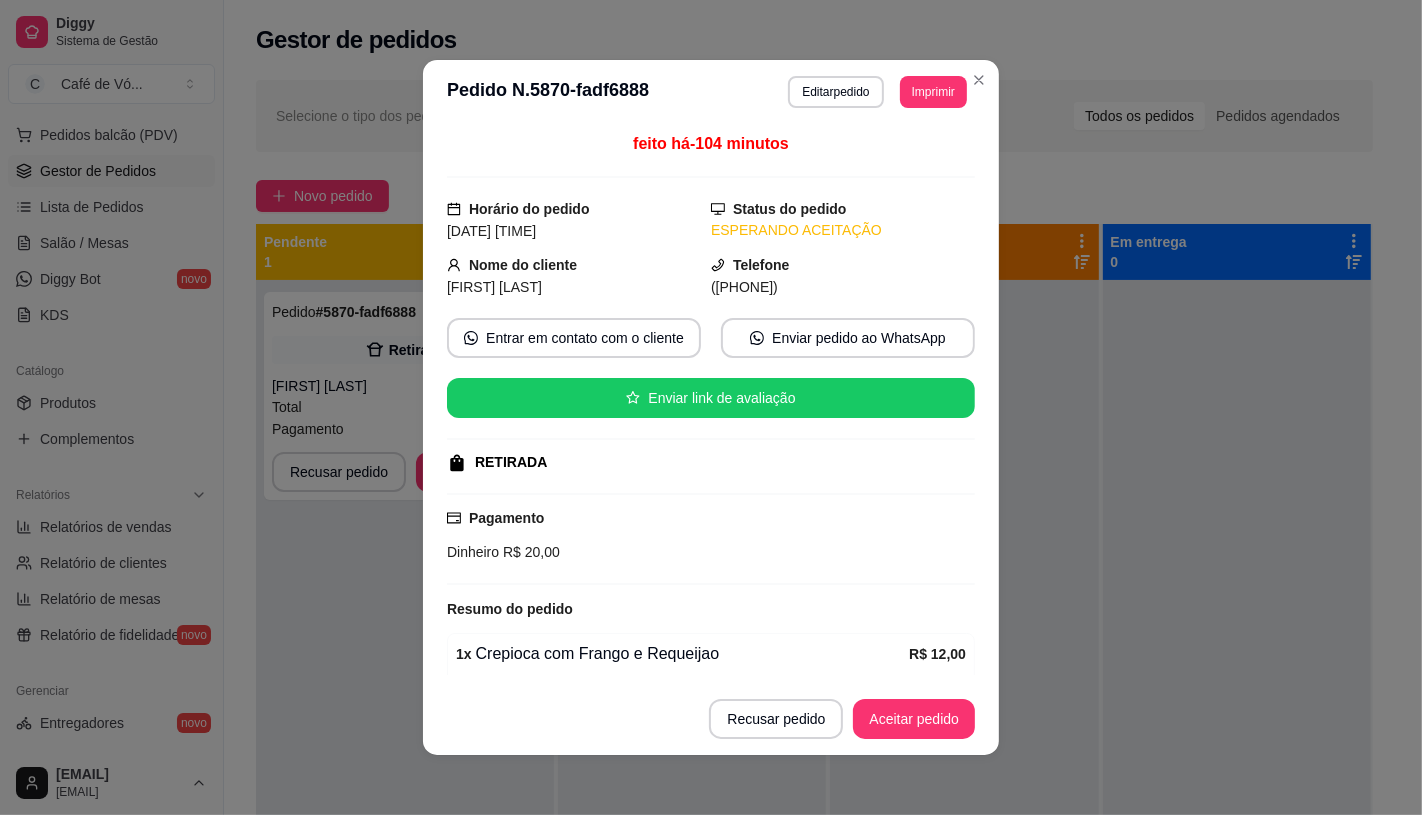 click on "Editar  pedido" at bounding box center [835, 92] 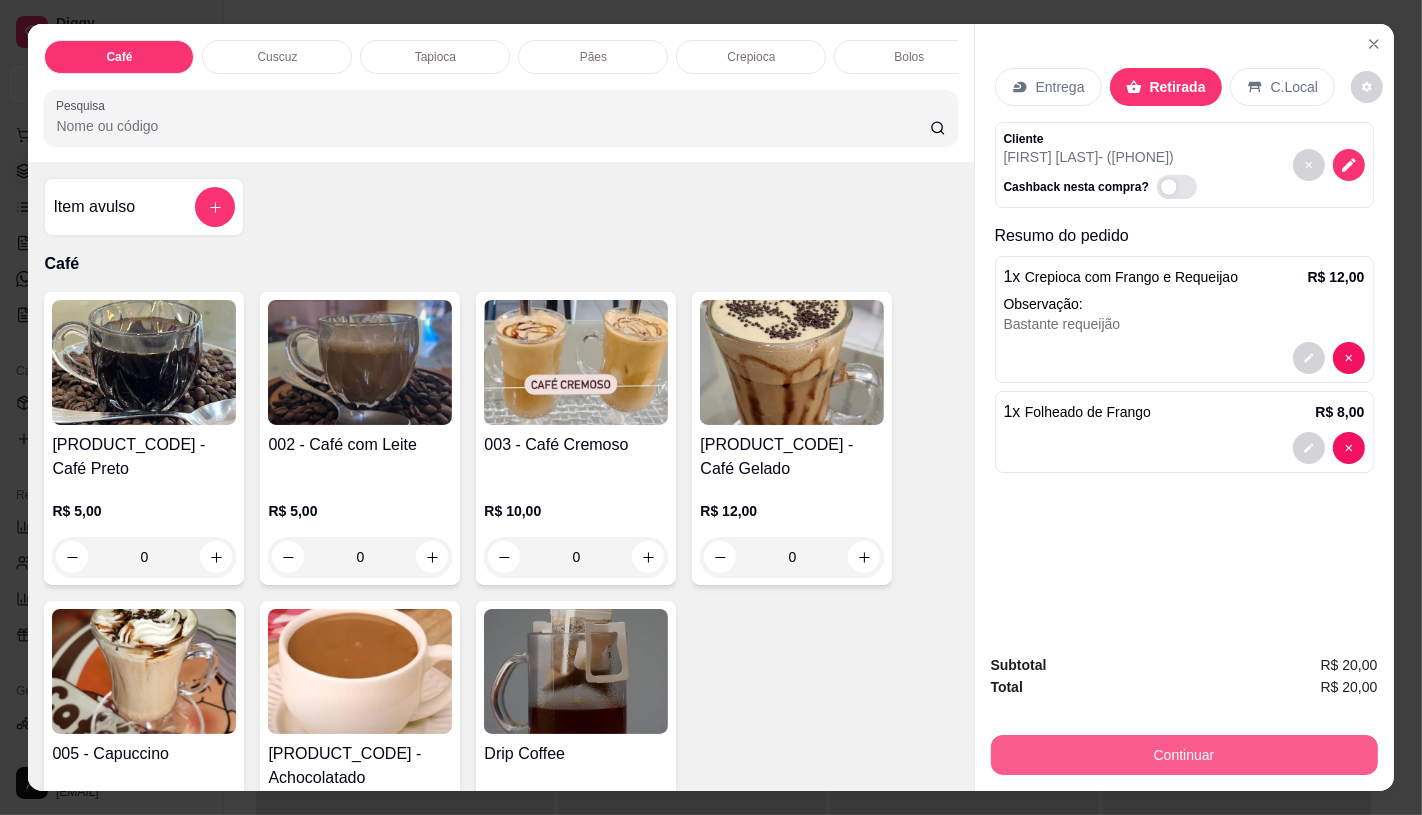 click on "Continuar" at bounding box center (1184, 755) 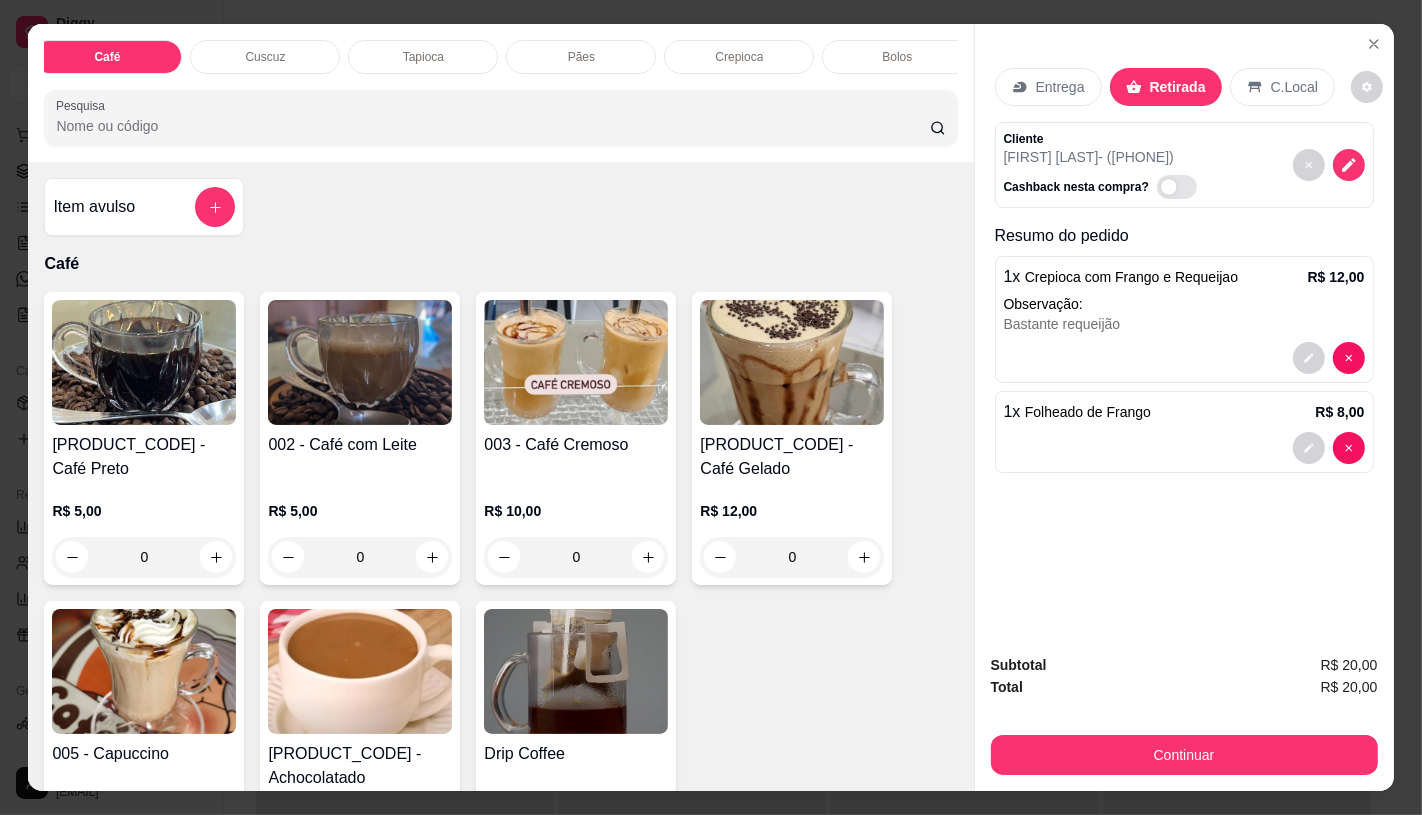 scroll, scrollTop: 0, scrollLeft: 974, axis: horizontal 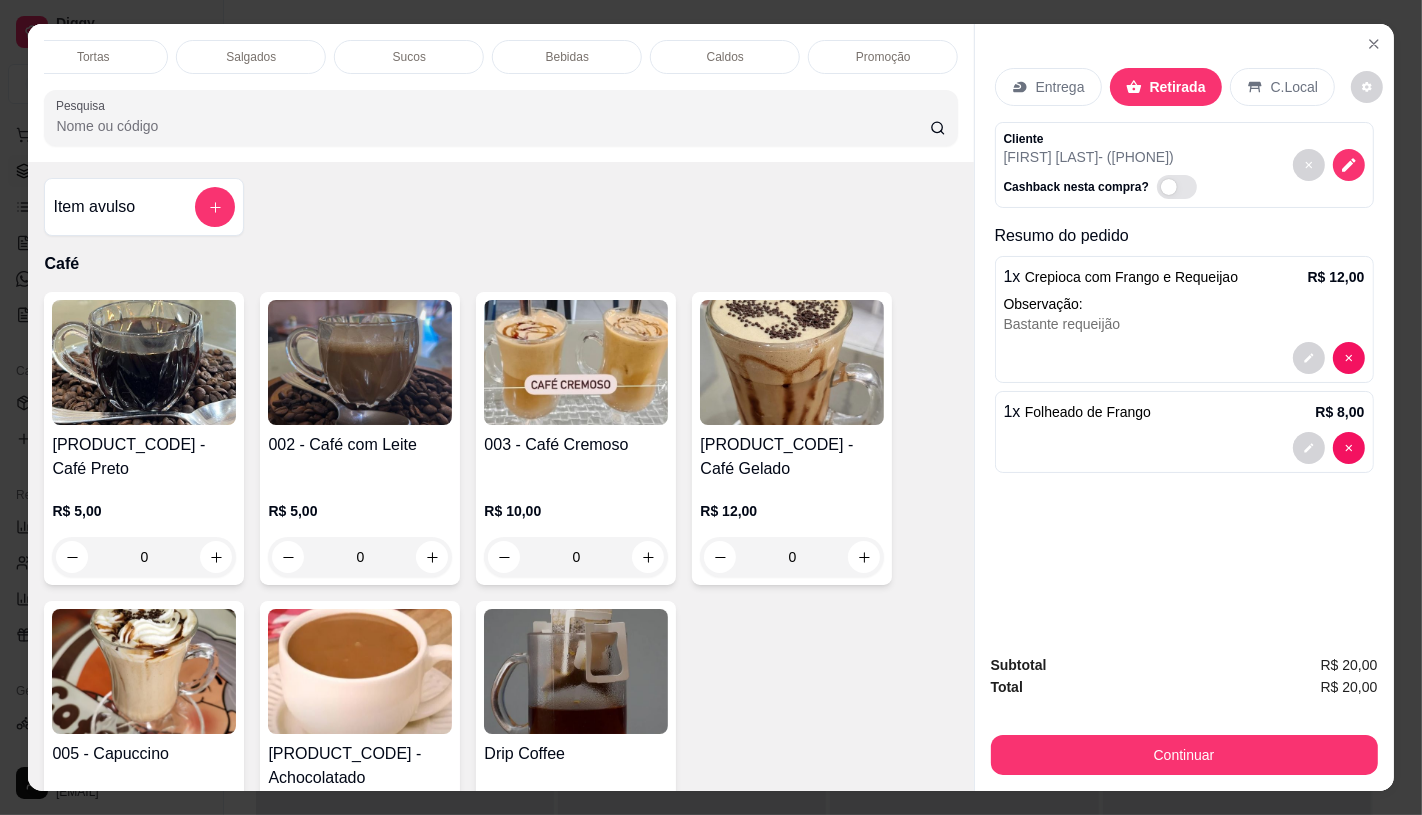 drag, startPoint x: 538, startPoint y: 46, endPoint x: 256, endPoint y: 350, distance: 414.6565 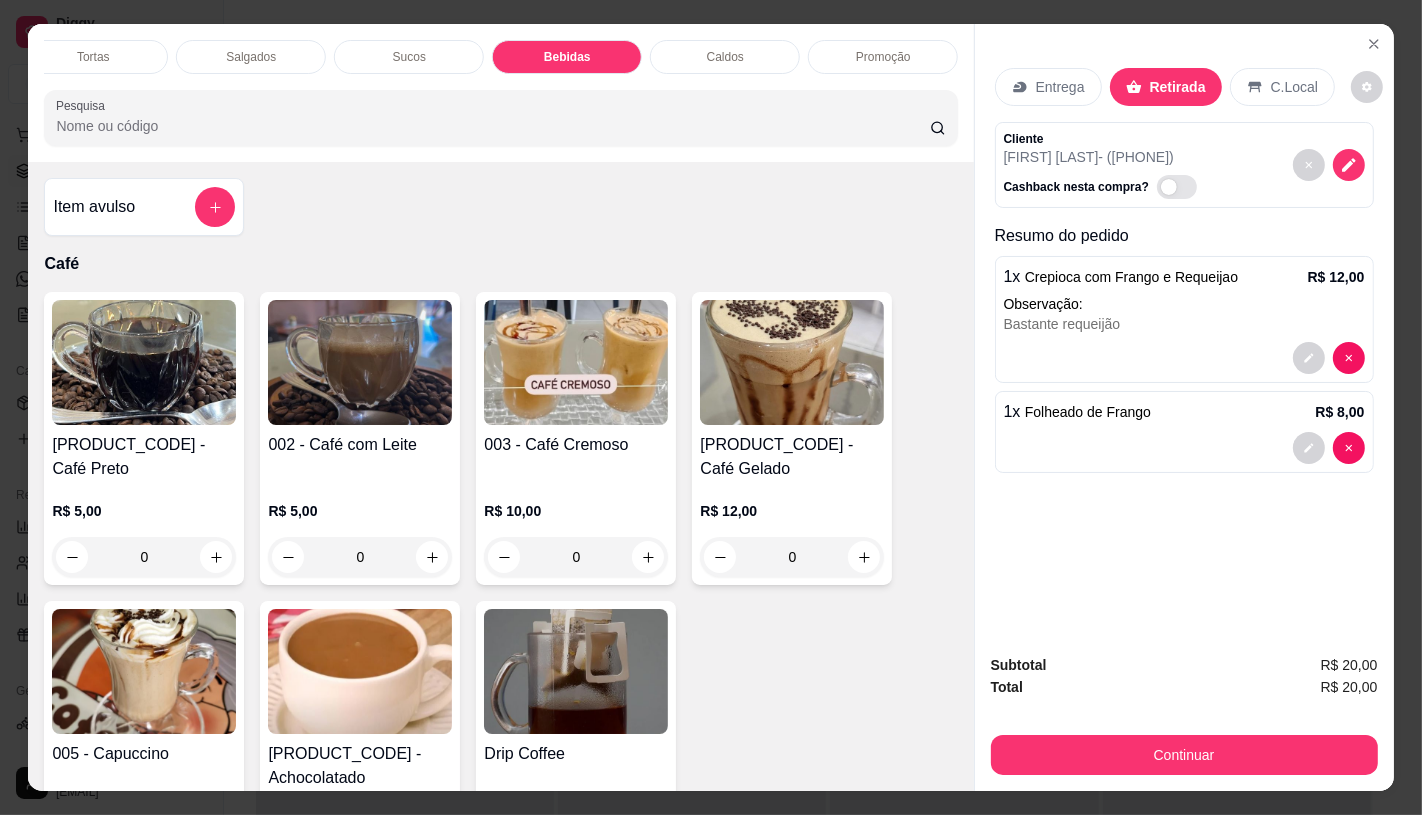 scroll, scrollTop: 6438, scrollLeft: 0, axis: vertical 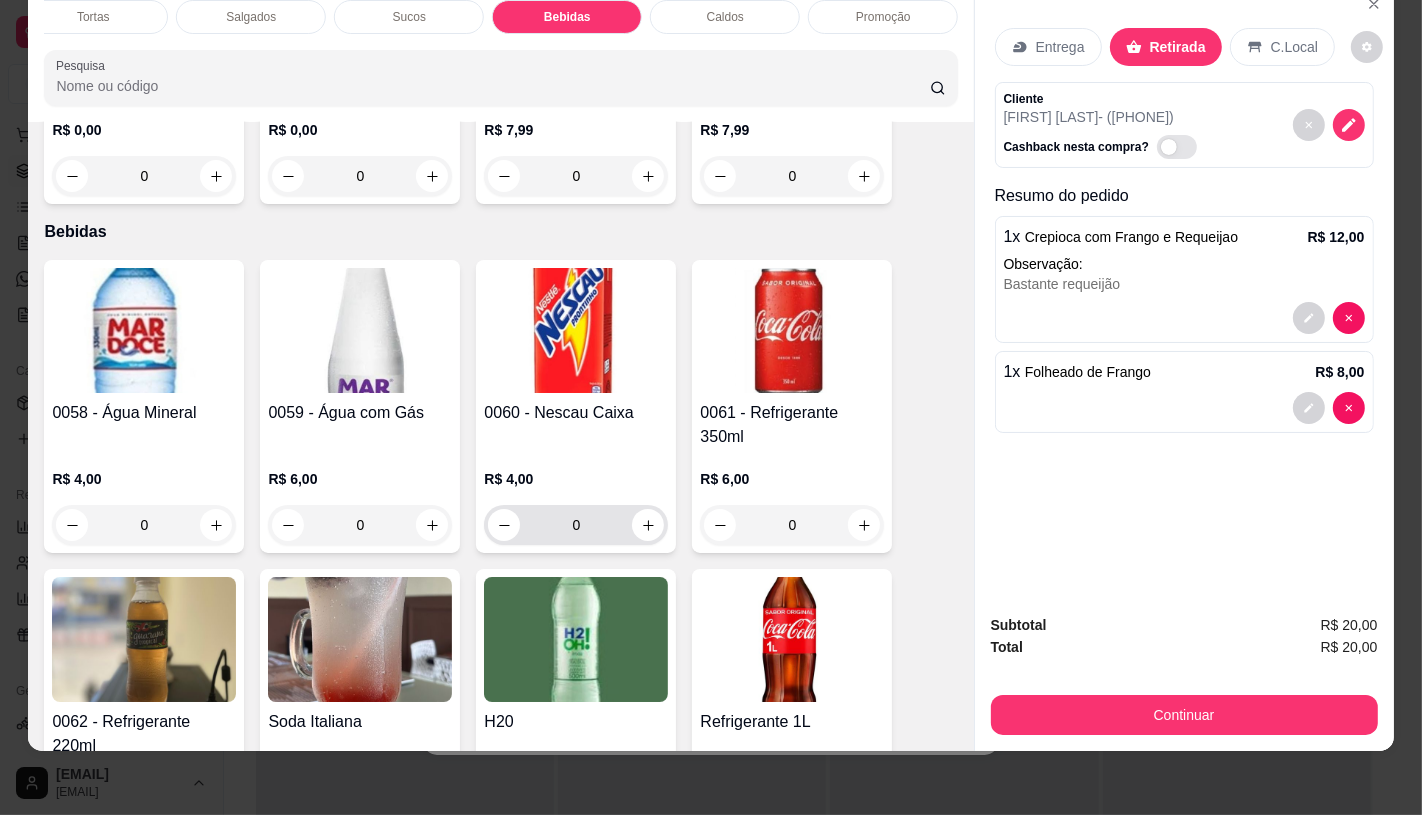 click on "0" at bounding box center (576, 525) 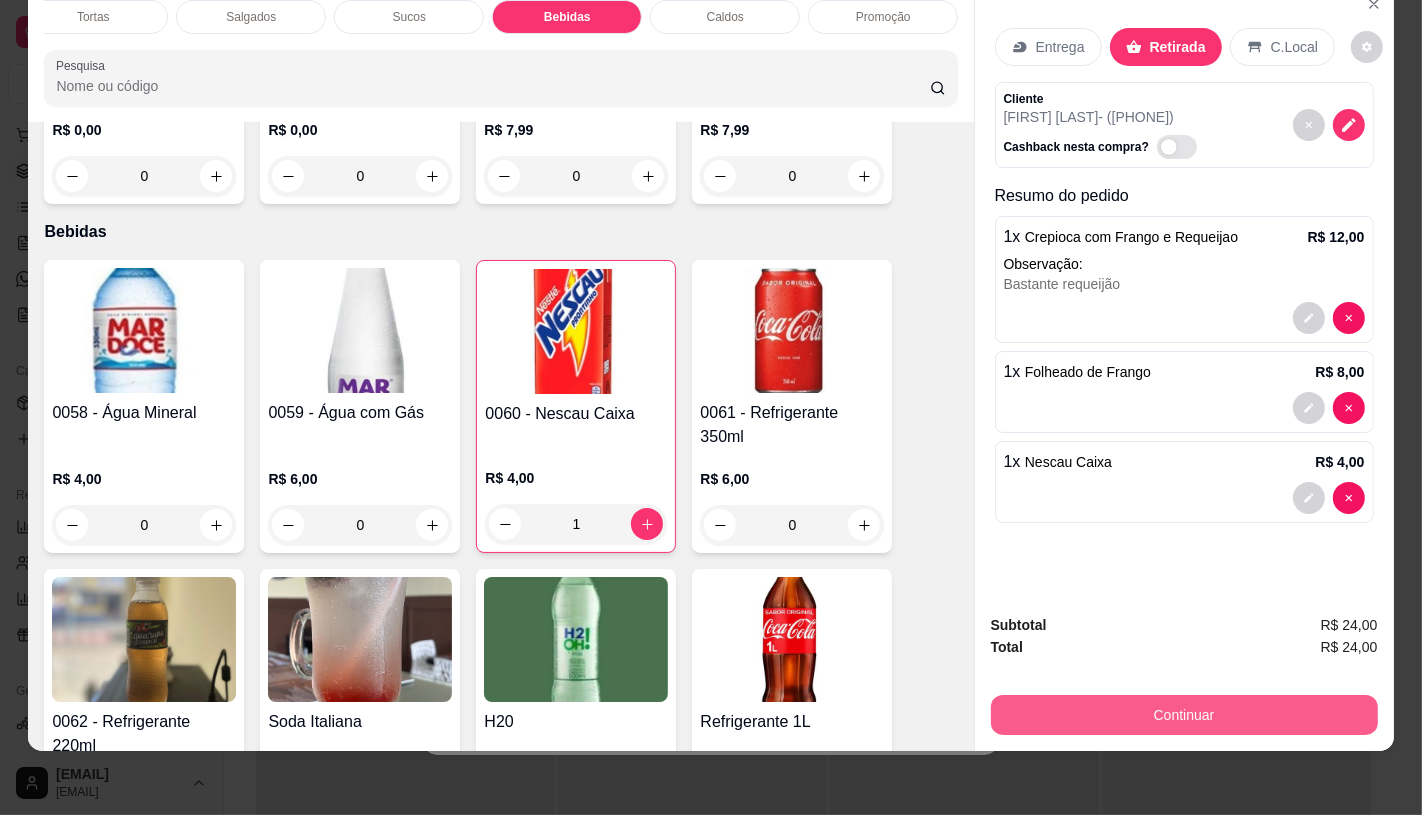 type on "1" 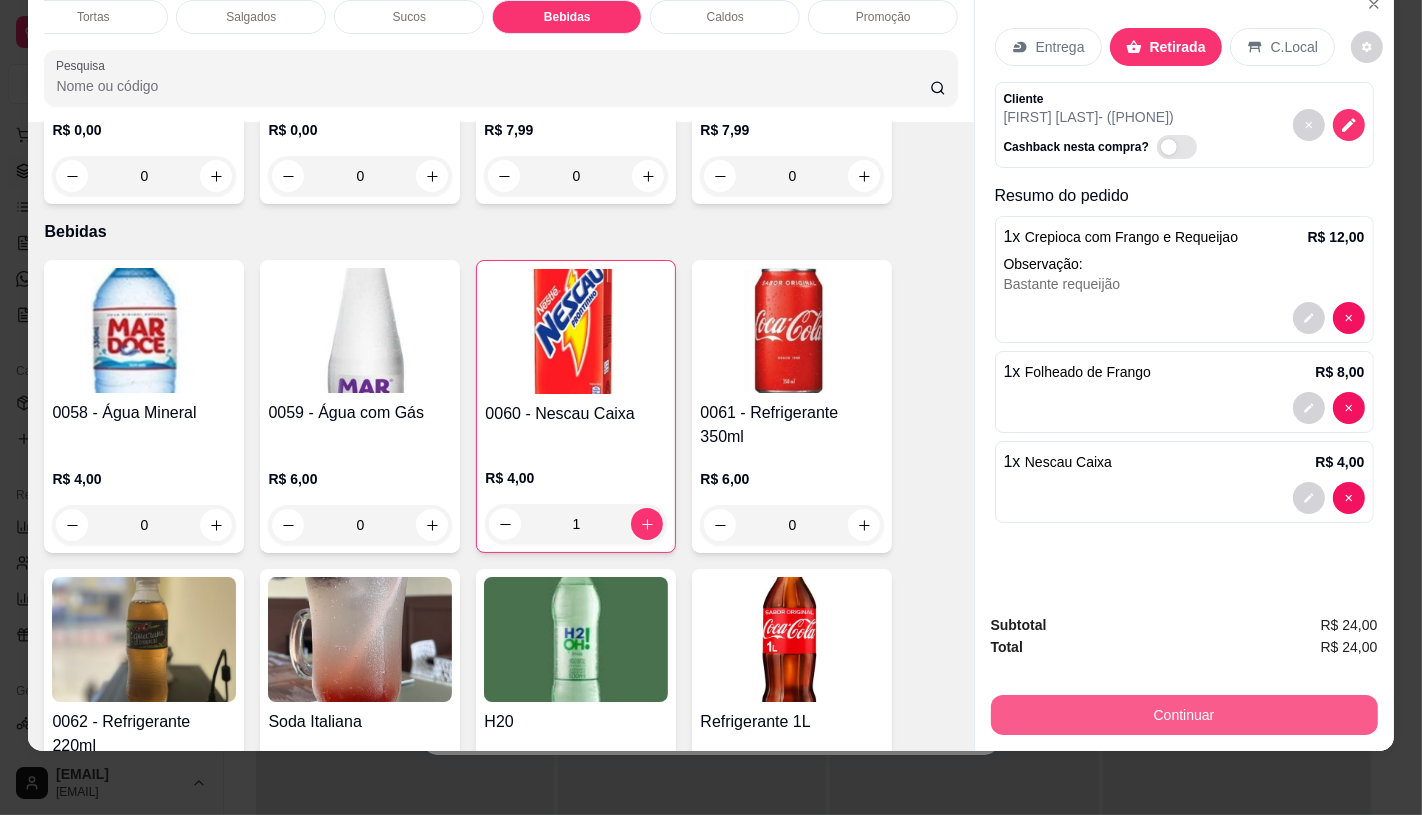 click on "Continuar" at bounding box center (1184, 715) 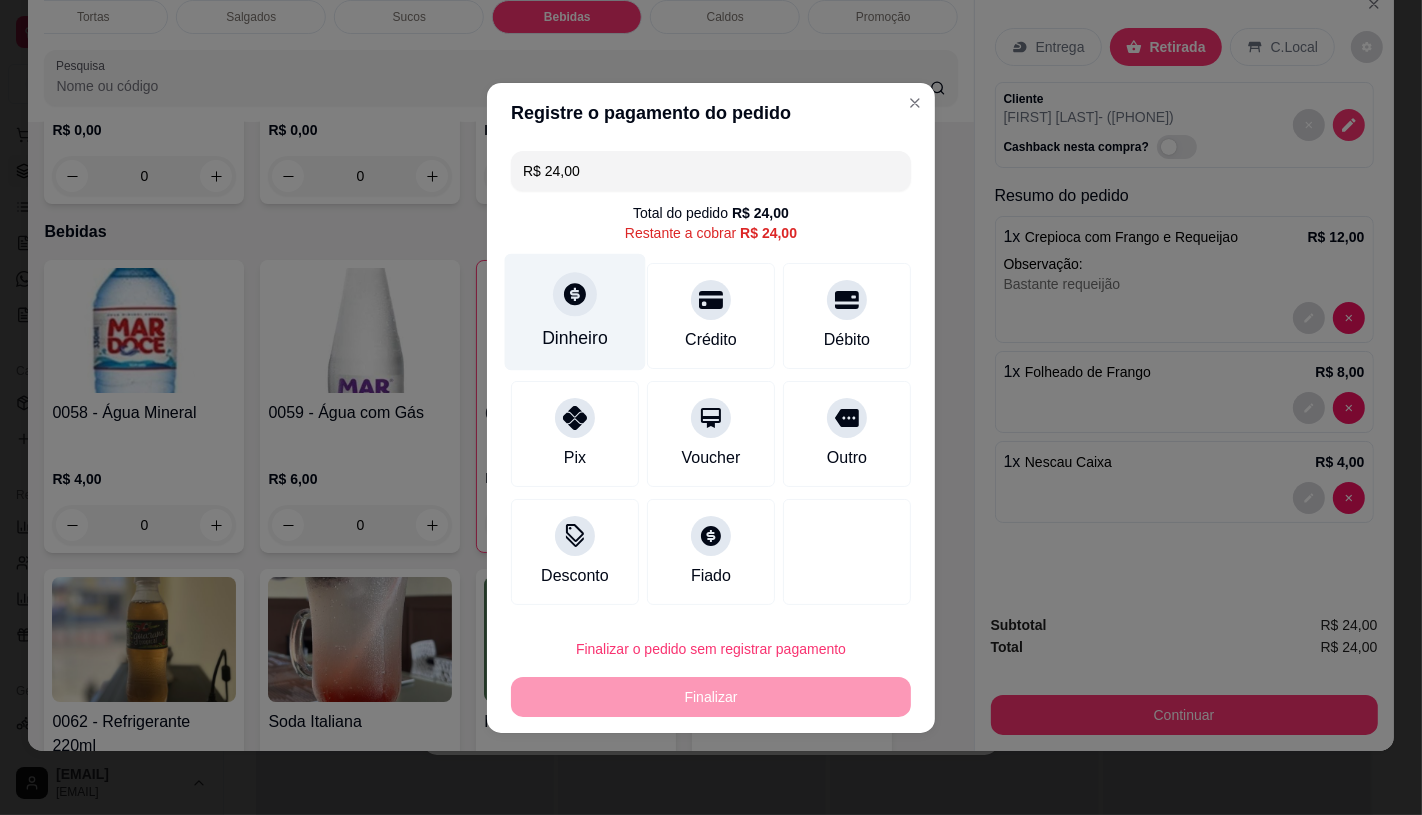 click at bounding box center (575, 294) 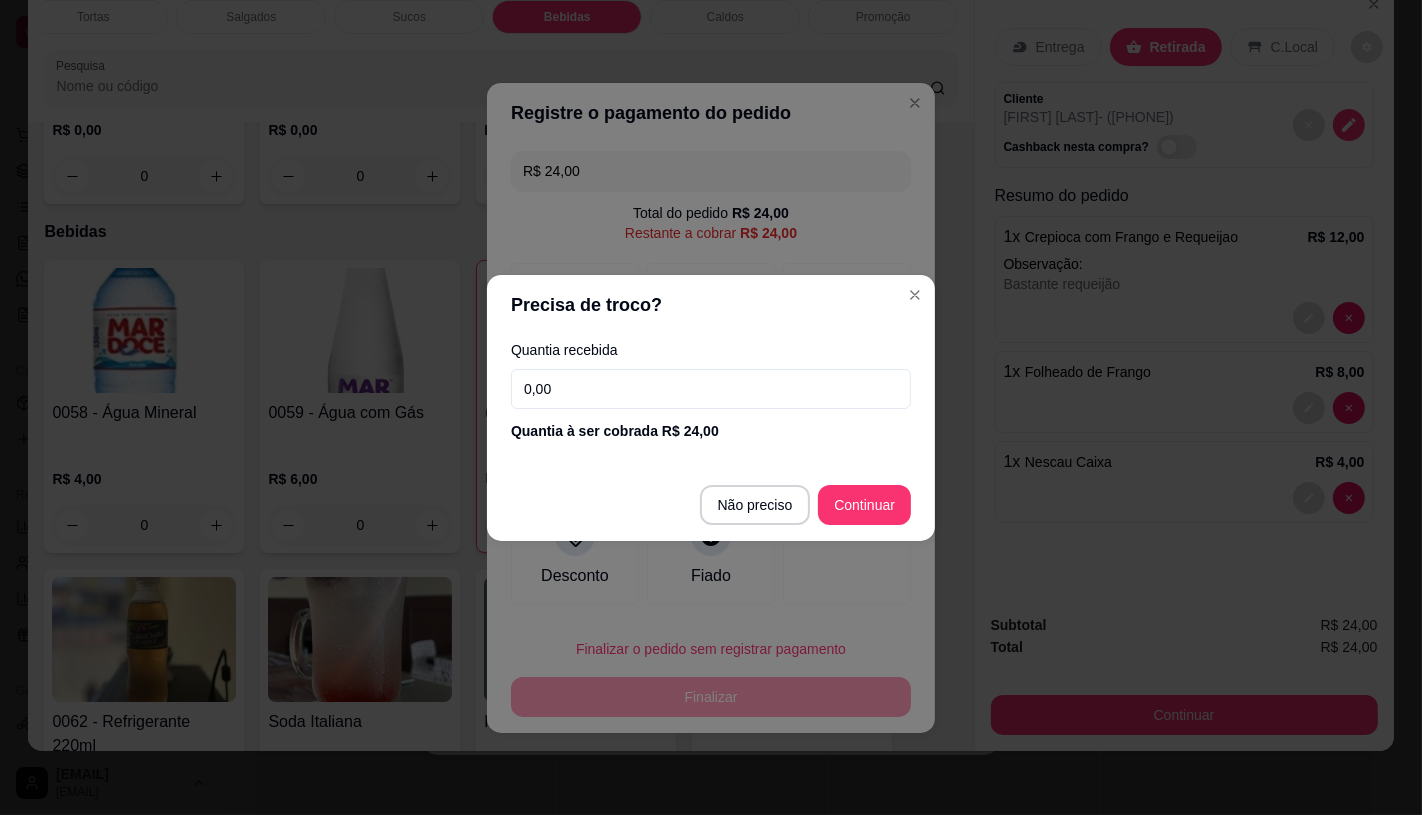 click on "0,00" at bounding box center [711, 389] 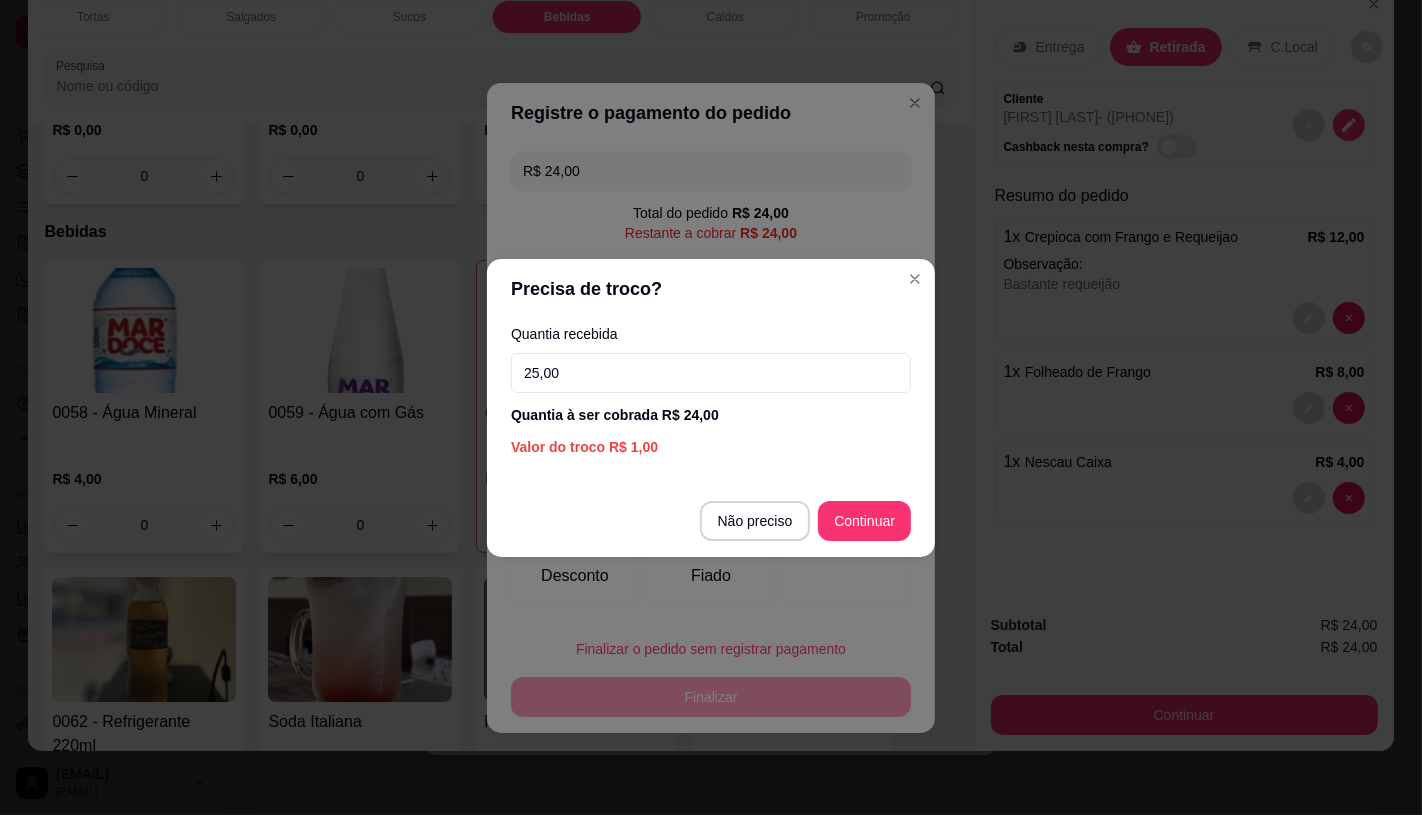 type on "25,00" 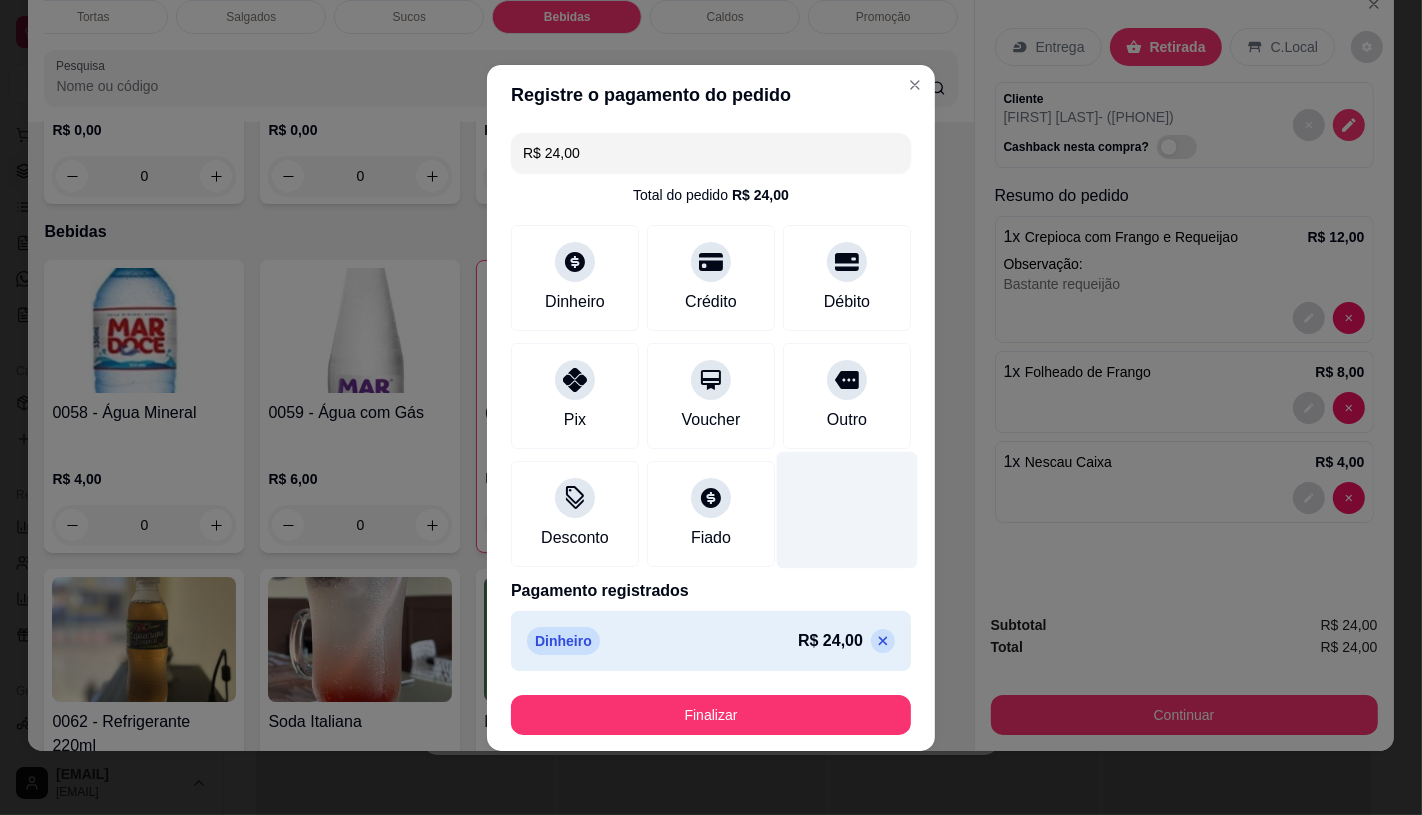type on "R$ 0,00" 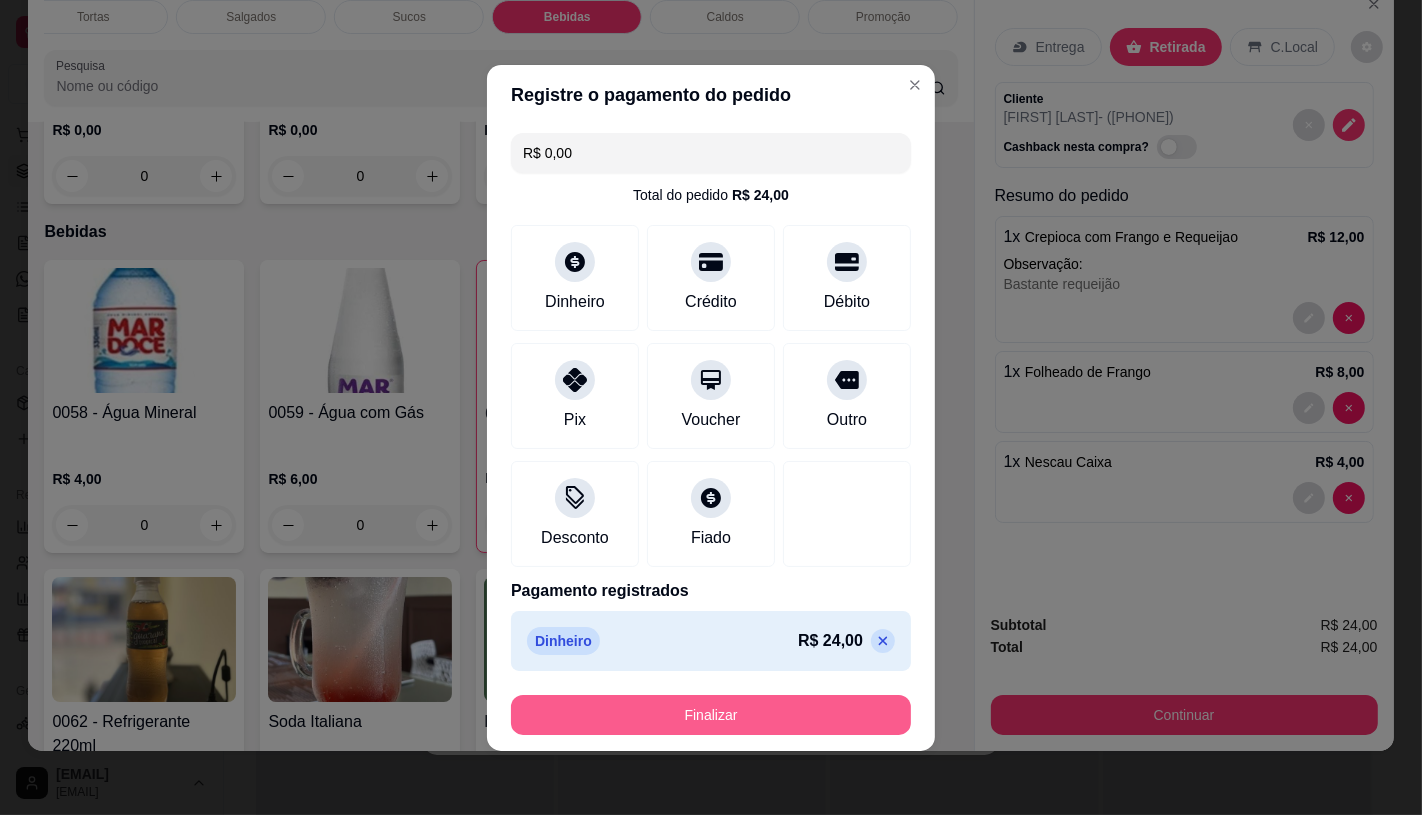 click on "Finalizar" at bounding box center (711, 715) 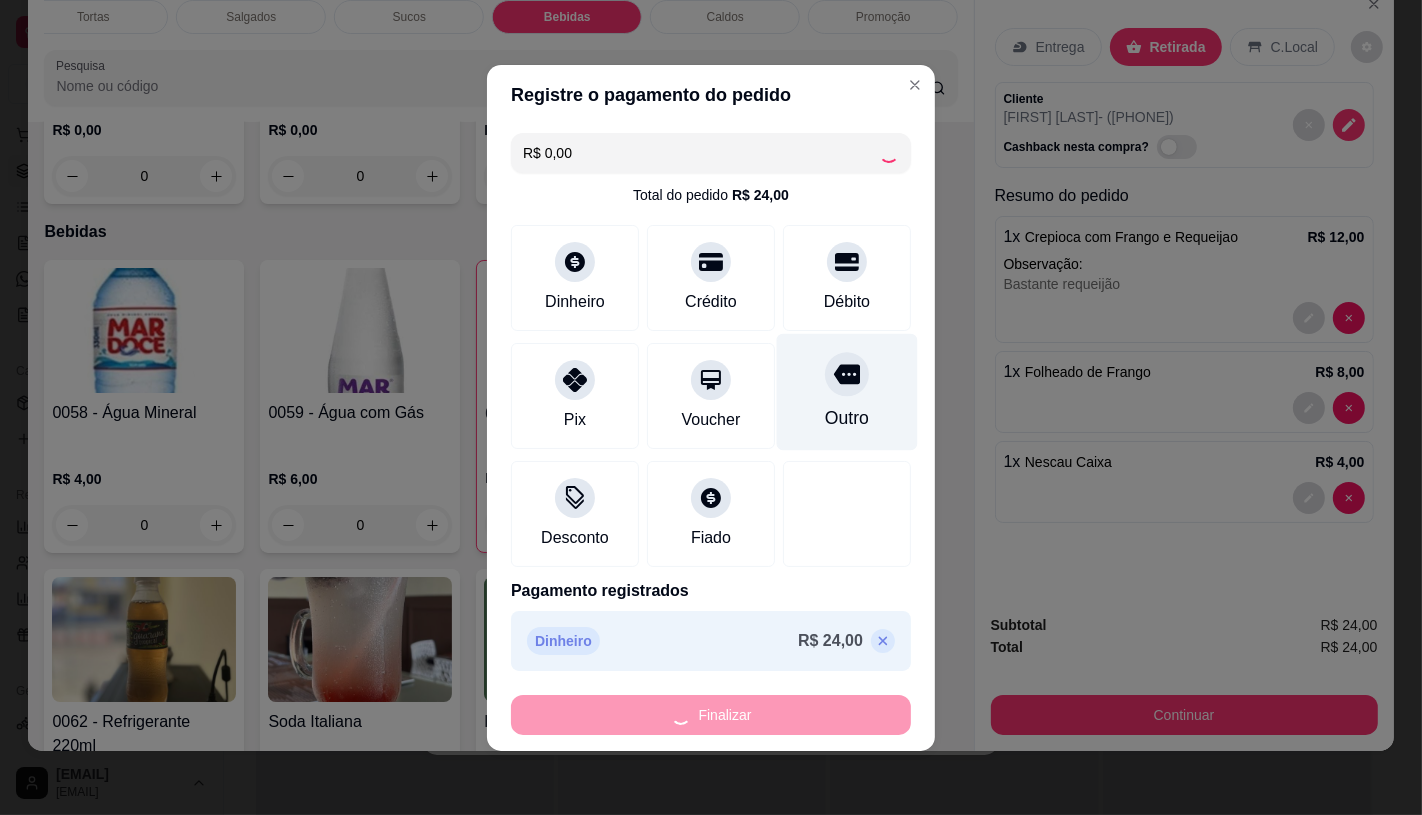 type on "0" 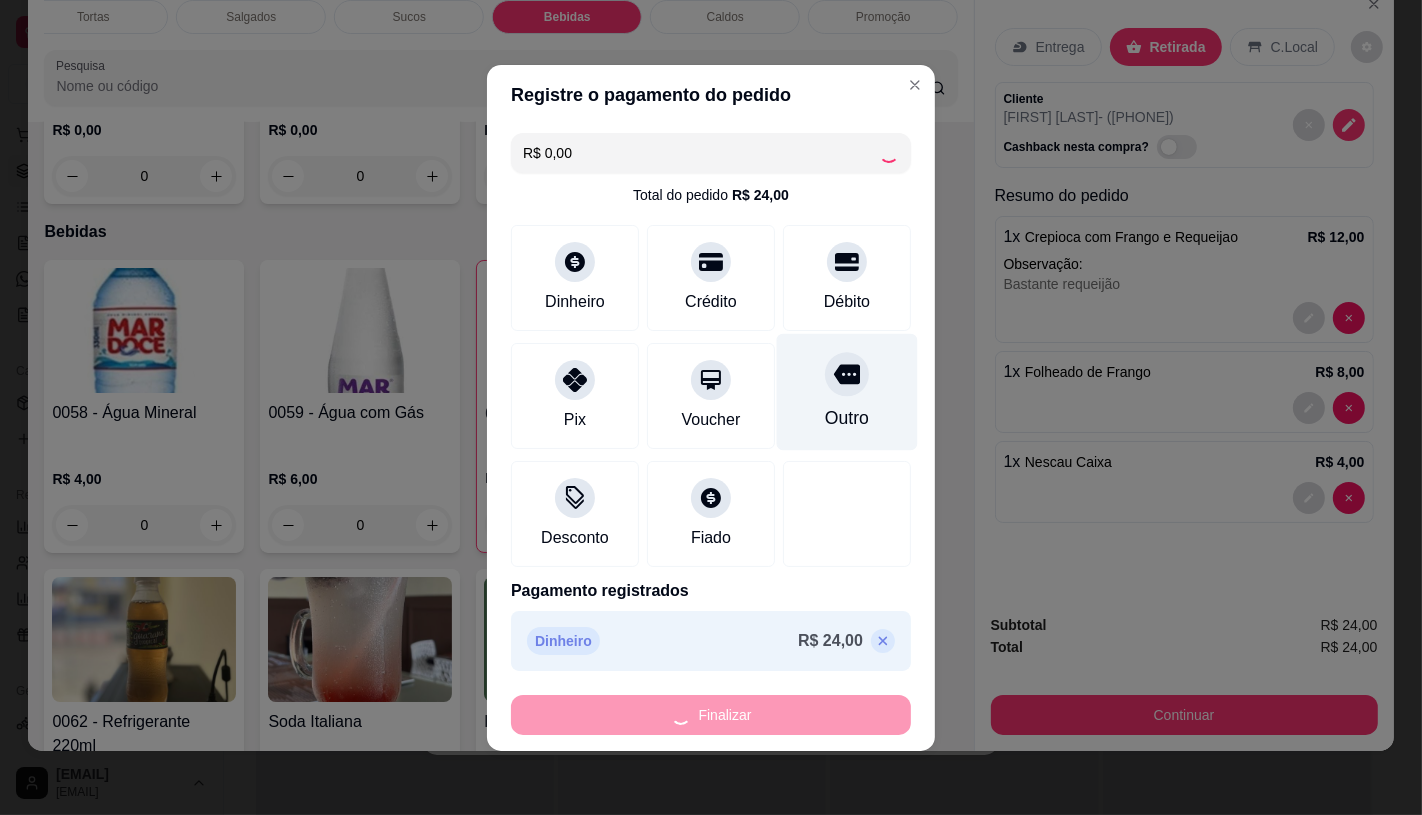 type on "0" 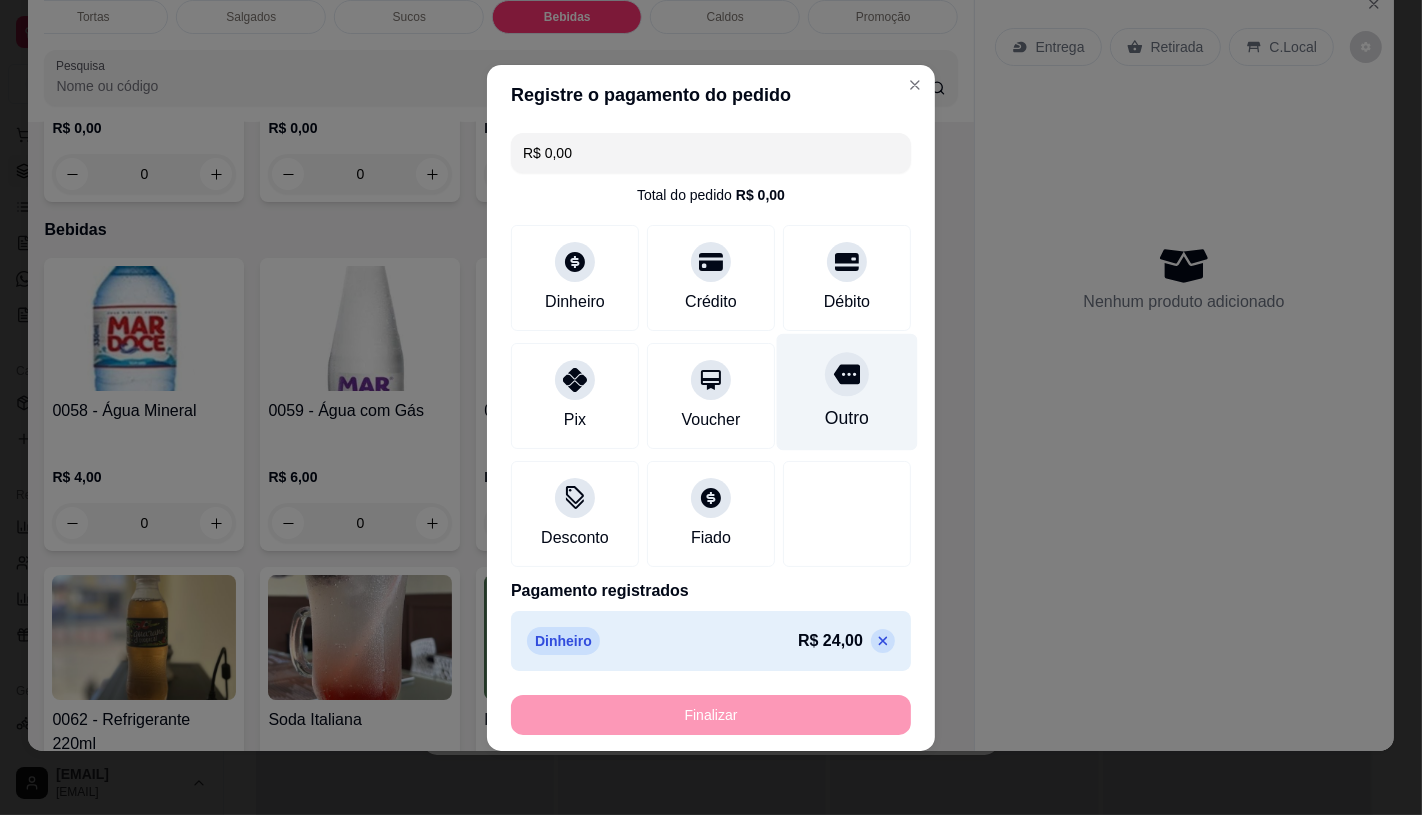 type on "-R$ 24,00" 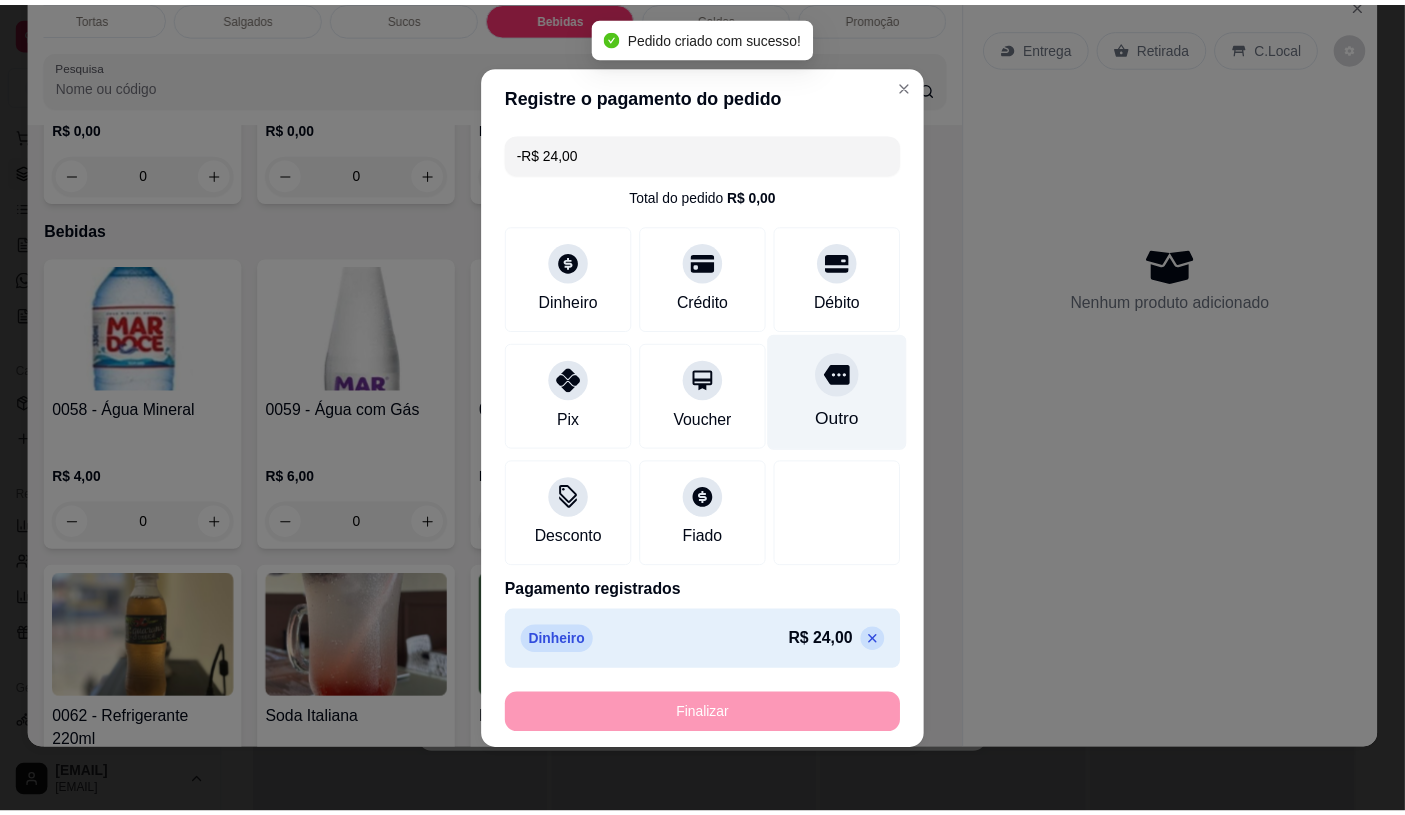 scroll, scrollTop: 6436, scrollLeft: 0, axis: vertical 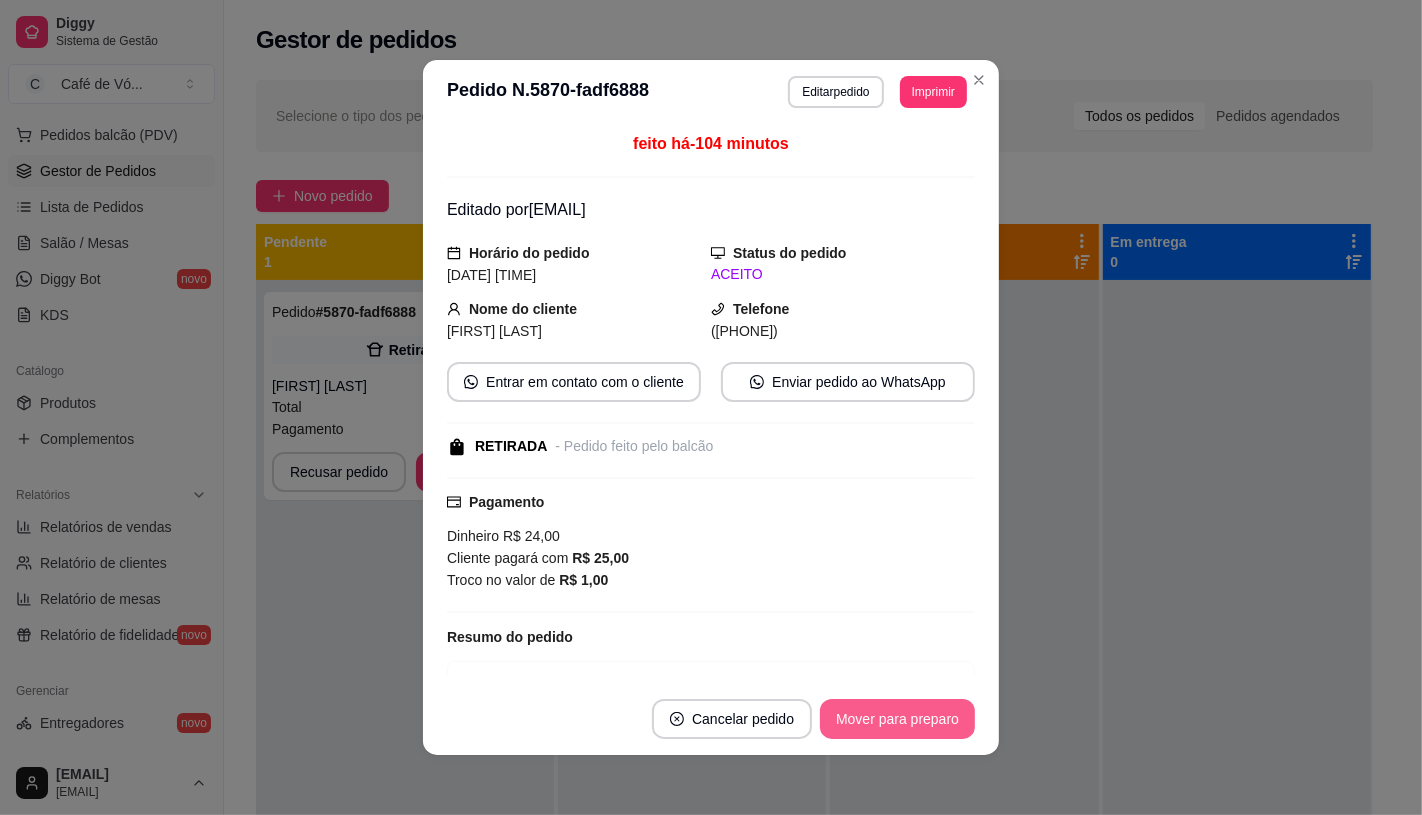 click on "Mover para preparo" at bounding box center [897, 719] 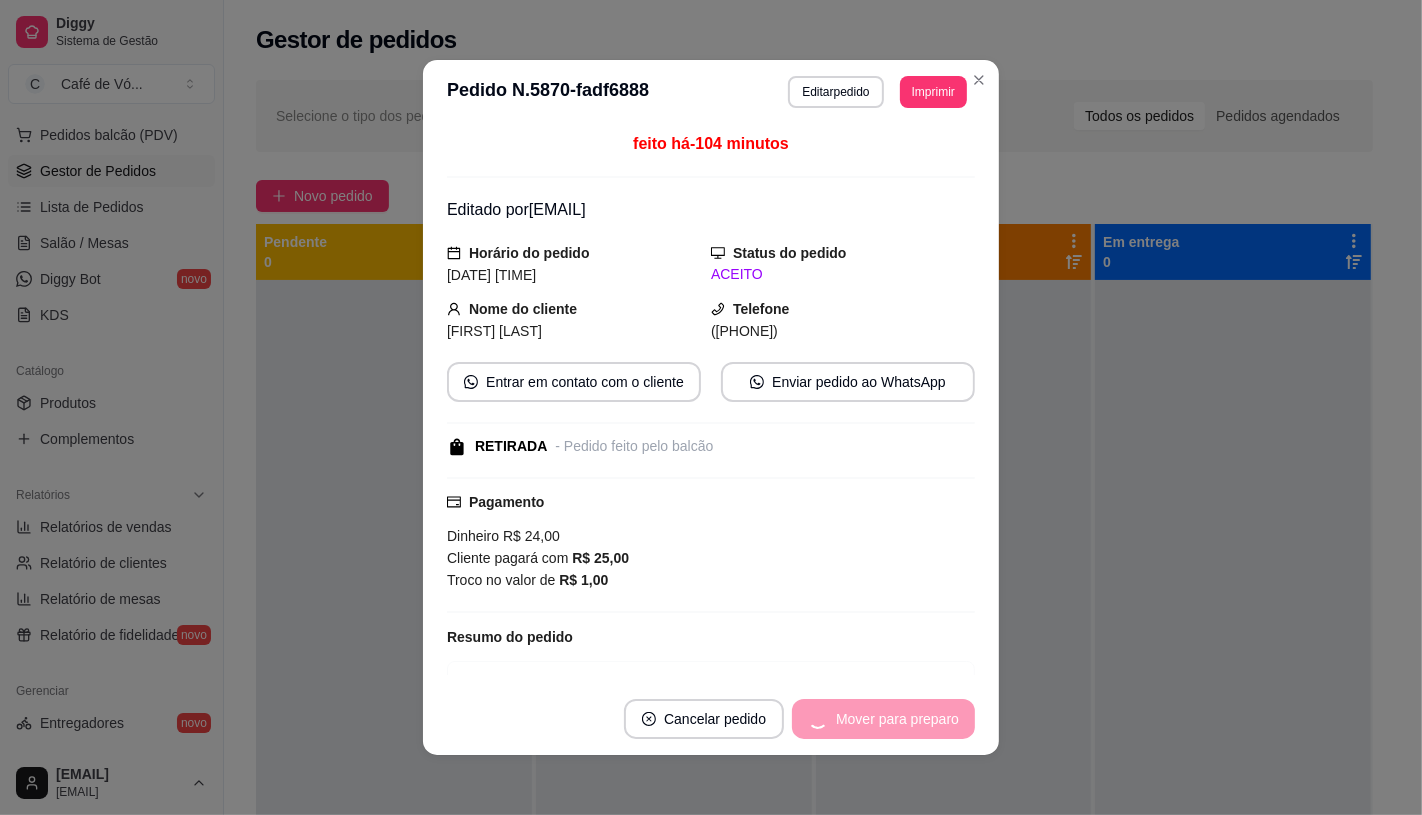 click on "Mover para preparo" at bounding box center [883, 719] 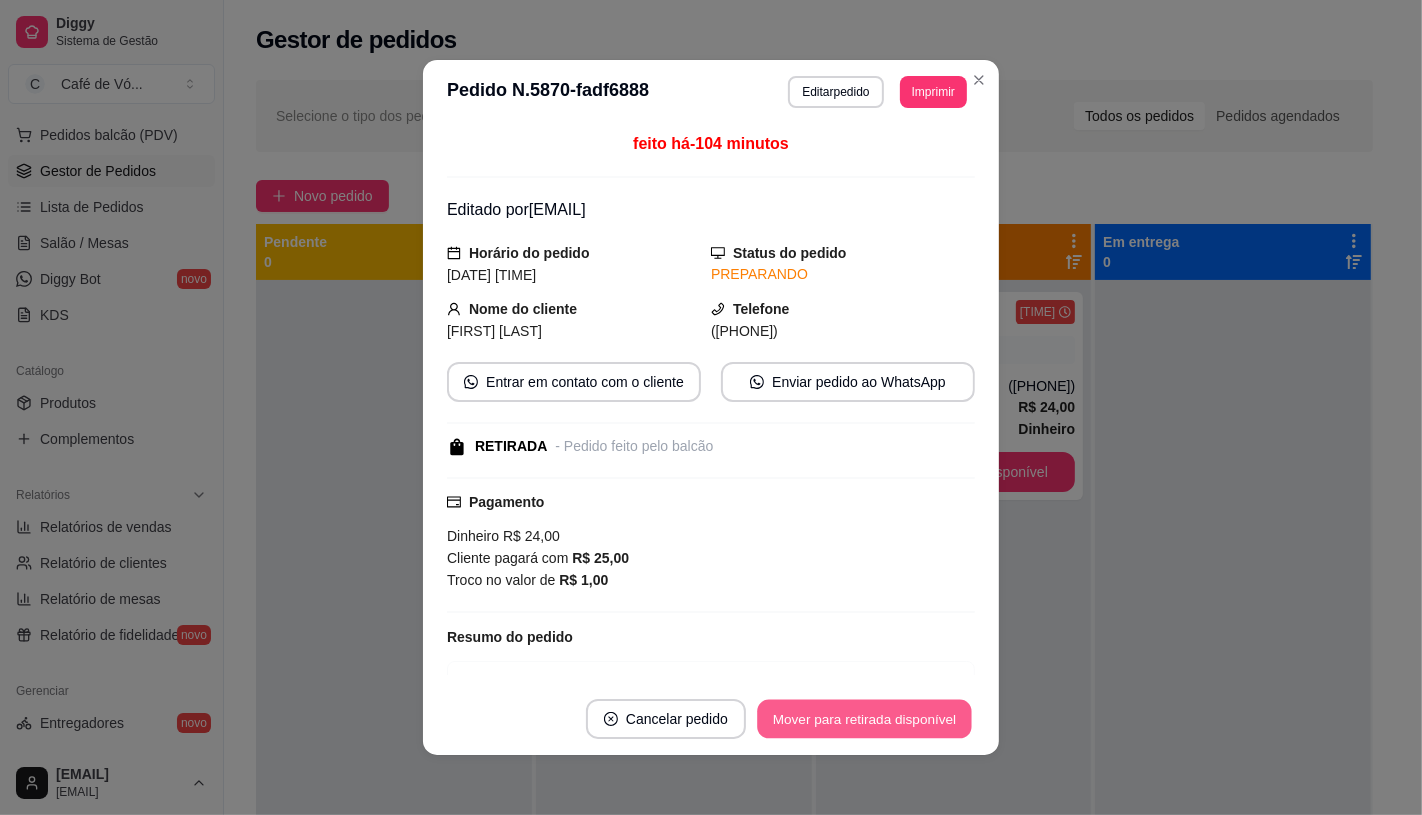 click on "Mover para retirada disponível" at bounding box center (864, 719) 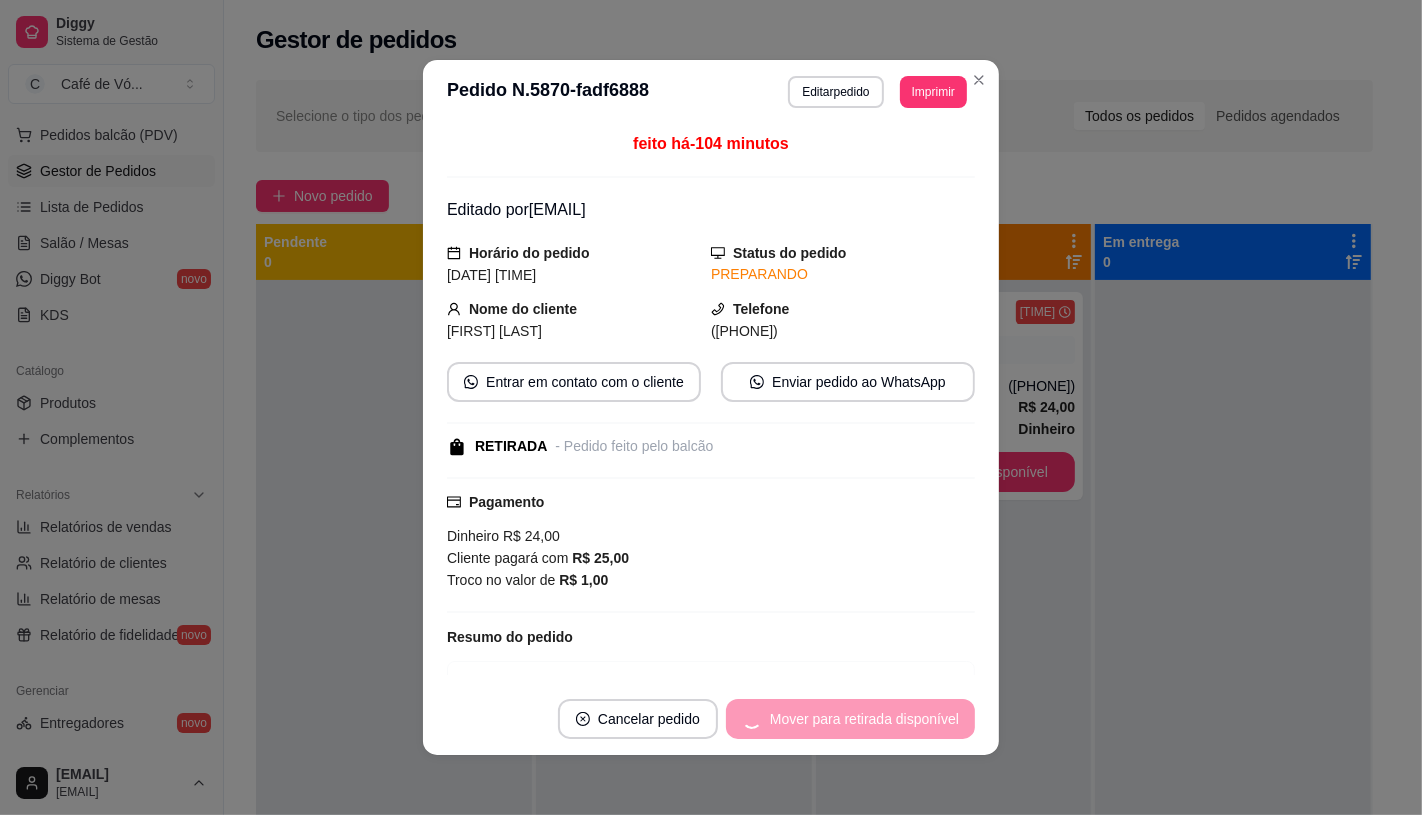 click on "Mover para retirada disponível" at bounding box center (850, 719) 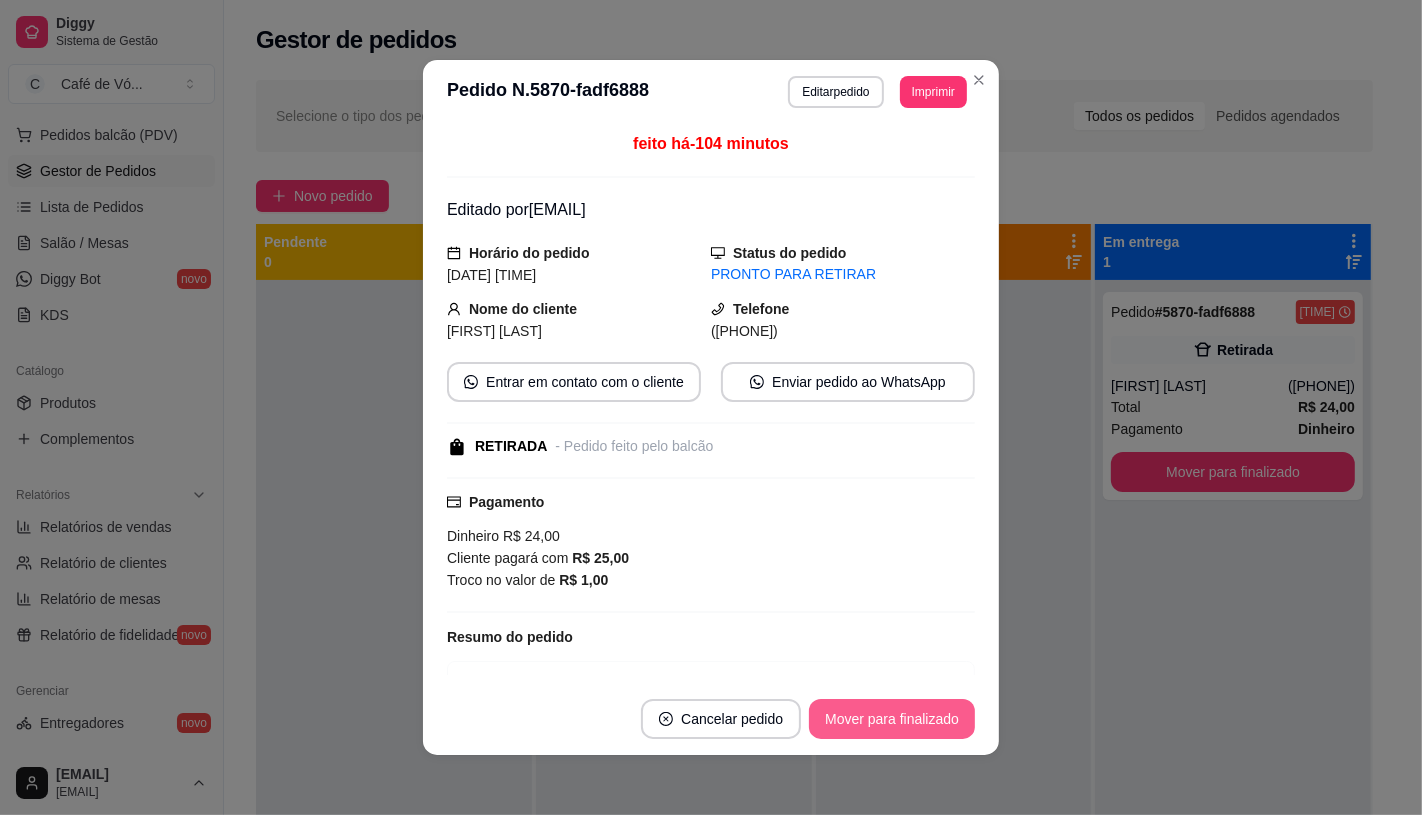 click on "Mover para finalizado" at bounding box center (892, 719) 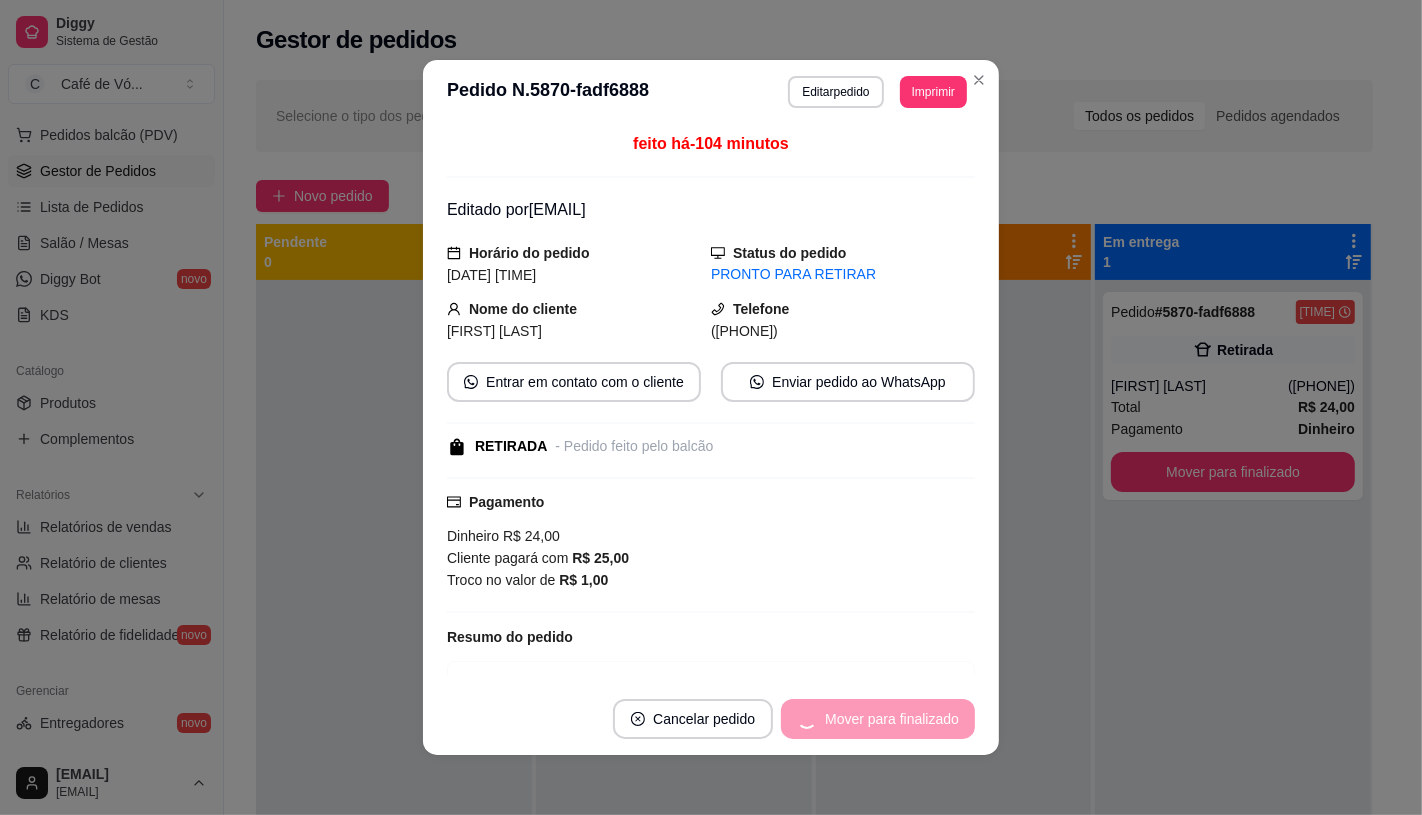 click on "Mover para finalizado" at bounding box center (878, 719) 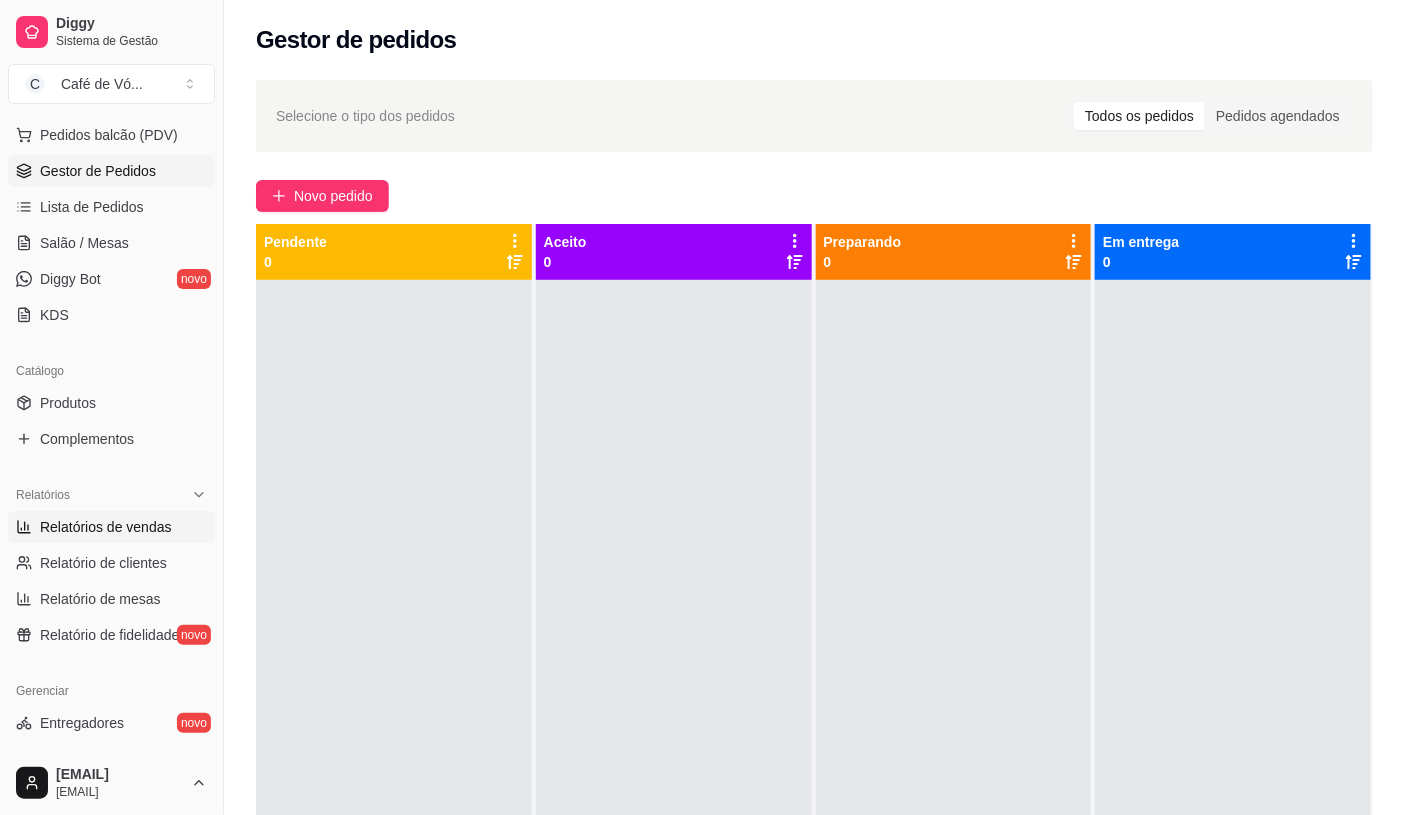 click on "Relatórios de vendas" at bounding box center (111, 527) 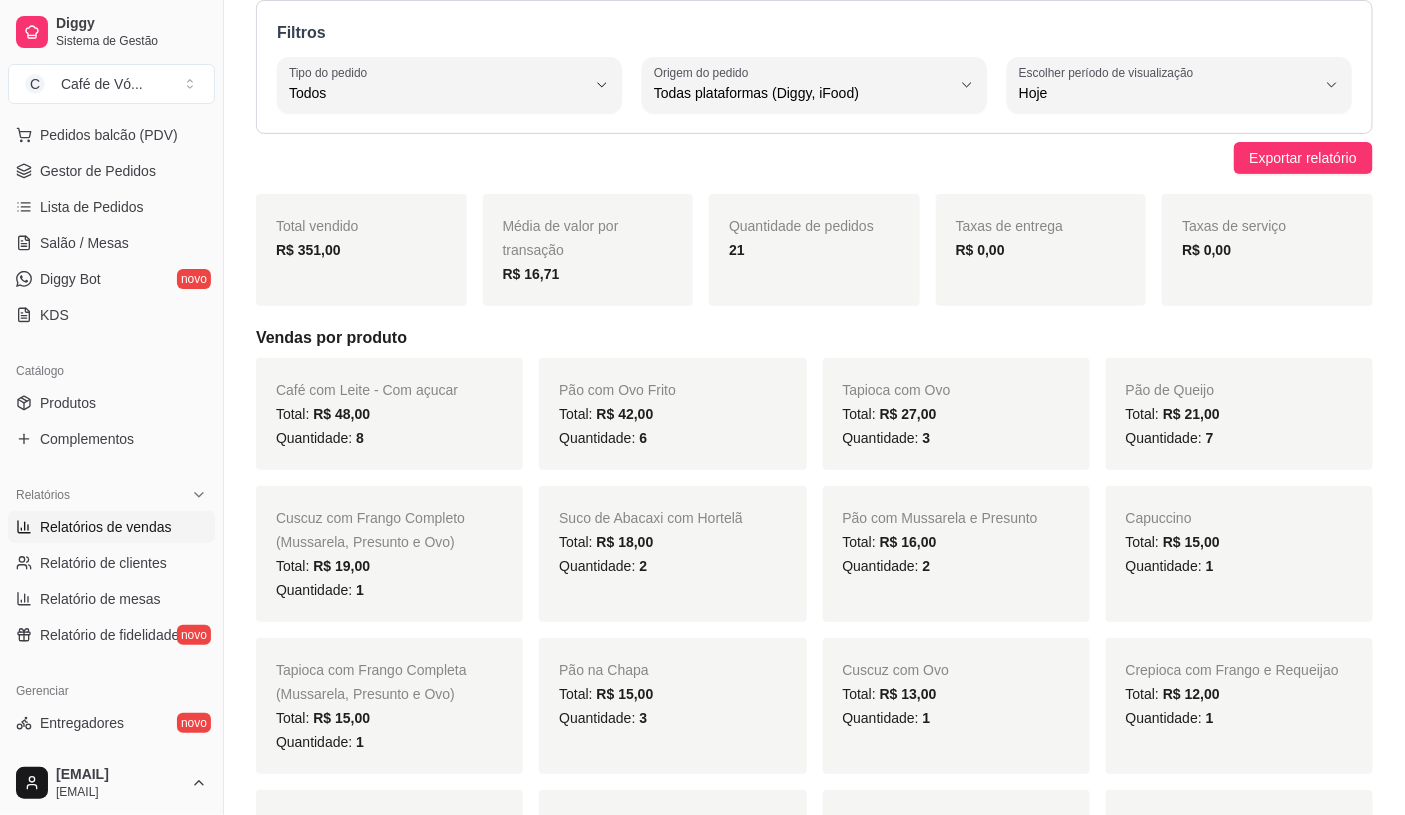 scroll, scrollTop: 111, scrollLeft: 0, axis: vertical 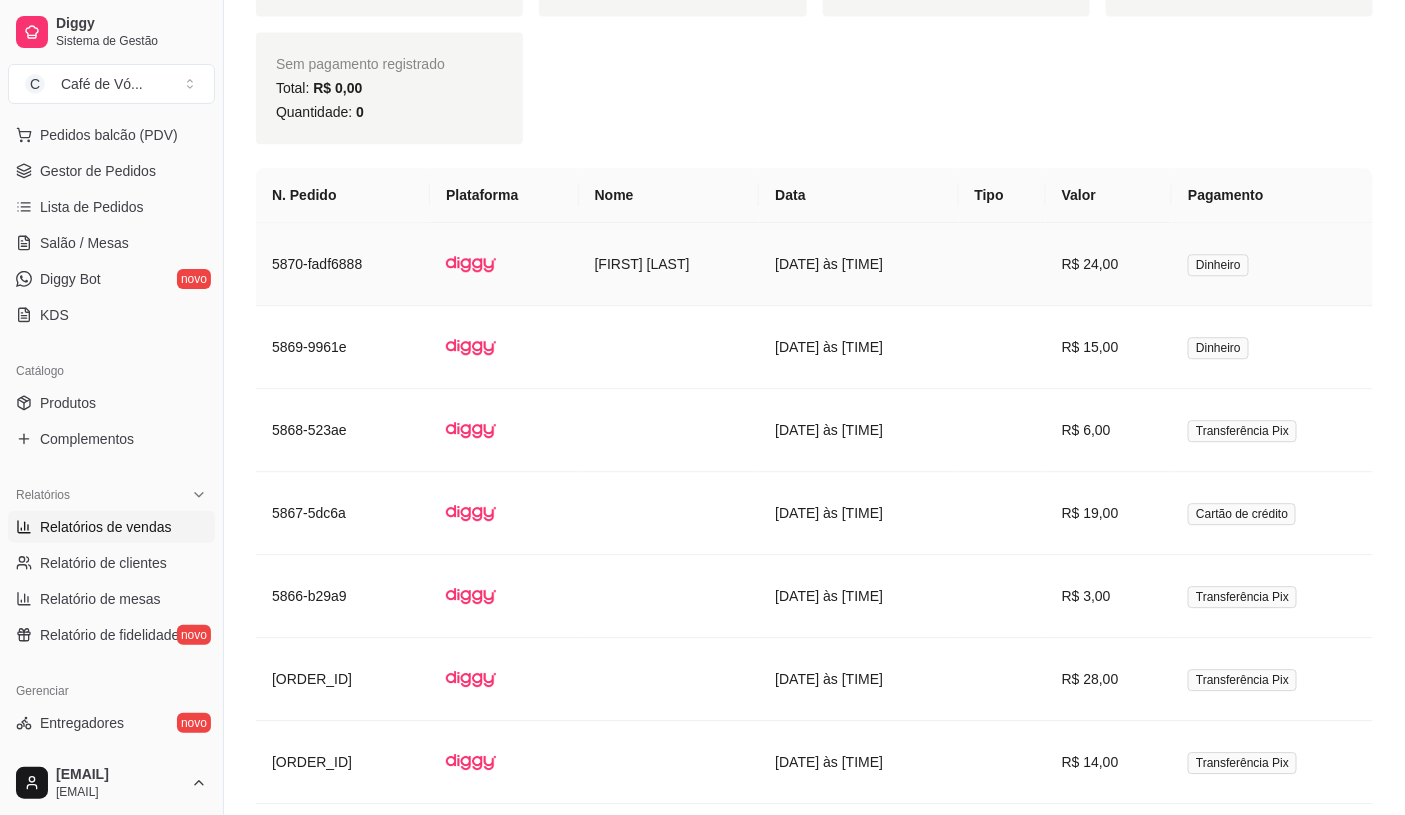 click on "[DATE] às [TIME]" at bounding box center [858, 264] 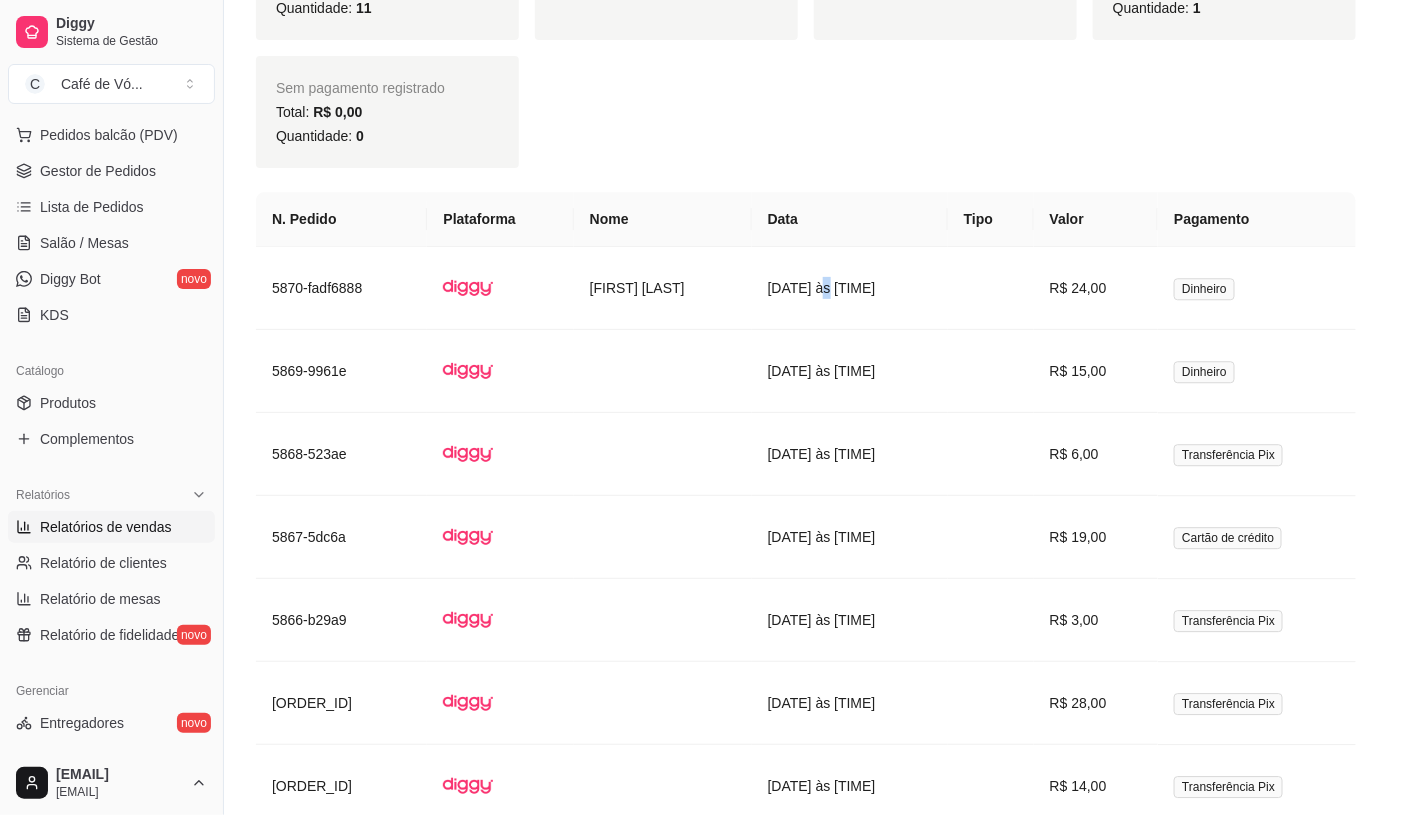 scroll, scrollTop: 1653, scrollLeft: 0, axis: vertical 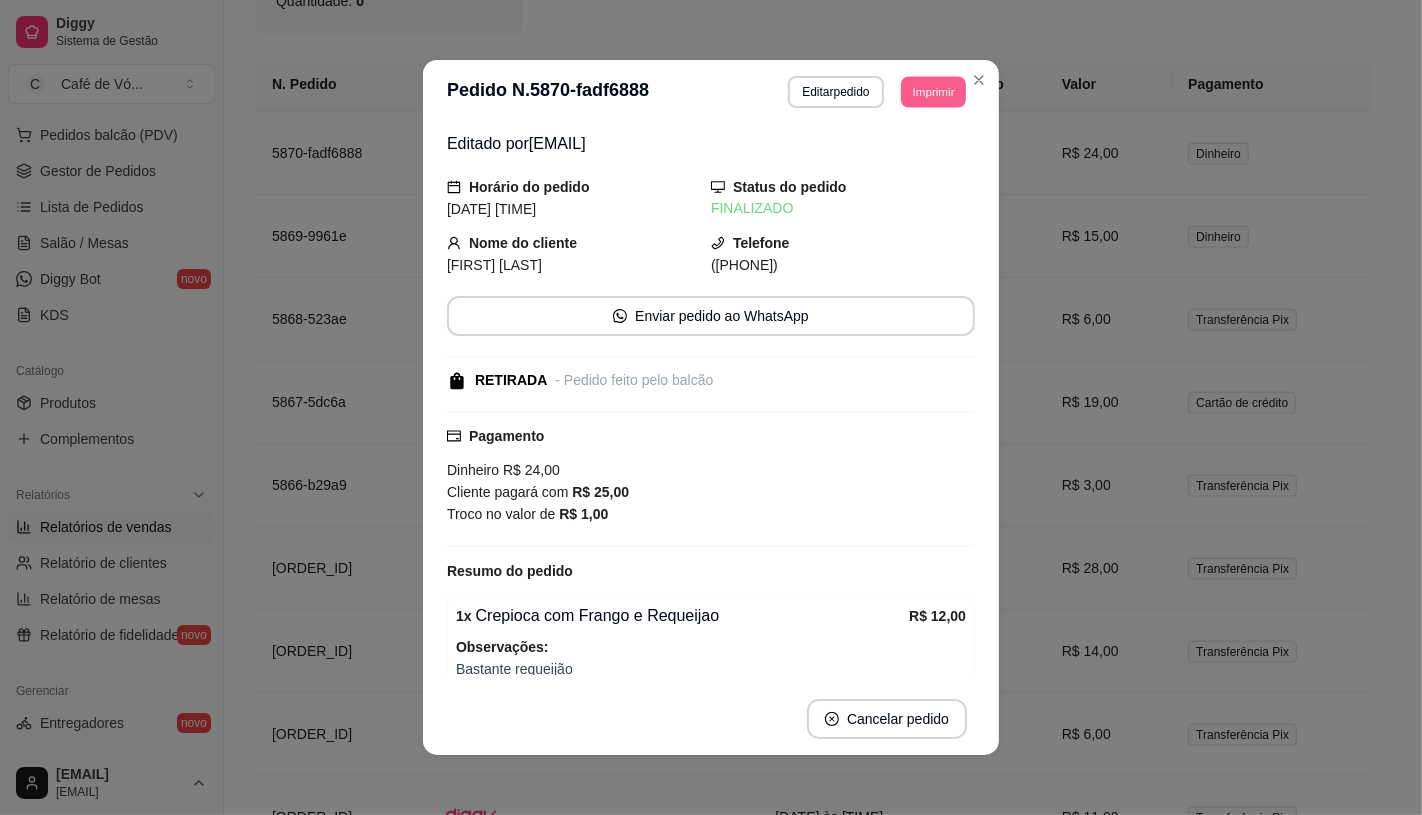 click on "Imprimir" at bounding box center [933, 91] 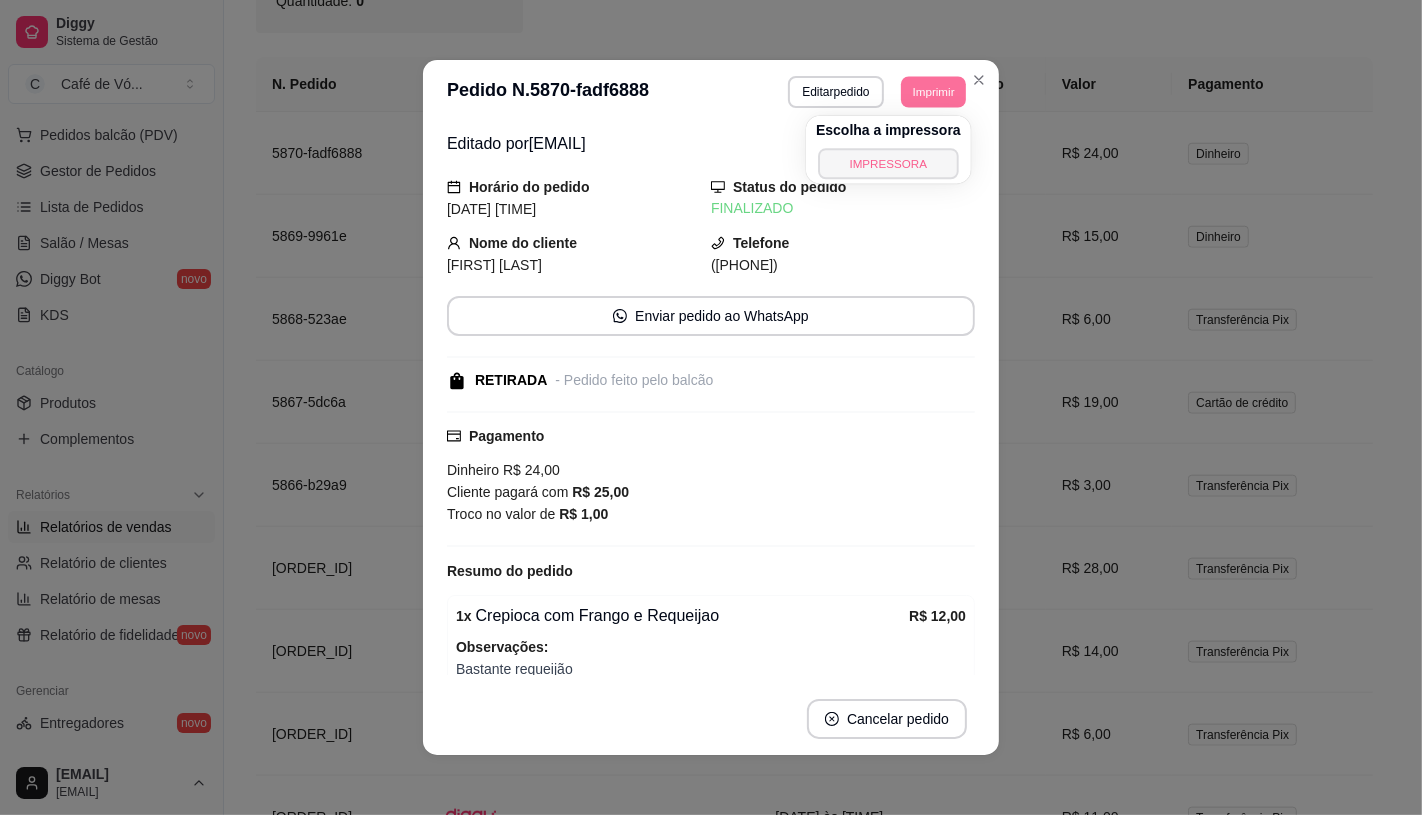 click on "IMPRESSORA" at bounding box center [888, 163] 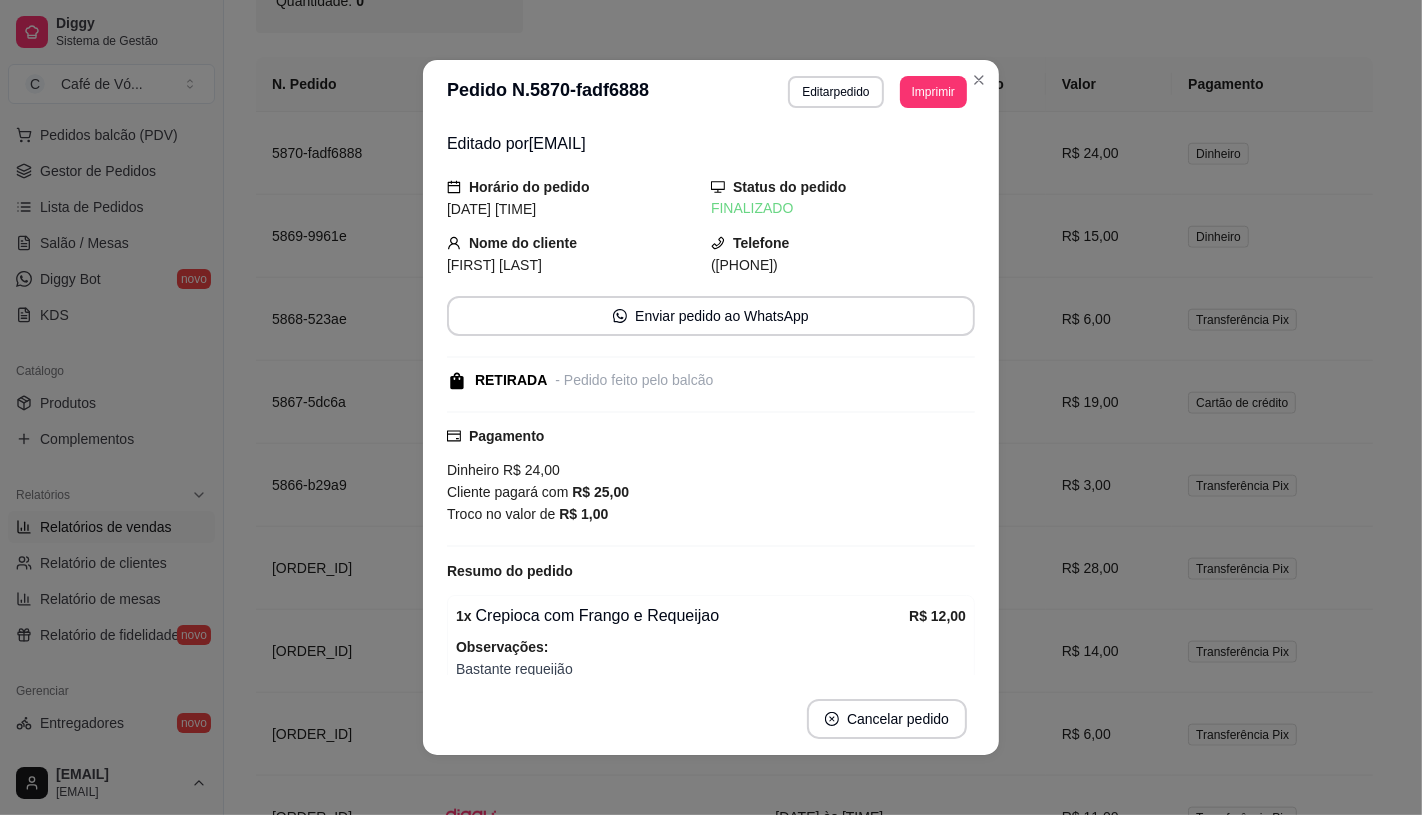 drag, startPoint x: 898, startPoint y: 186, endPoint x: 295, endPoint y: 142, distance: 604.60315 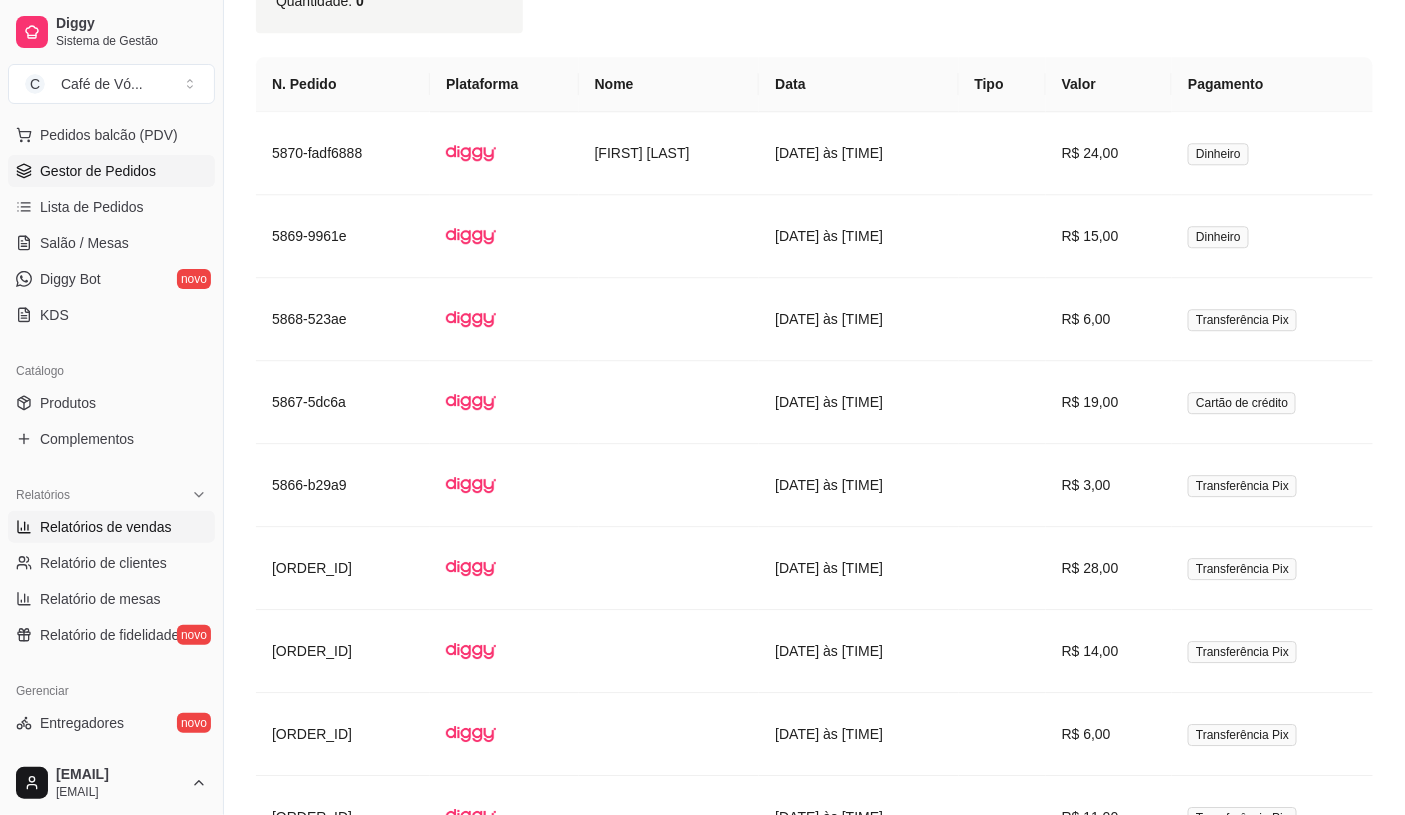 click on "Gestor de Pedidos" at bounding box center (111, 171) 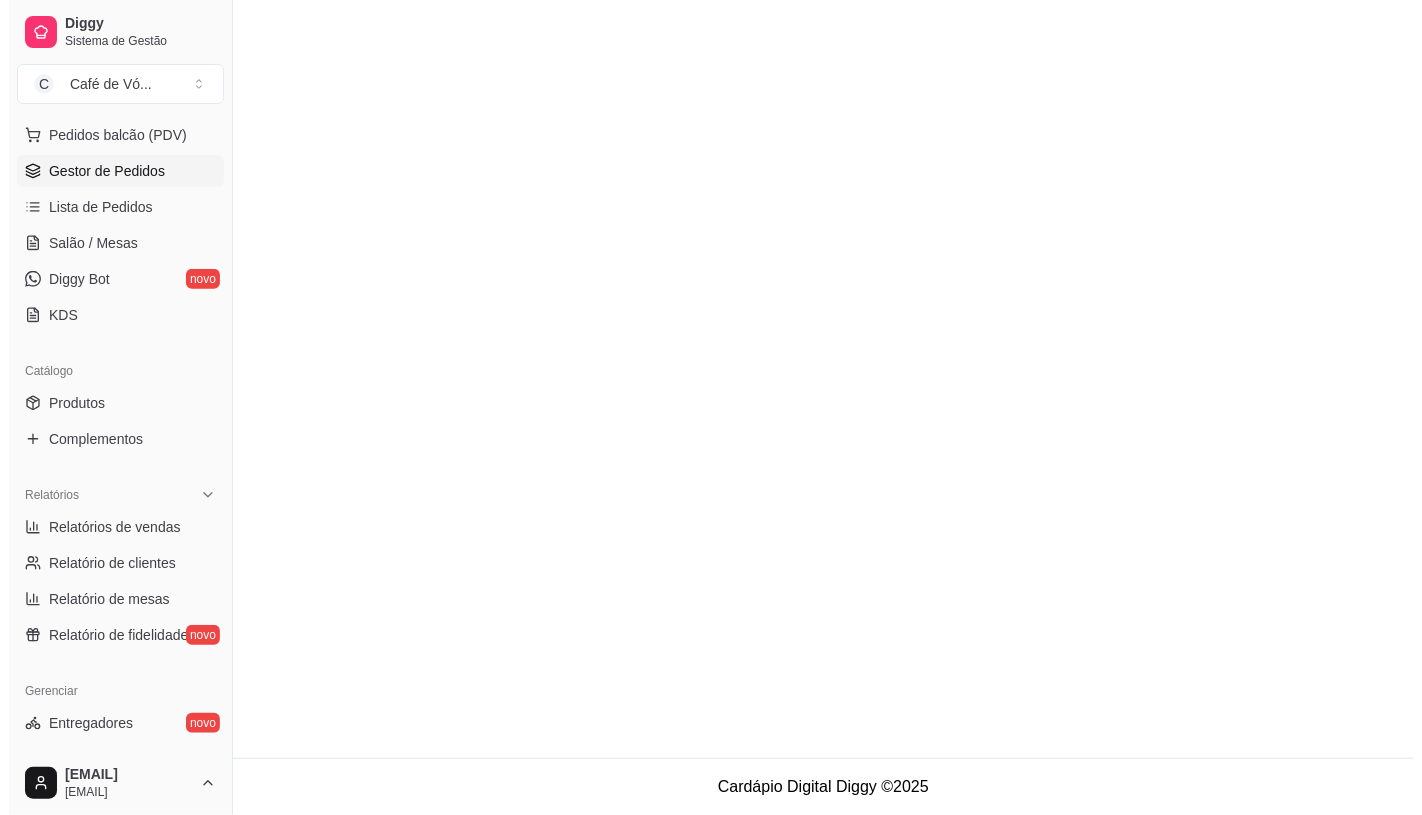 scroll, scrollTop: 0, scrollLeft: 0, axis: both 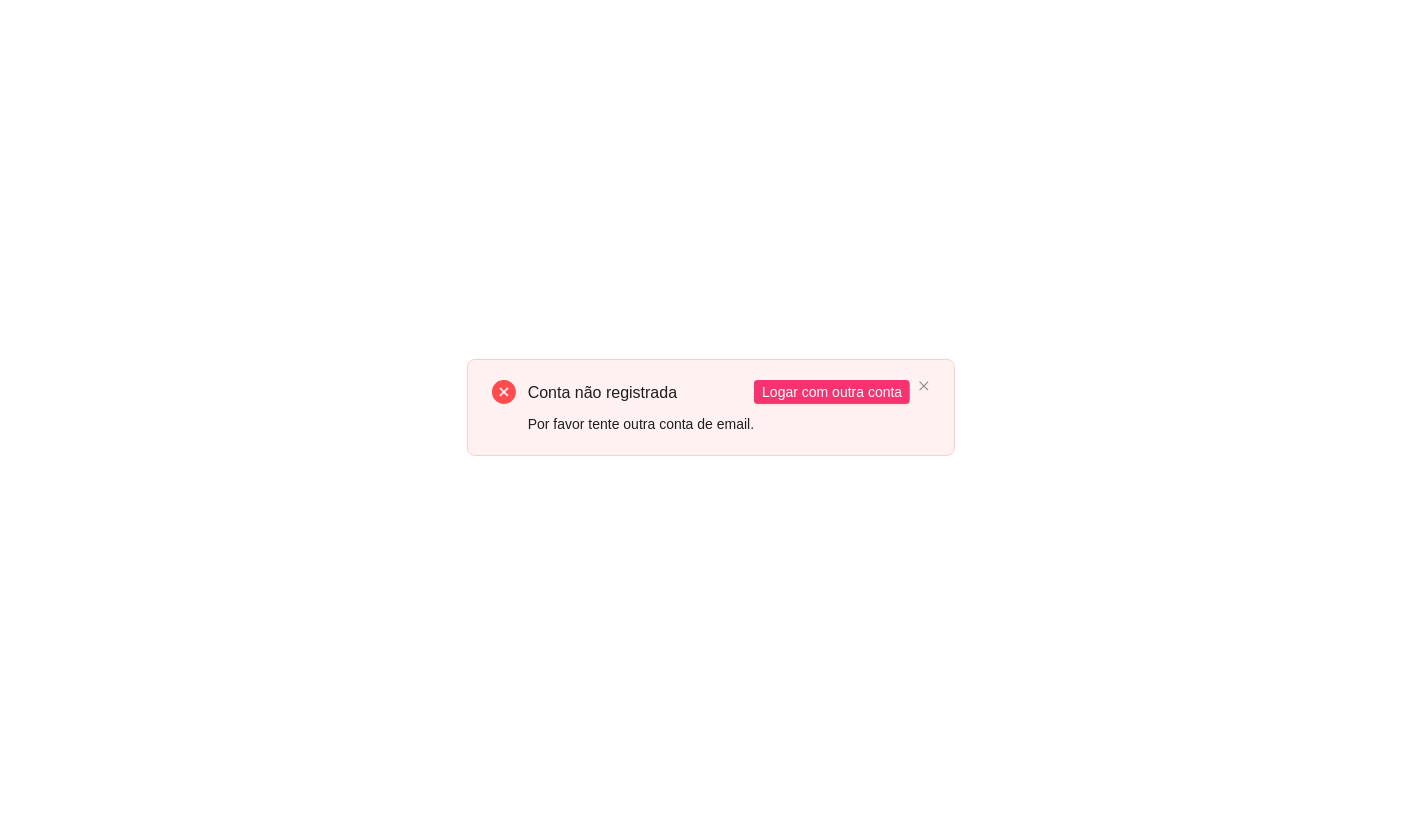 click on "Conta não registrada Por favor tente outra conta de email. Logar com outra conta" at bounding box center (711, 407) 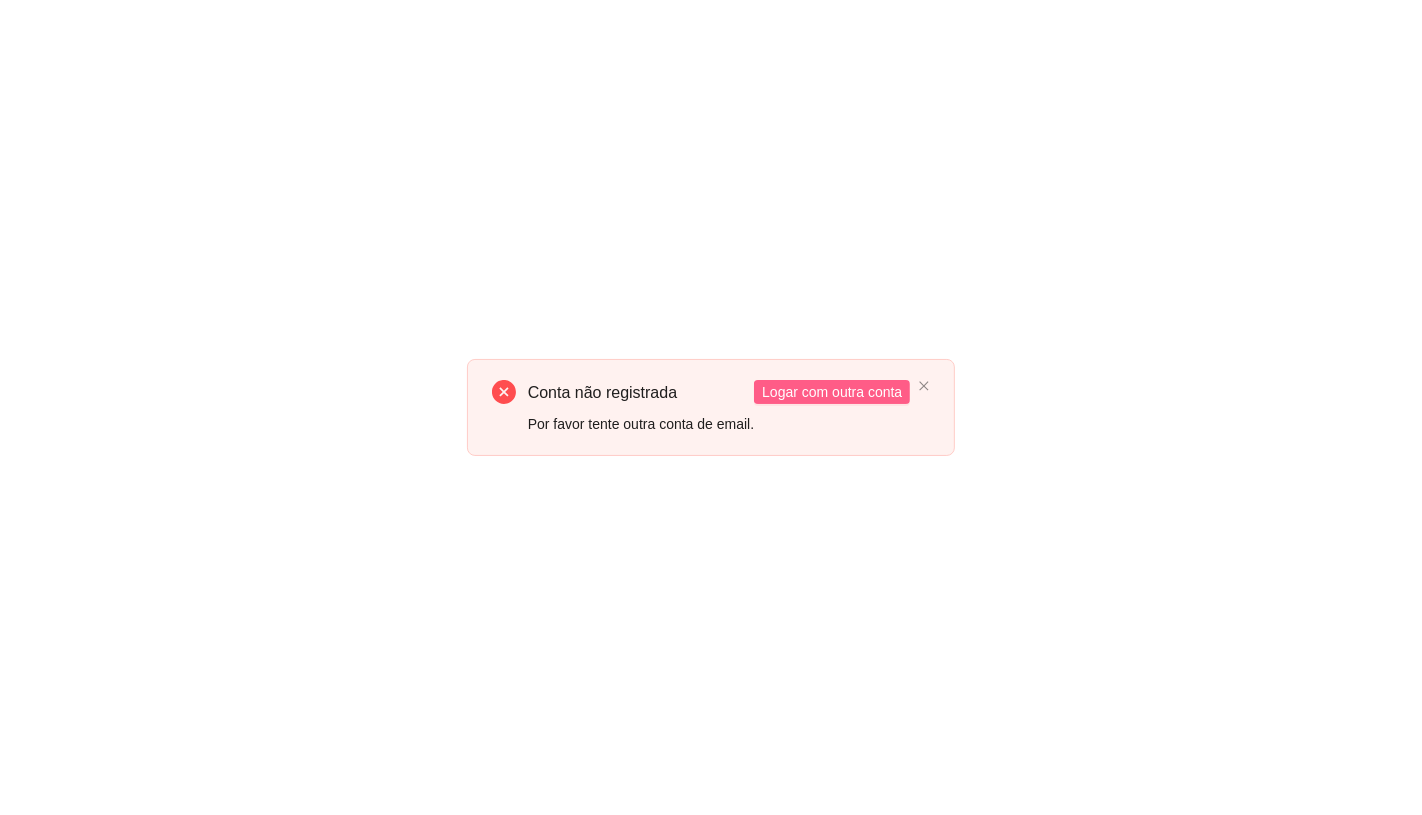 drag, startPoint x: 798, startPoint y: 410, endPoint x: 786, endPoint y: 395, distance: 19.209373 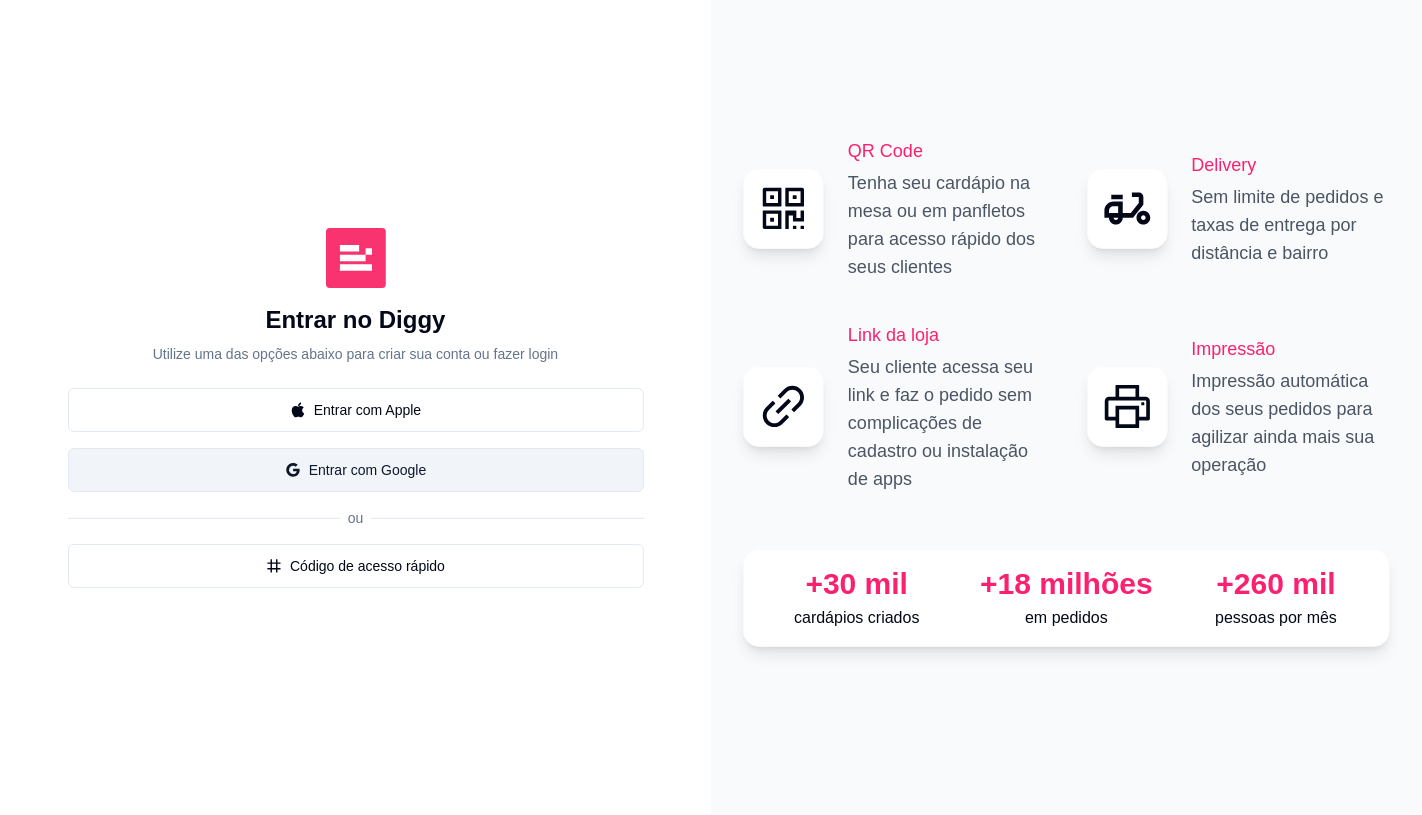 click on "Entrar com Google" at bounding box center [356, 470] 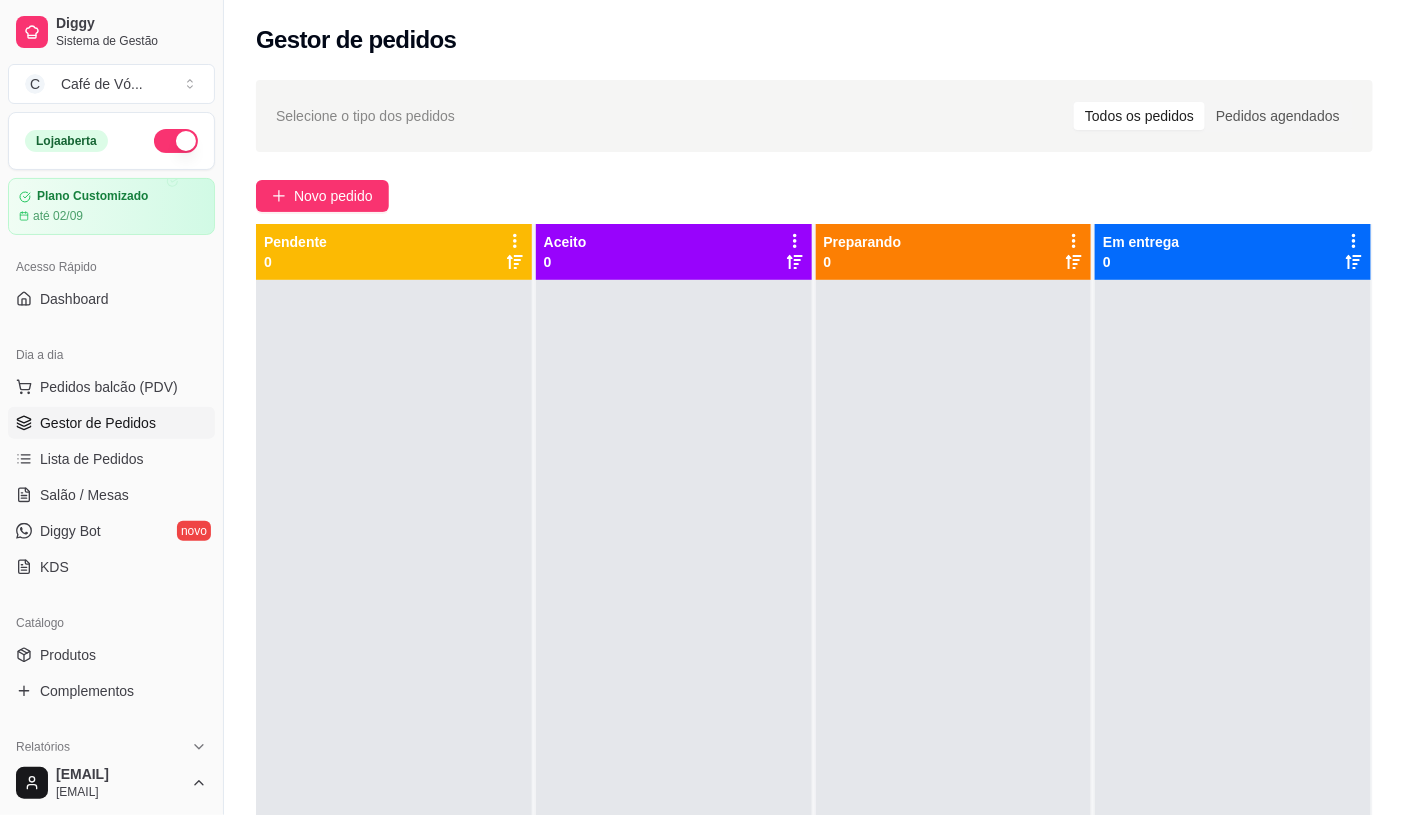 drag, startPoint x: 400, startPoint y: 346, endPoint x: 384, endPoint y: 310, distance: 39.39543 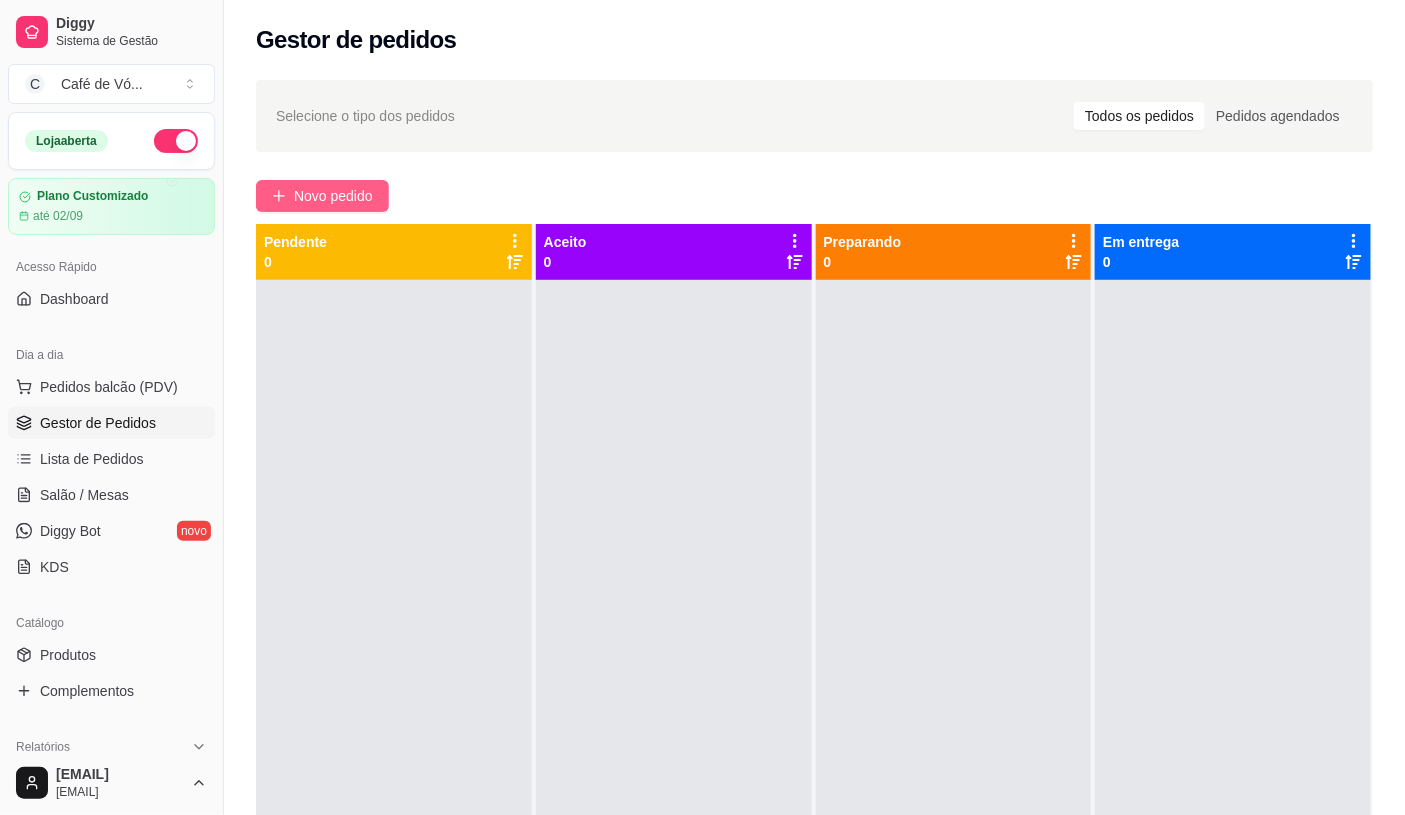 drag, startPoint x: 384, startPoint y: 310, endPoint x: 346, endPoint y: 180, distance: 135.44002 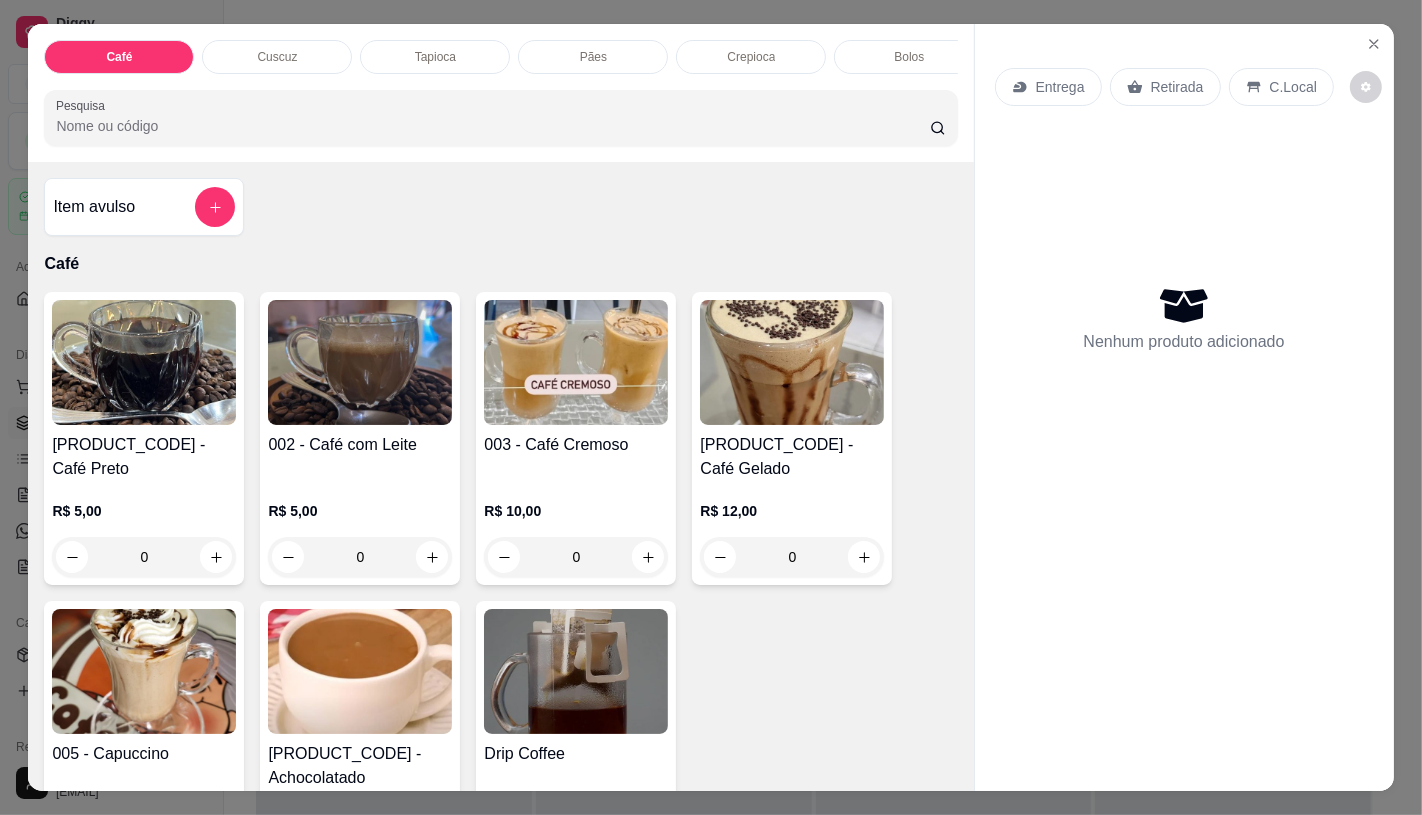 click on "0" at bounding box center [576, 557] 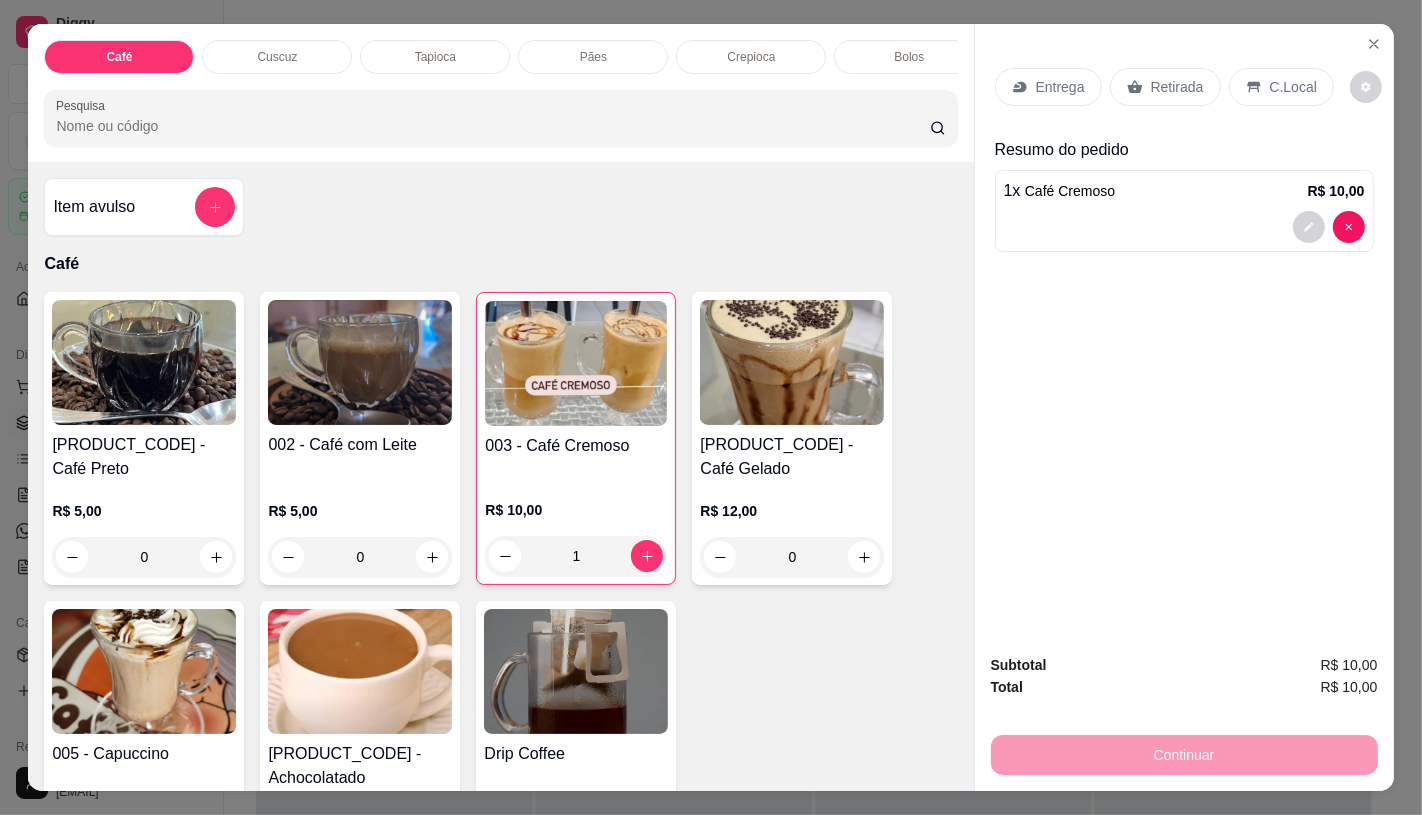 type on "1" 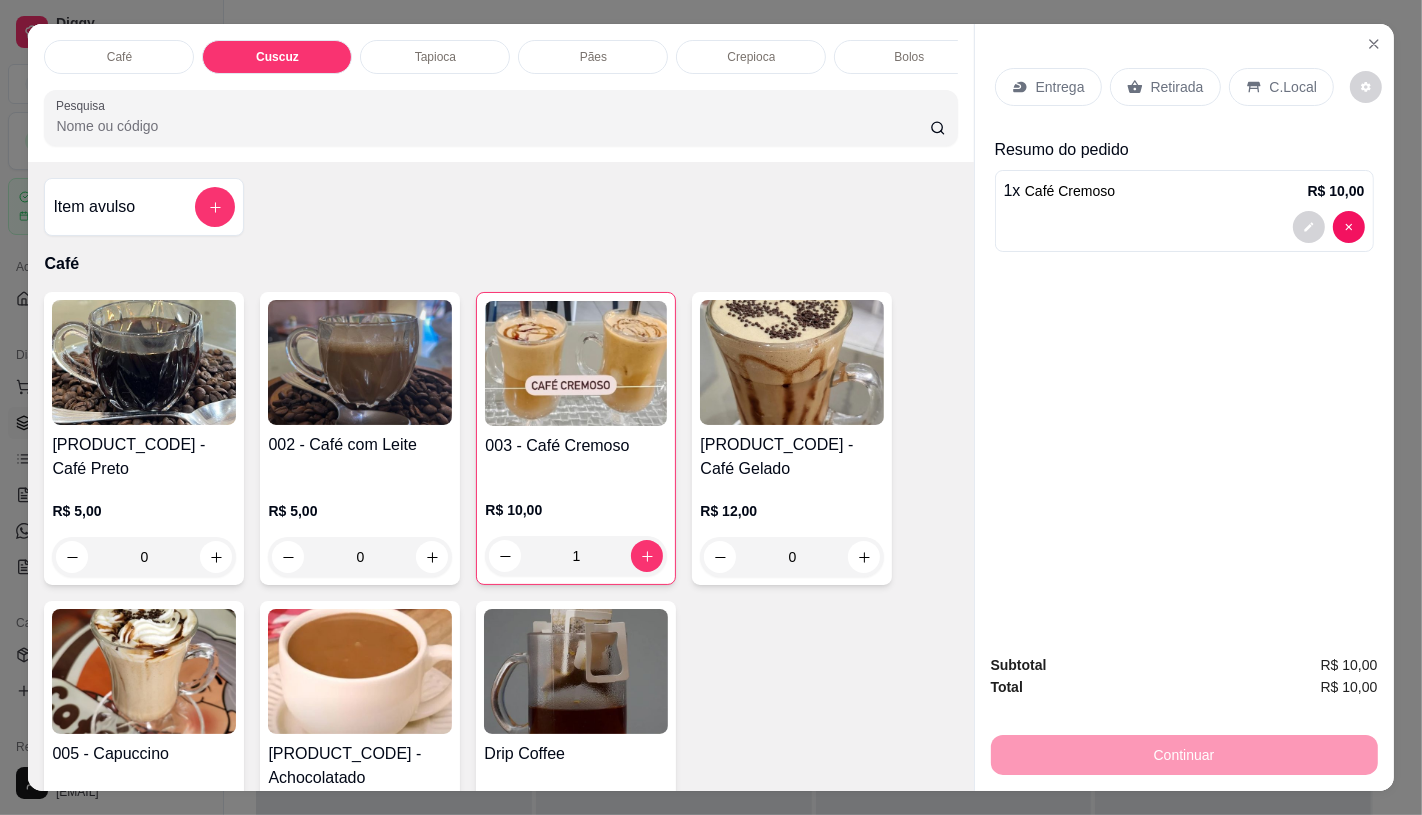 scroll, scrollTop: 702, scrollLeft: 0, axis: vertical 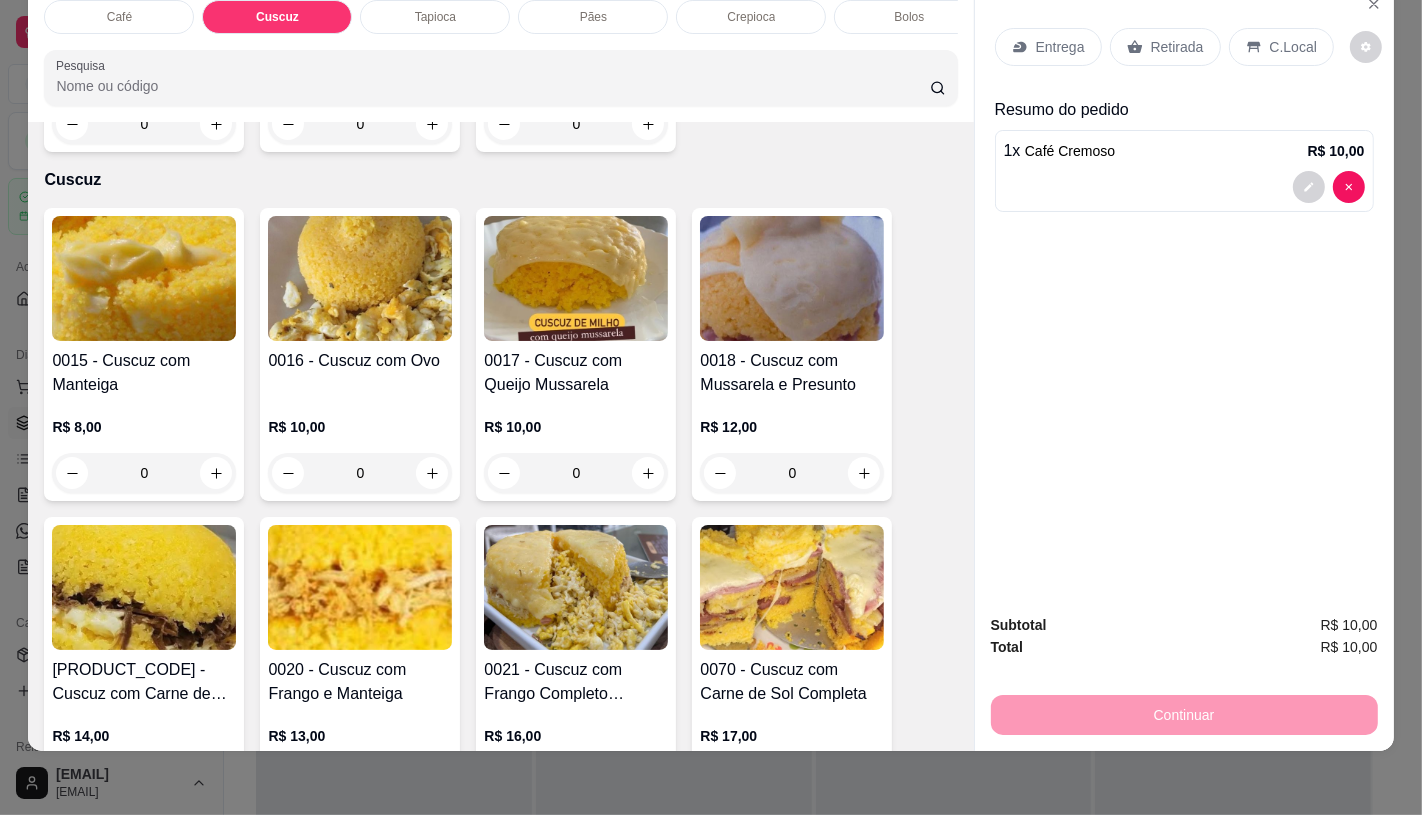 click at bounding box center [792, 278] 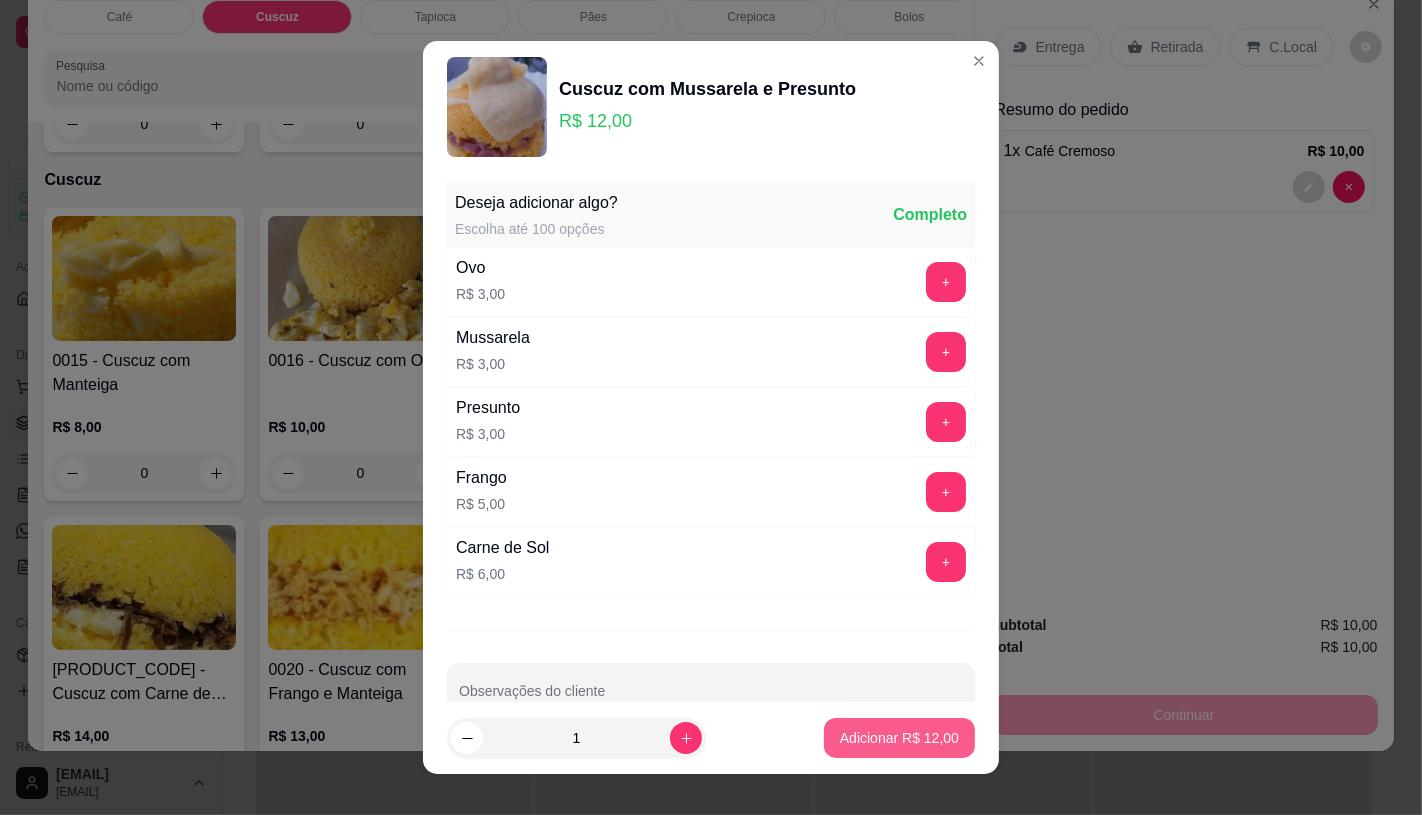 click on "Adicionar   R$ 12,00" at bounding box center [899, 738] 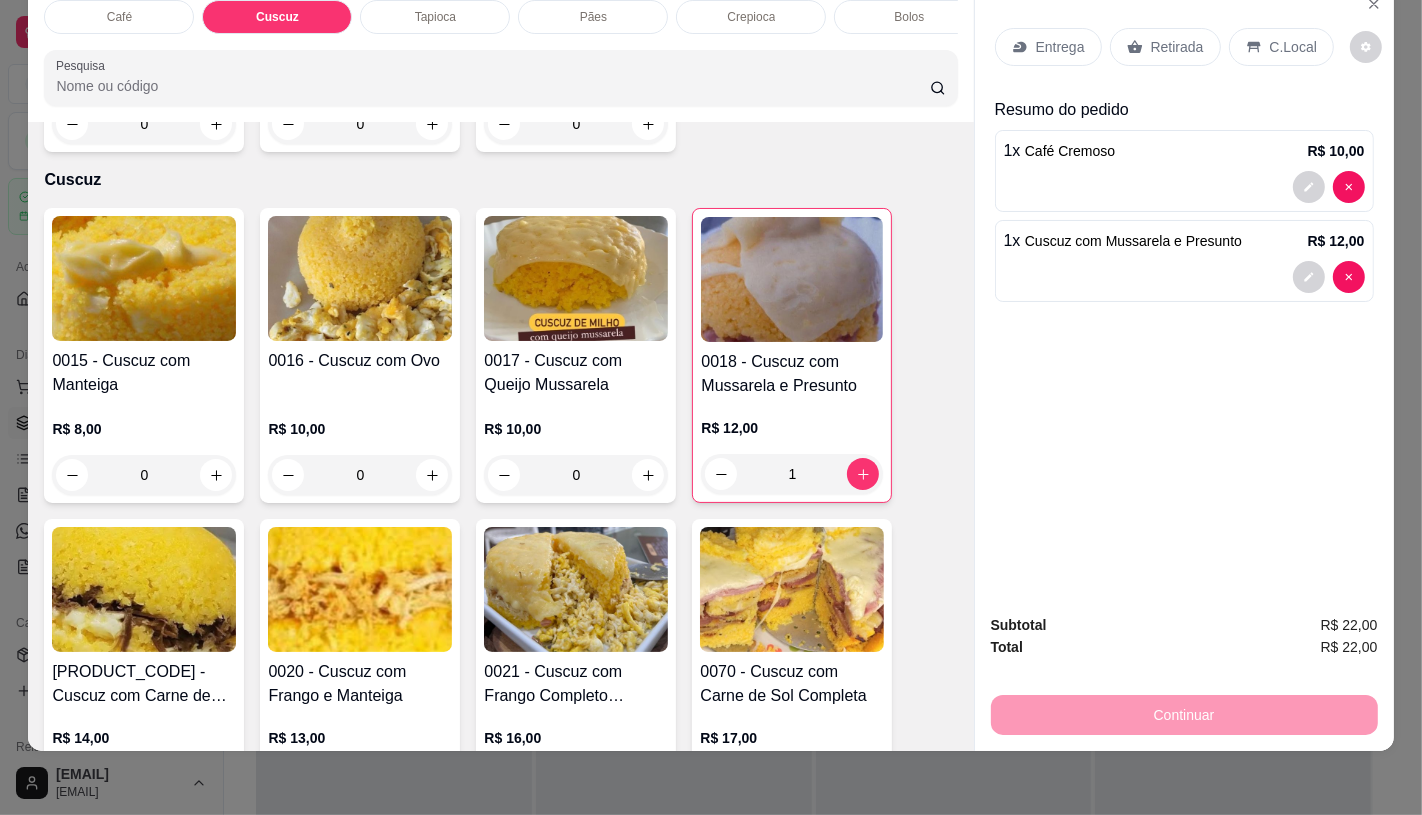 click on "Entrega Retirada C.Local" at bounding box center [1184, 47] 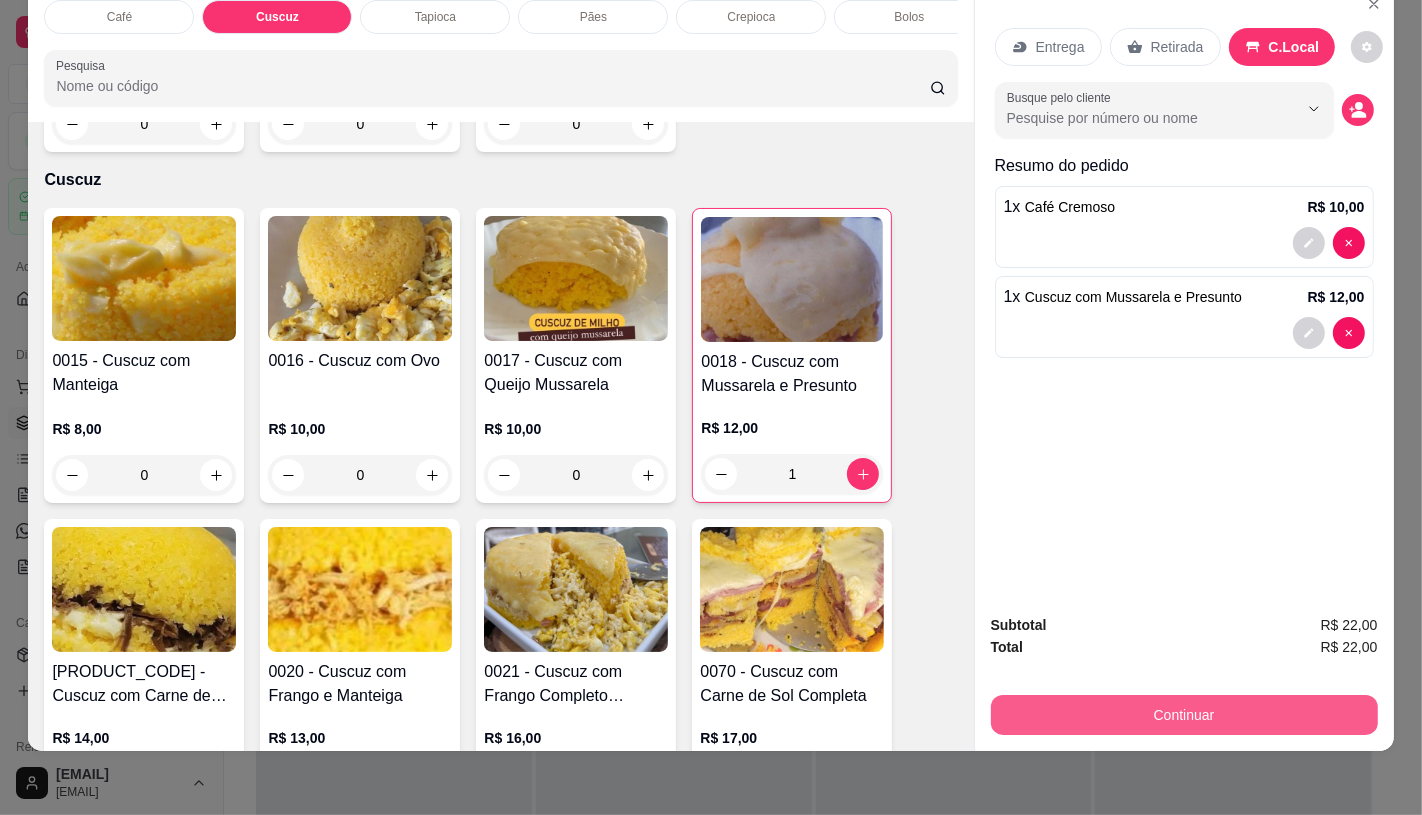 click on "Continuar" at bounding box center [1184, 715] 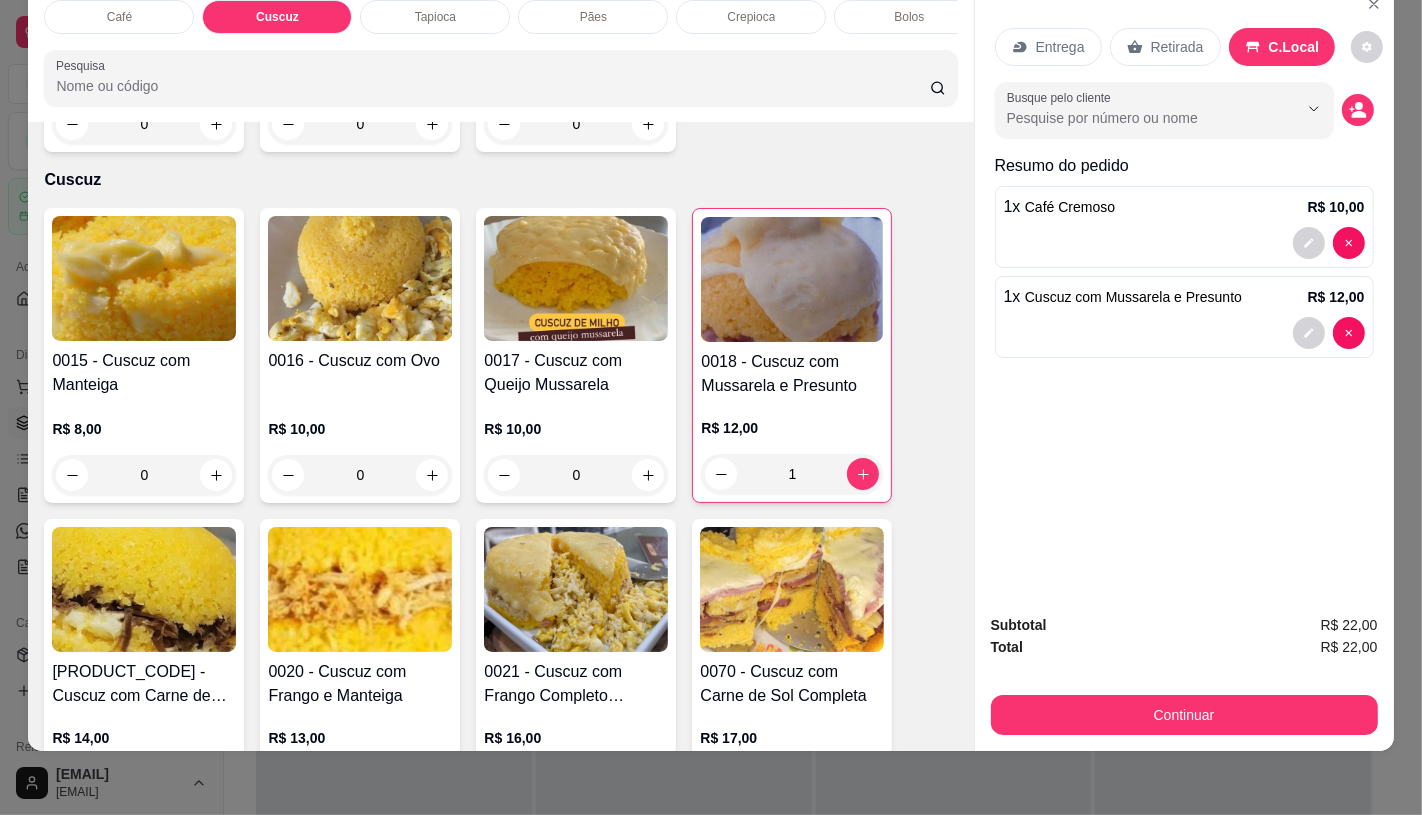 click on "Finalizar o pedido sem registrar pagamento" at bounding box center [711, 649] 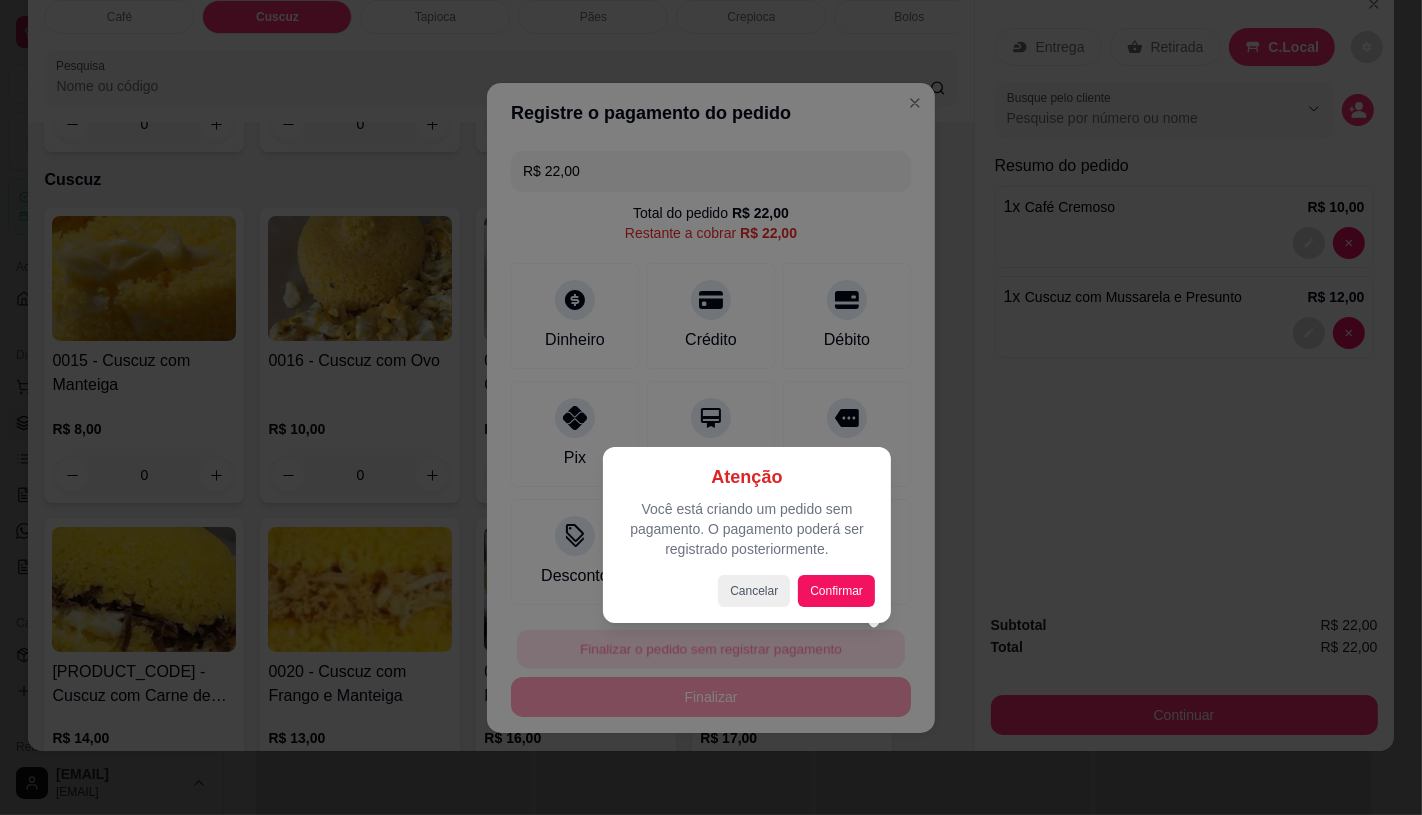 click at bounding box center [711, 407] 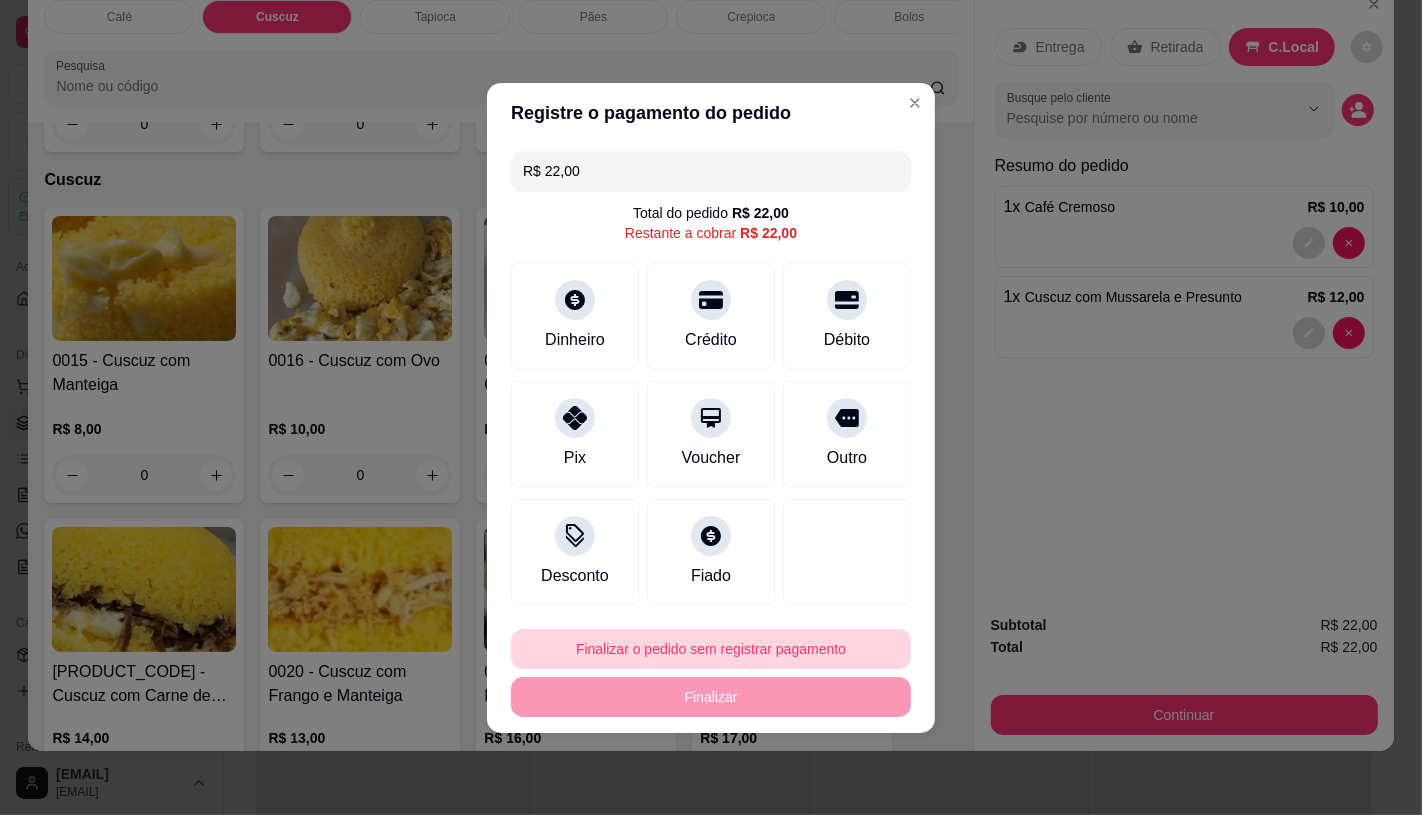 click on "Finalizar o pedido sem registrar pagamento" at bounding box center [711, 649] 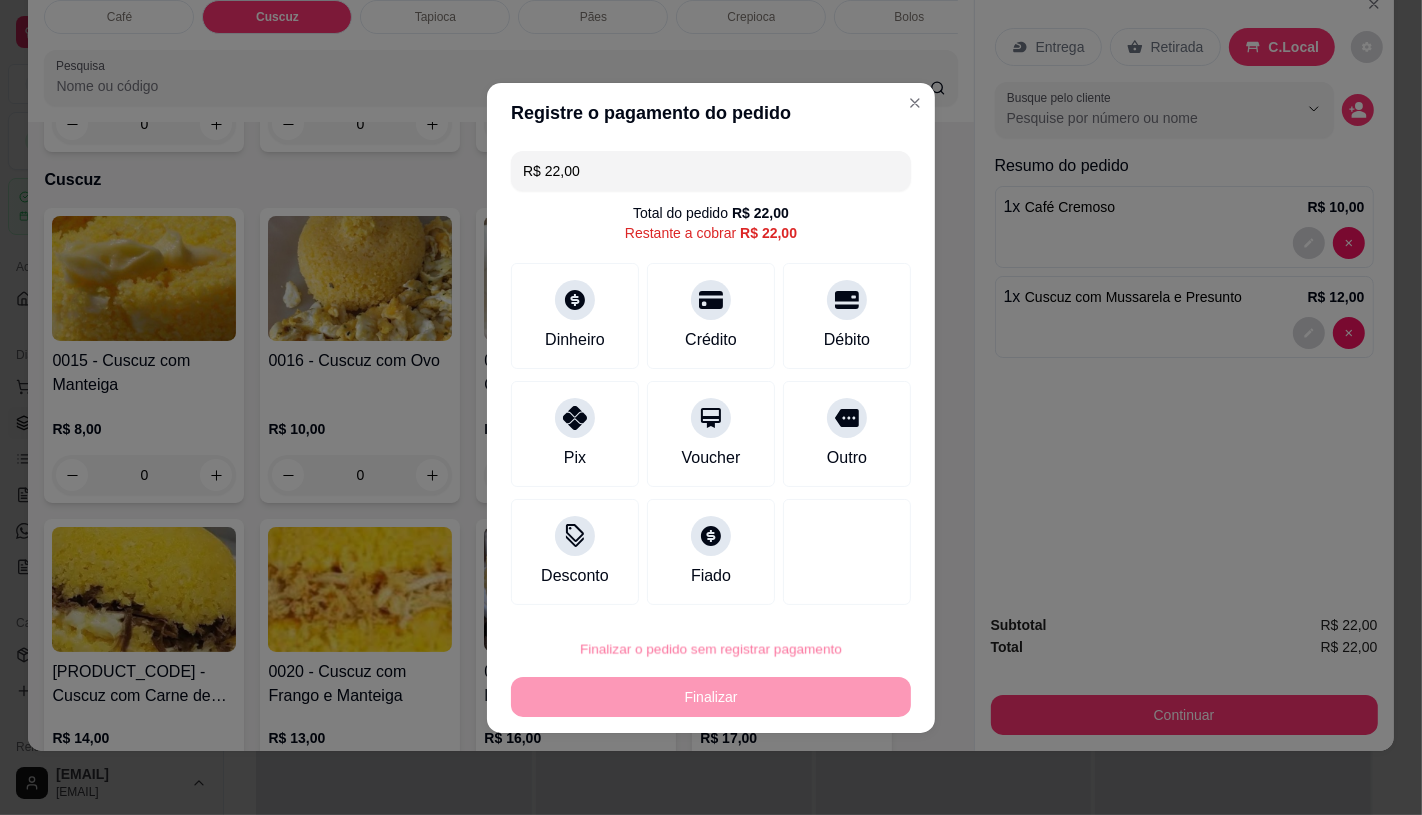click on "Confirmar" at bounding box center [833, 592] 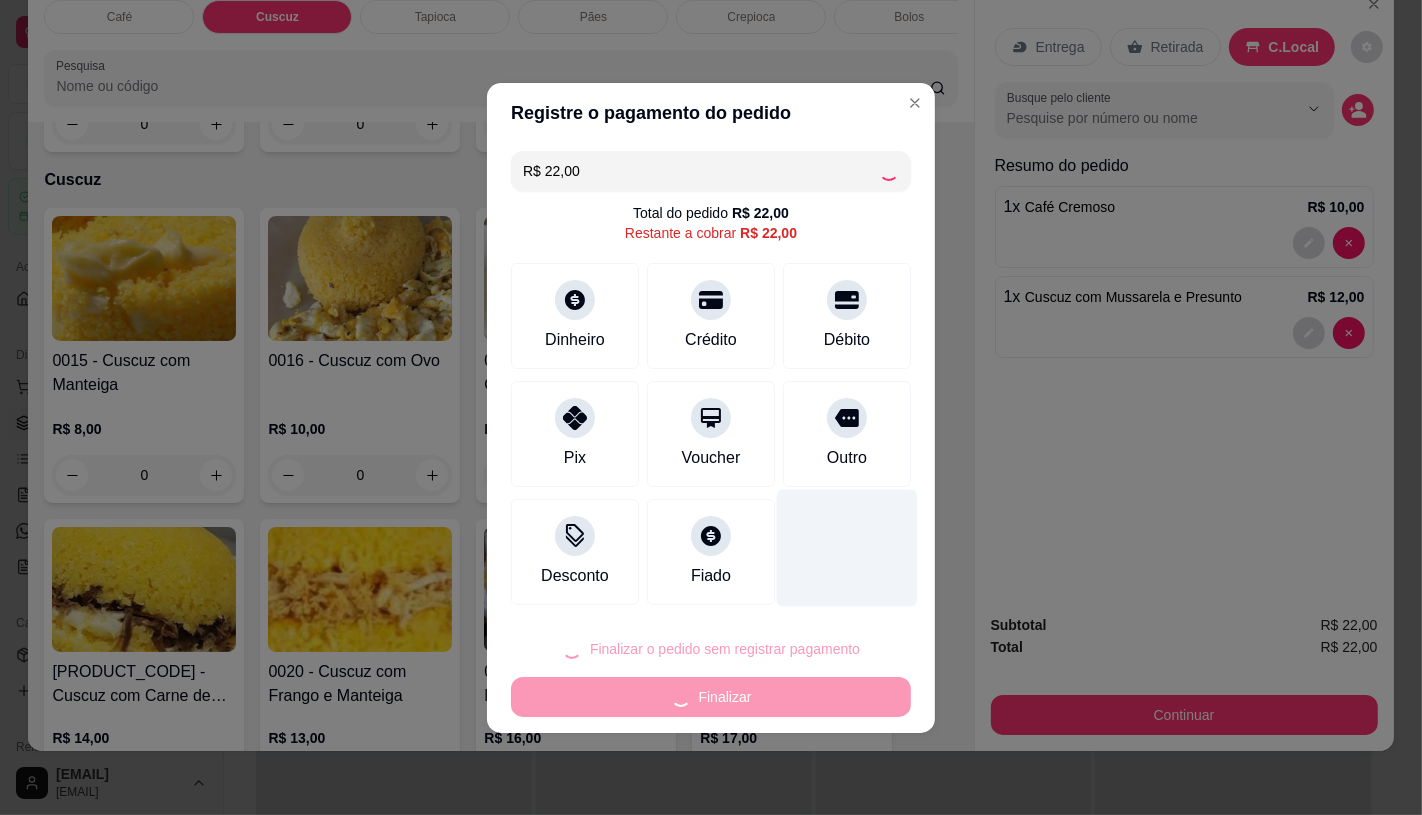 type on "0" 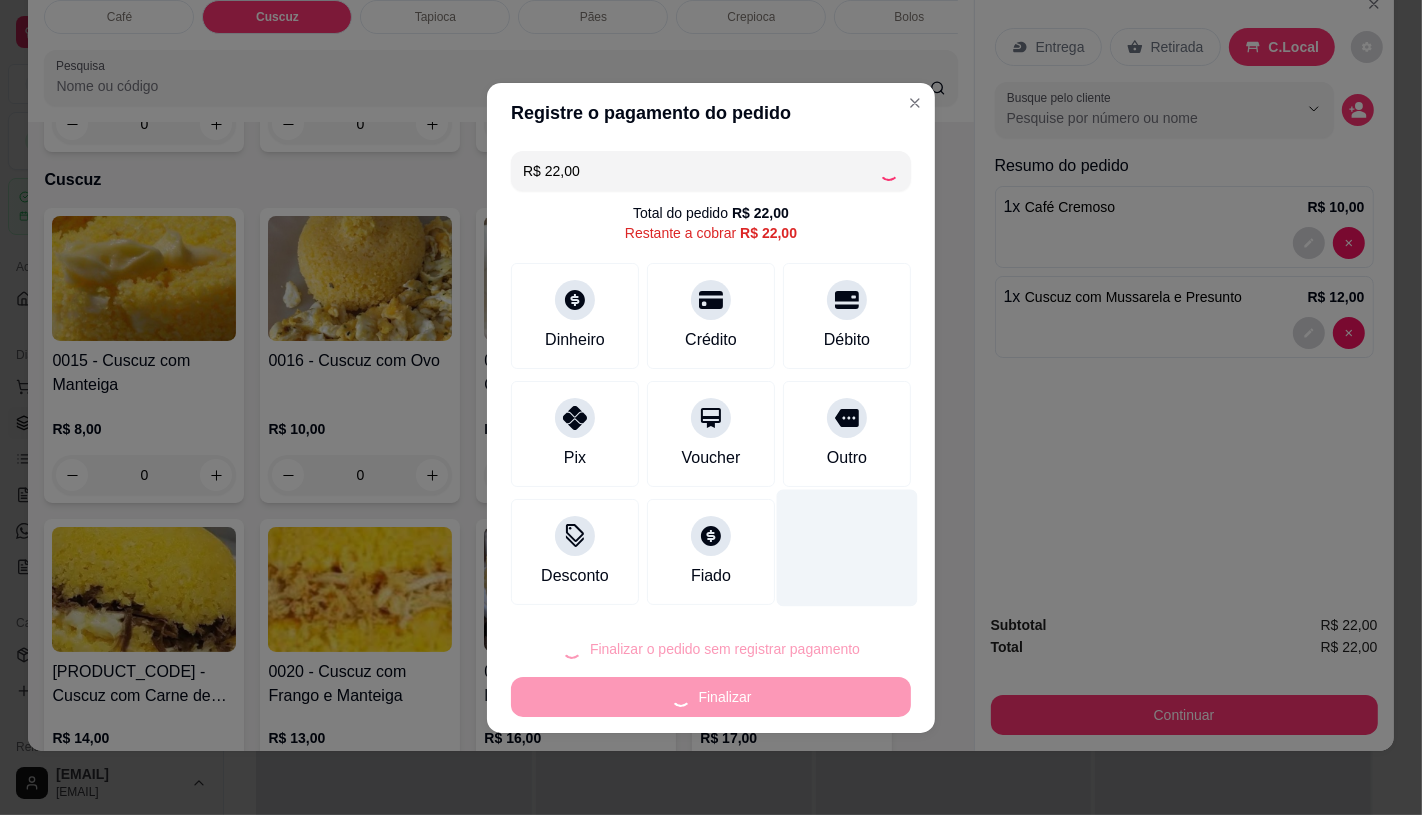 type on "0" 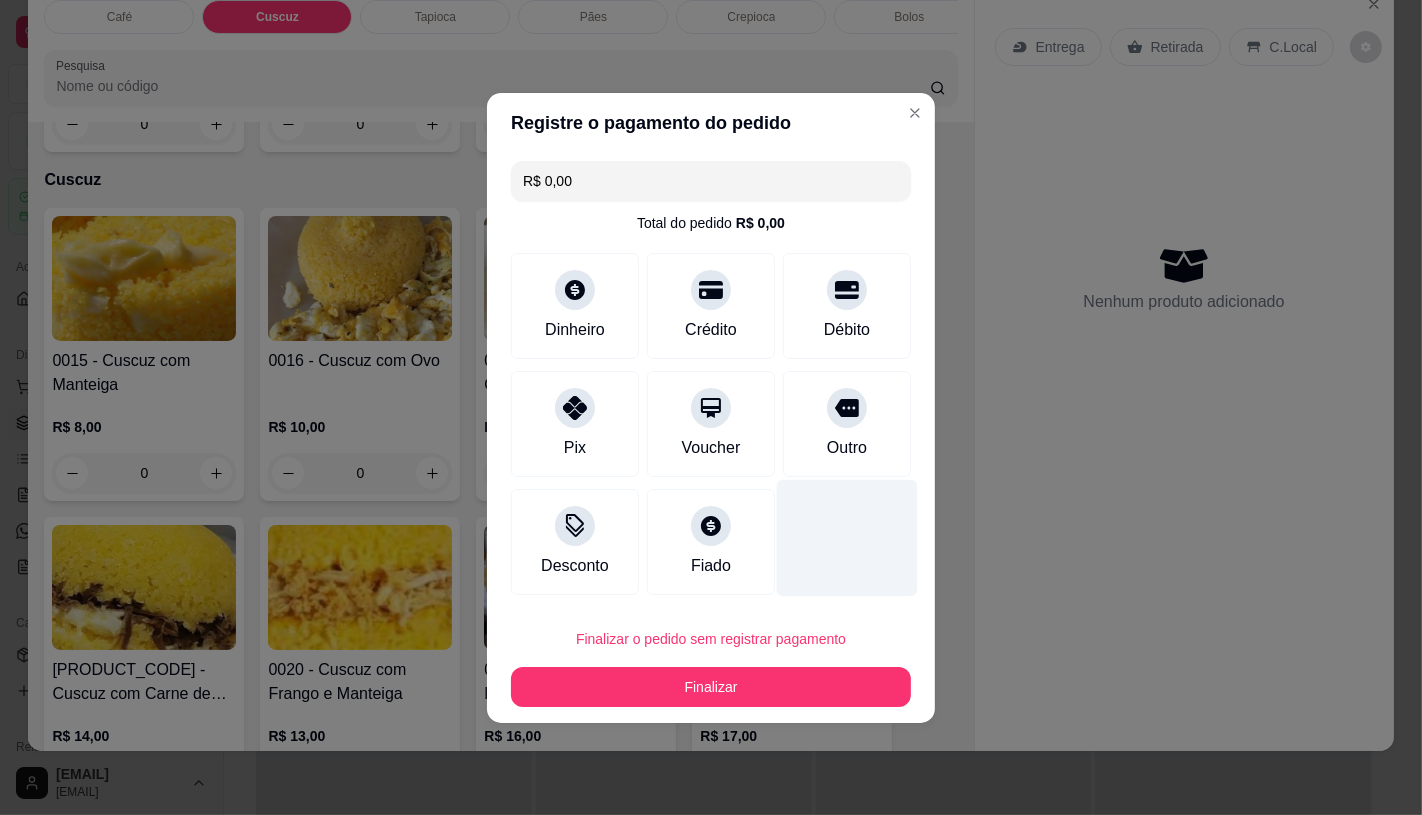 type on "R$ 0,00" 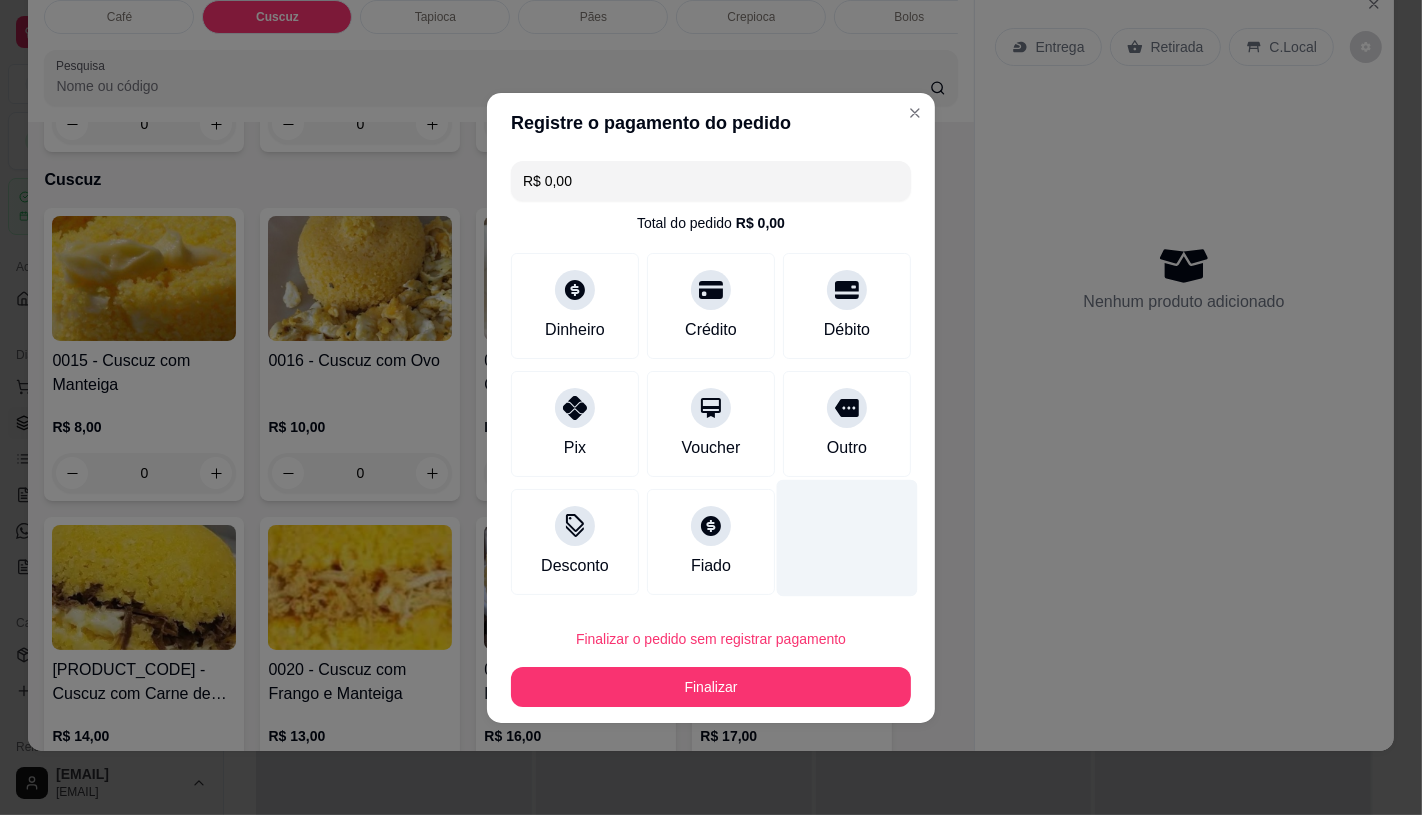 scroll, scrollTop: 700, scrollLeft: 0, axis: vertical 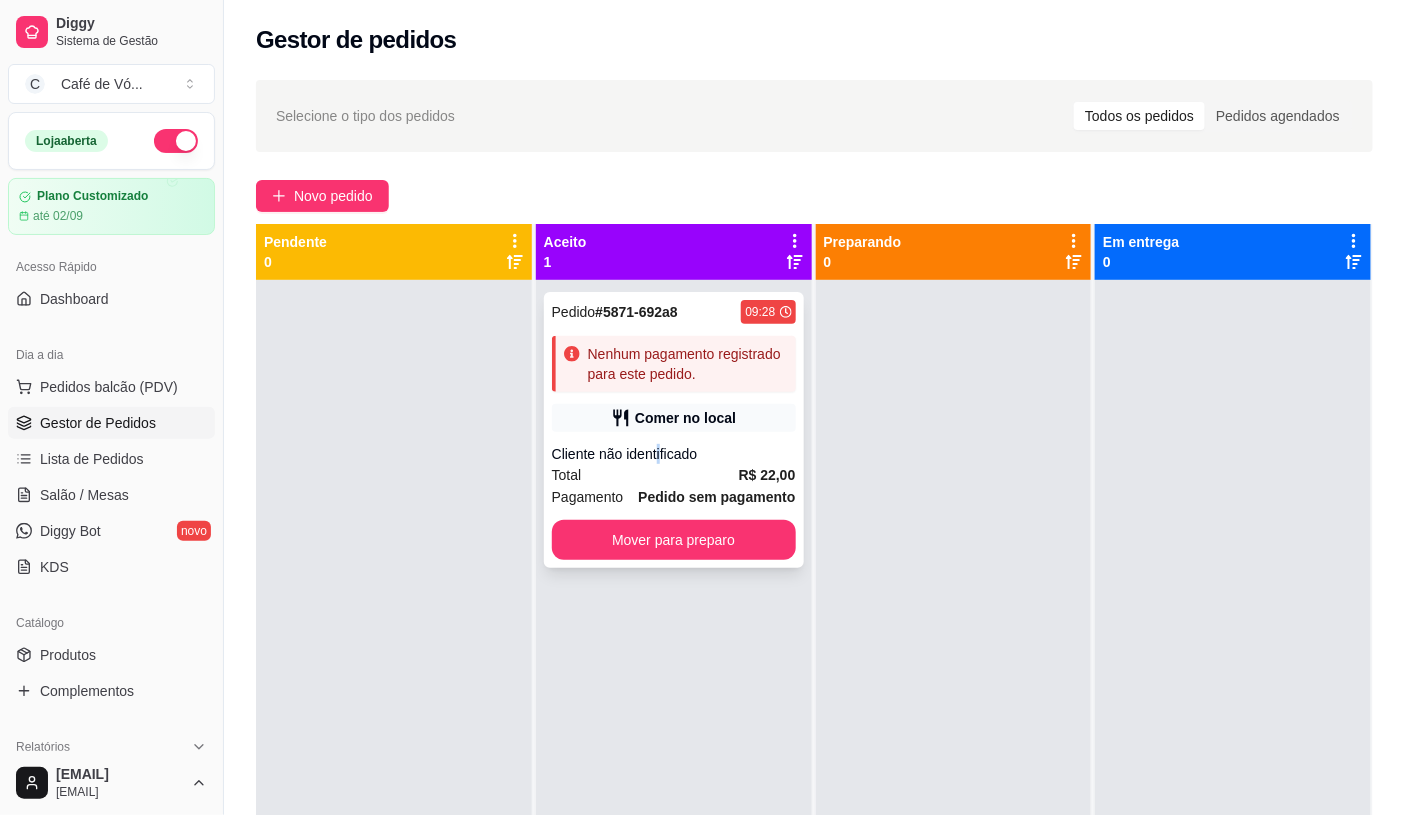 click on "Cliente não identificado" at bounding box center [674, 454] 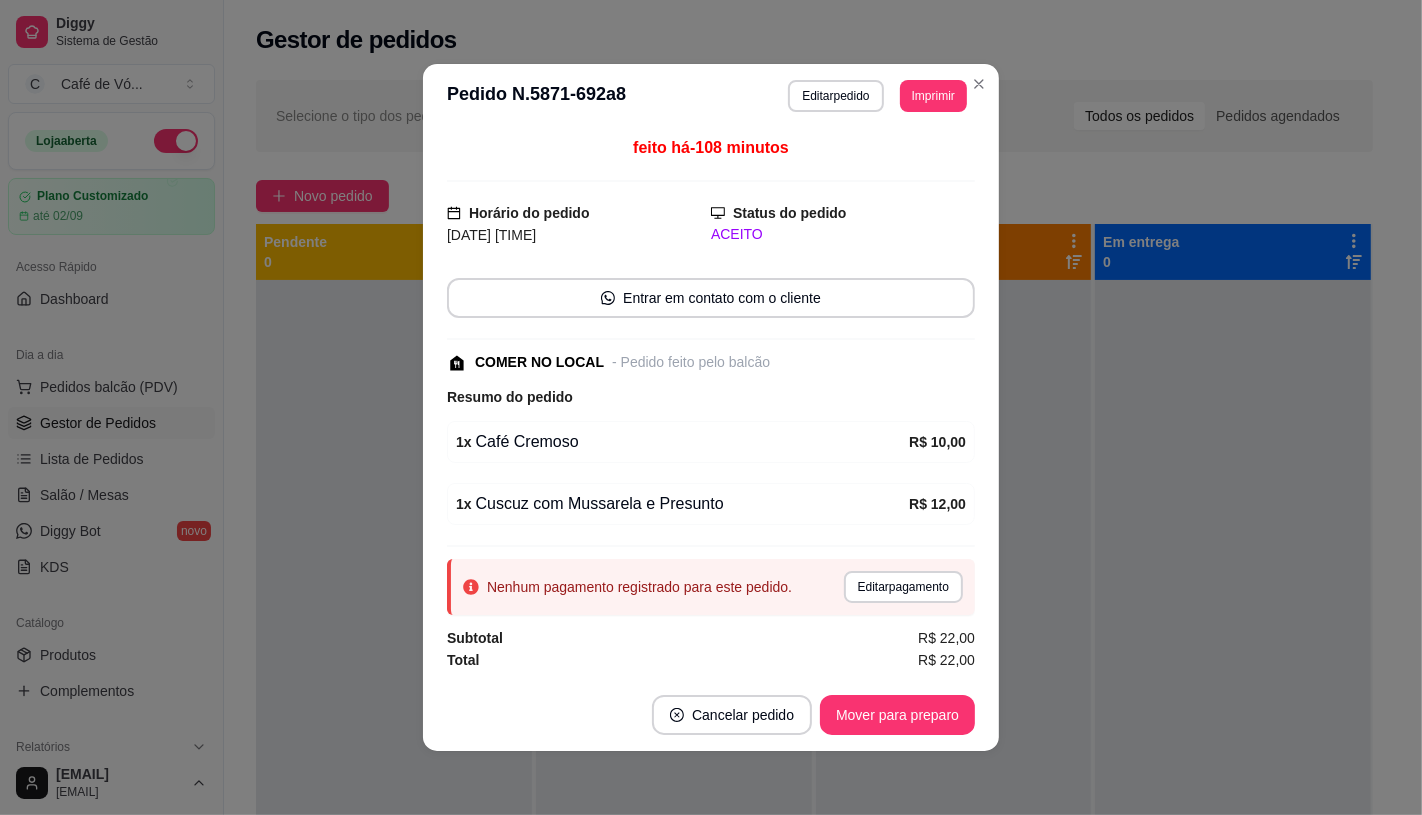 drag, startPoint x: 851, startPoint y: 33, endPoint x: 921, endPoint y: 125, distance: 115.60277 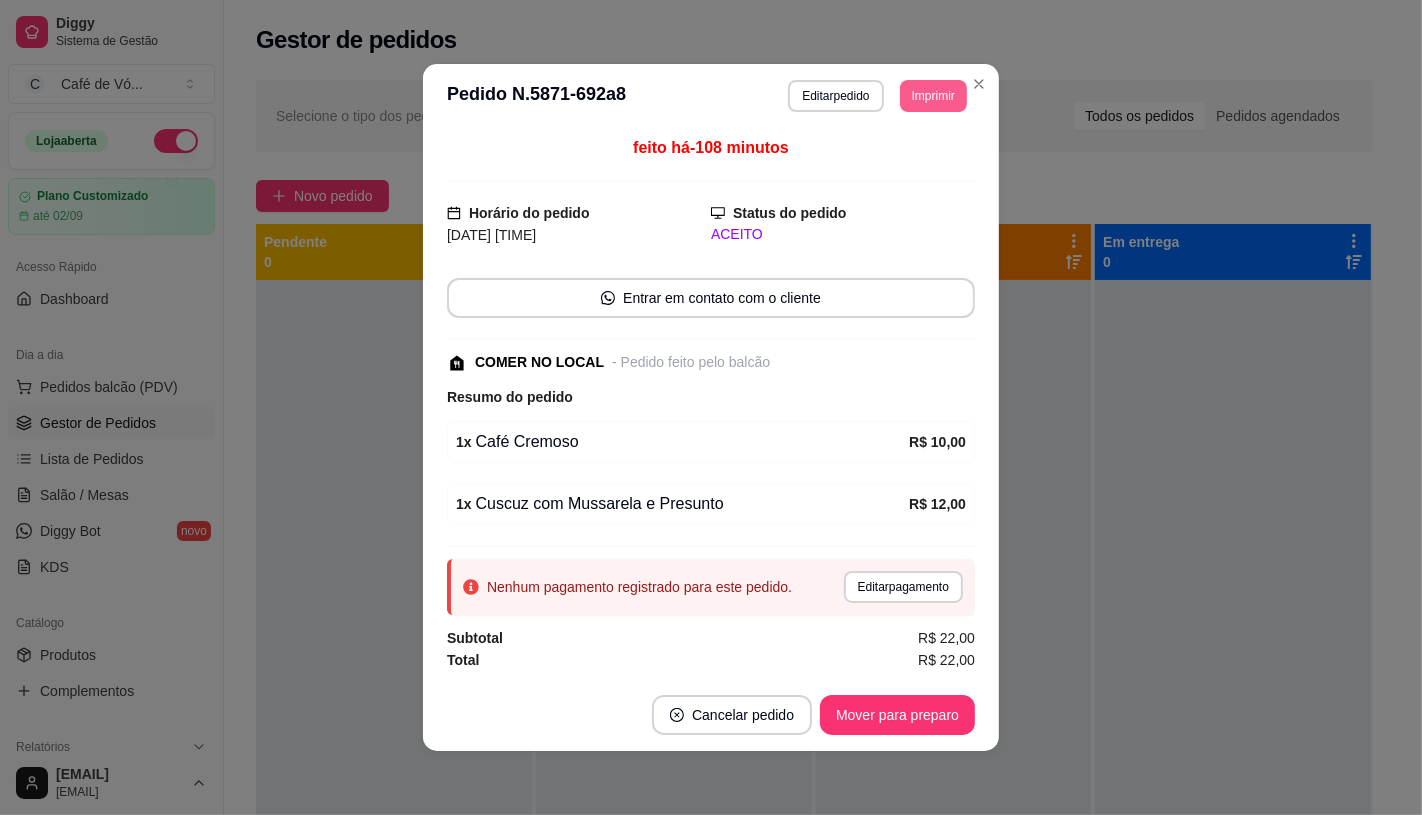 click on "Imprimir" at bounding box center (933, 96) 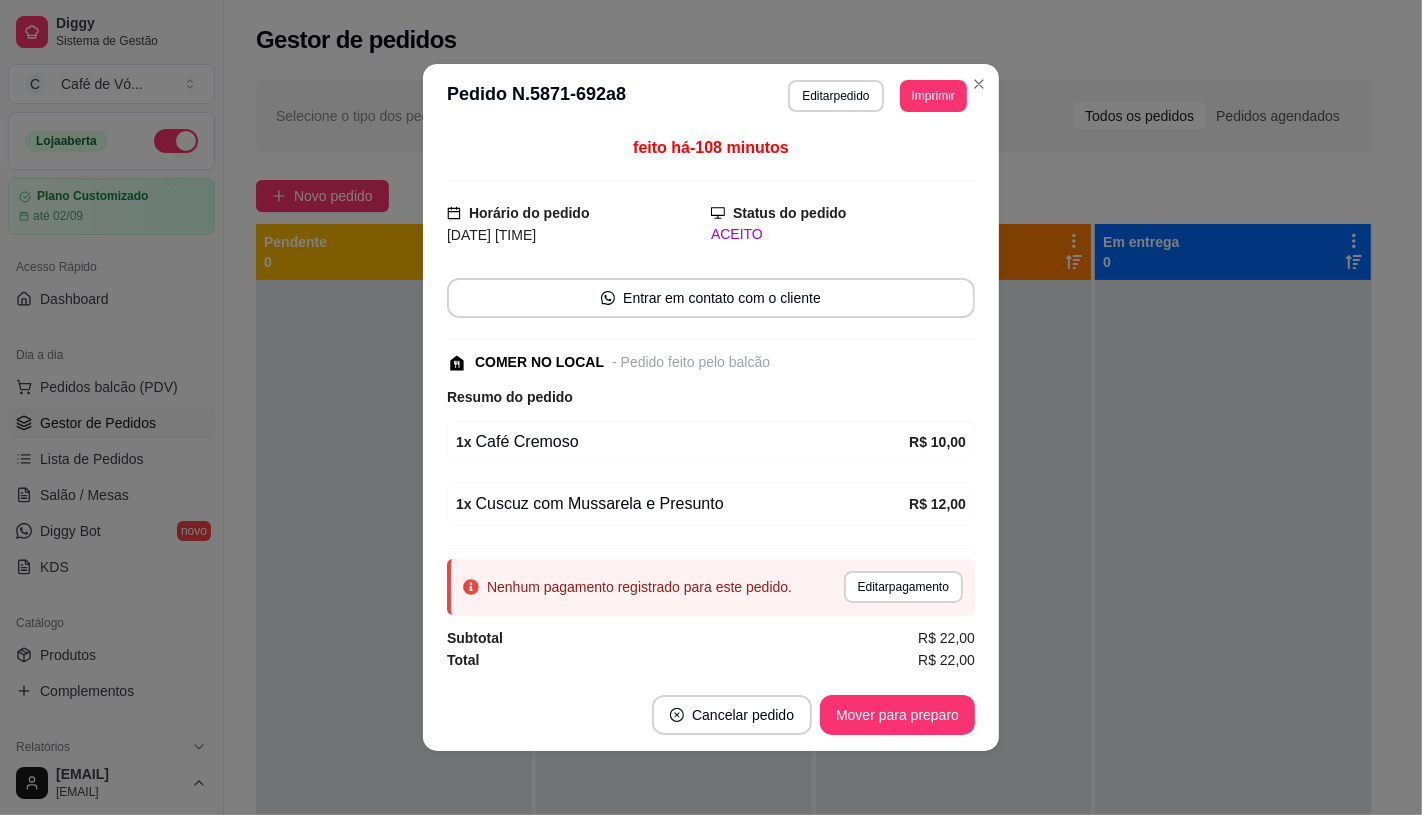 drag, startPoint x: 917, startPoint y: 146, endPoint x: 900, endPoint y: 117, distance: 33.61547 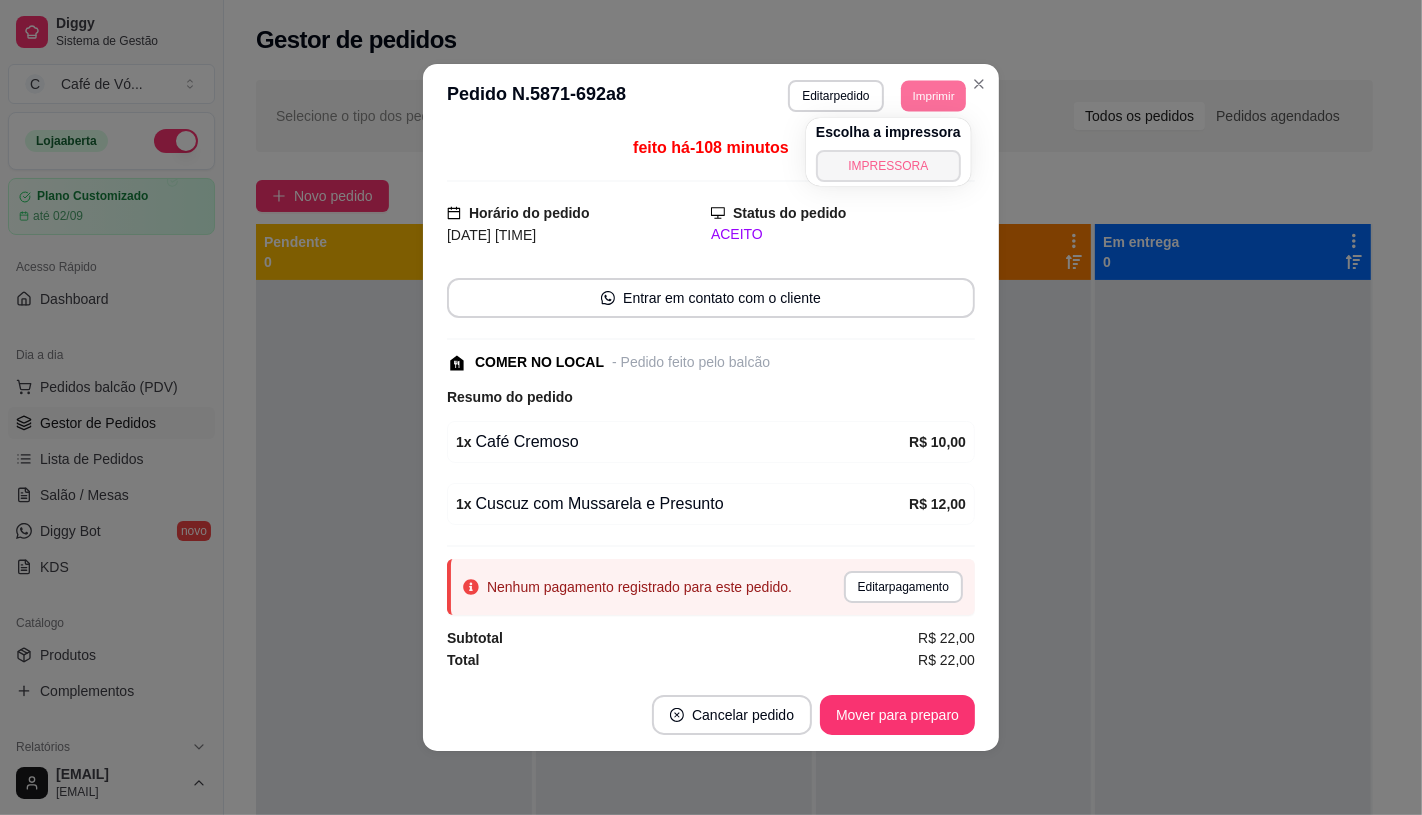 click on "IMPRESSORA" at bounding box center (888, 166) 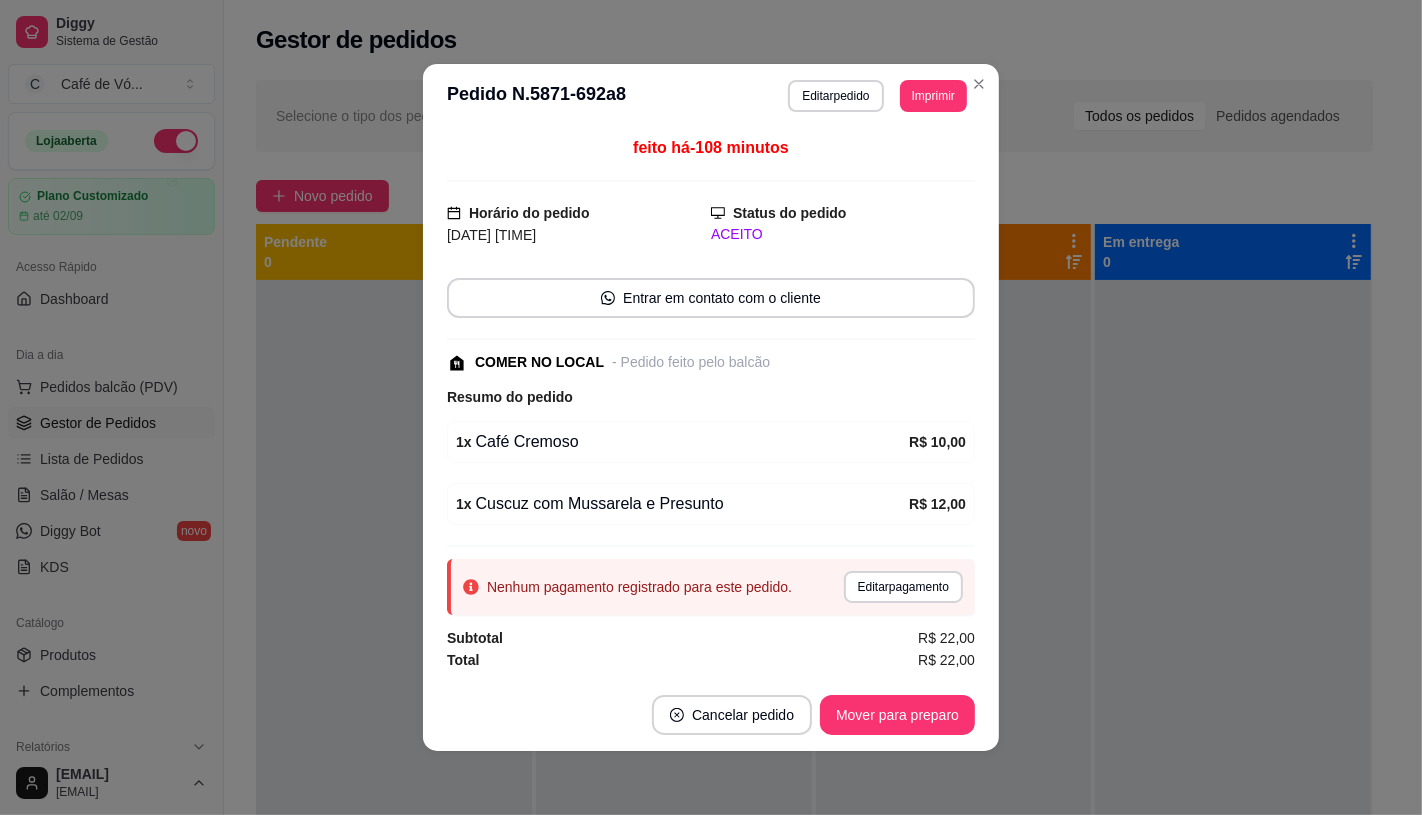 click on "**********" at bounding box center (711, 96) 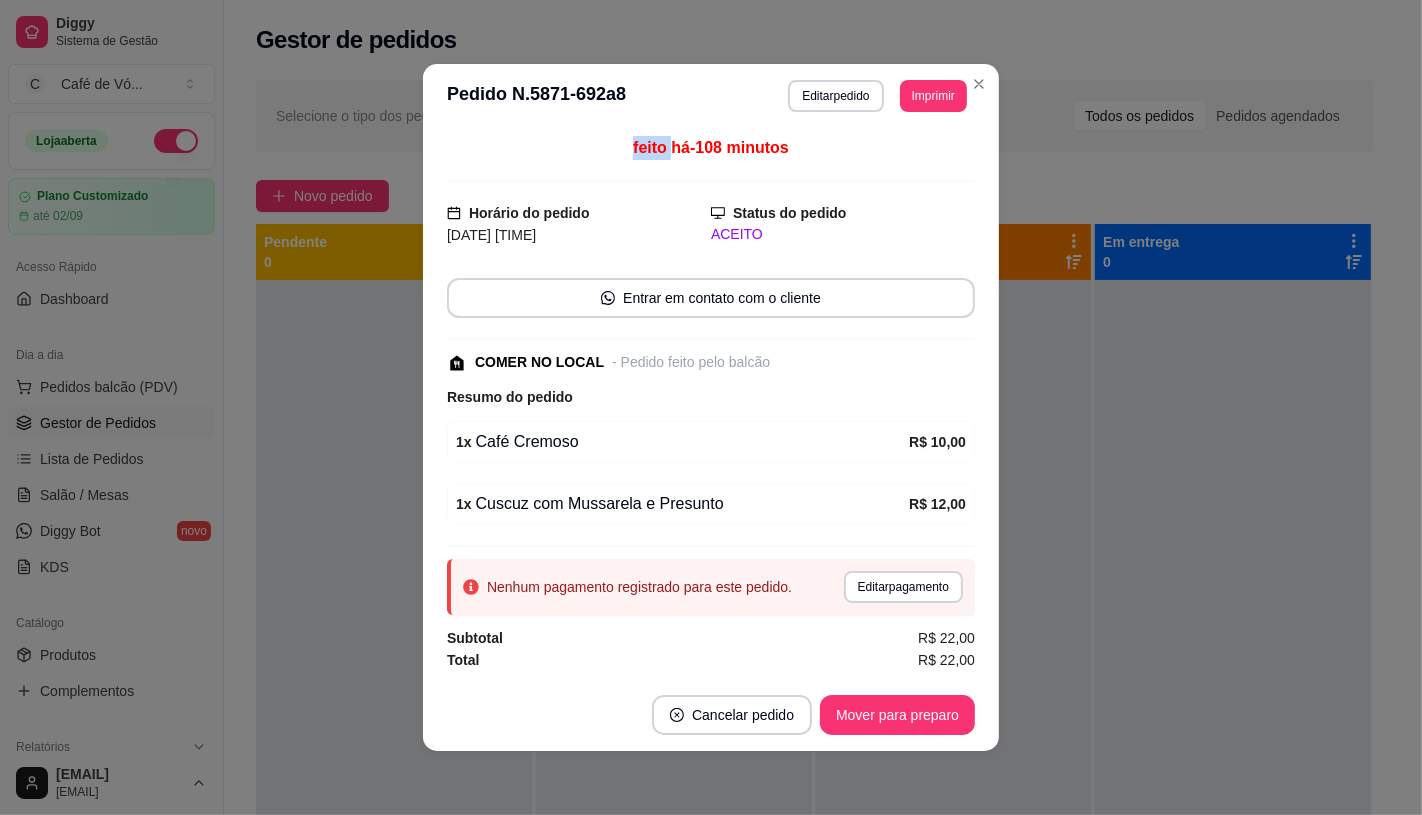click on "**********" at bounding box center (711, 96) 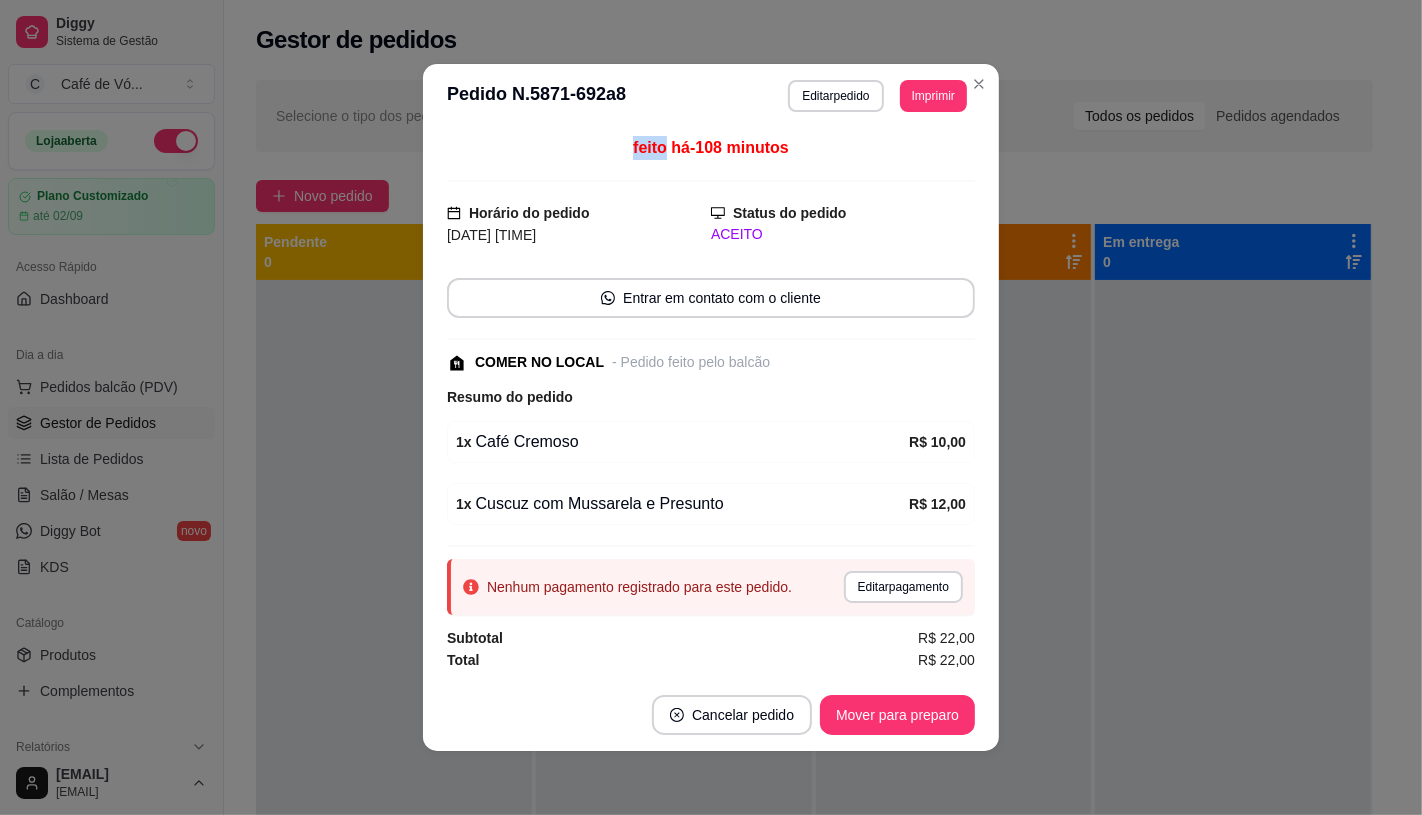 click on "Imprimir" at bounding box center [933, 96] 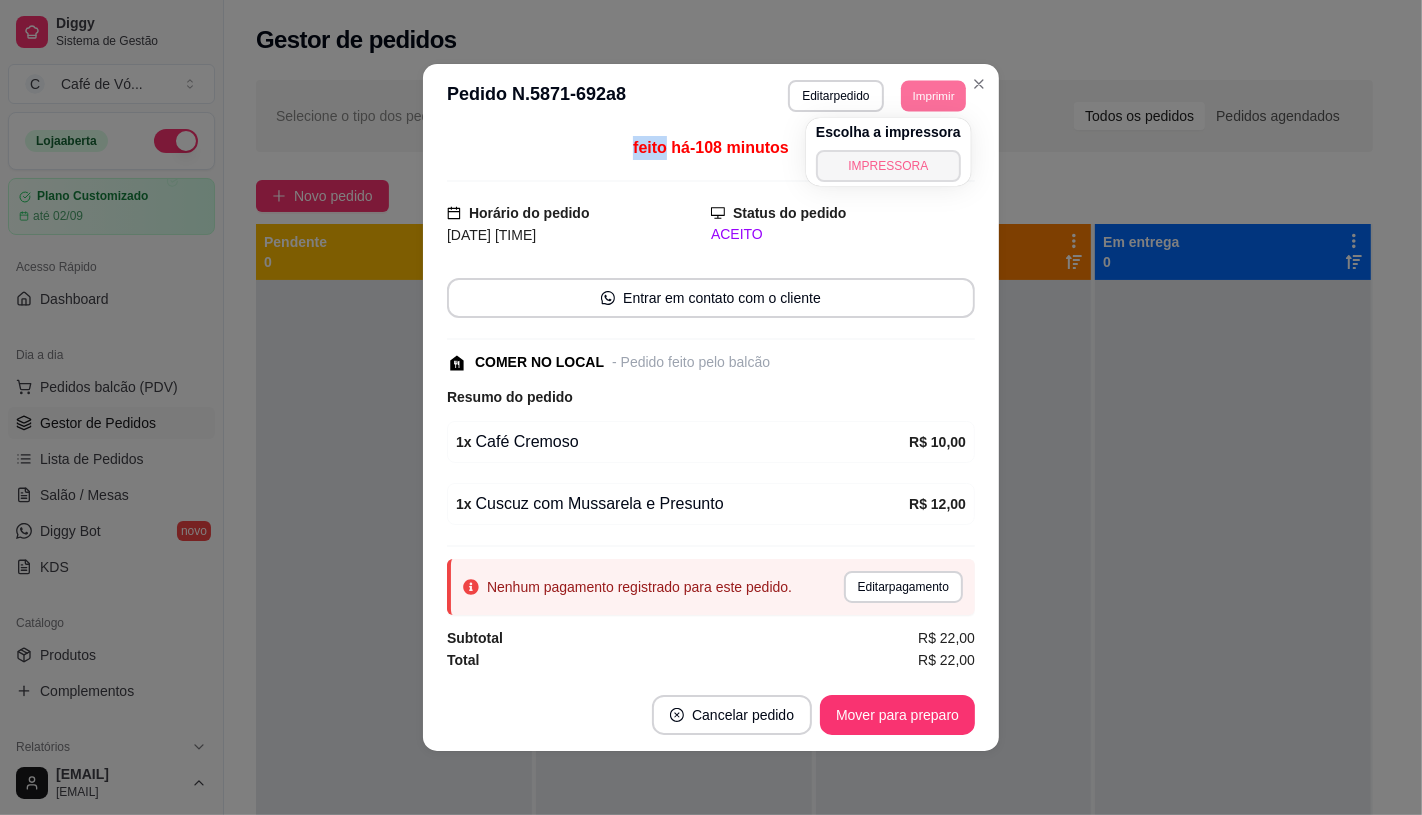 click on "IMPRESSORA" at bounding box center [888, 166] 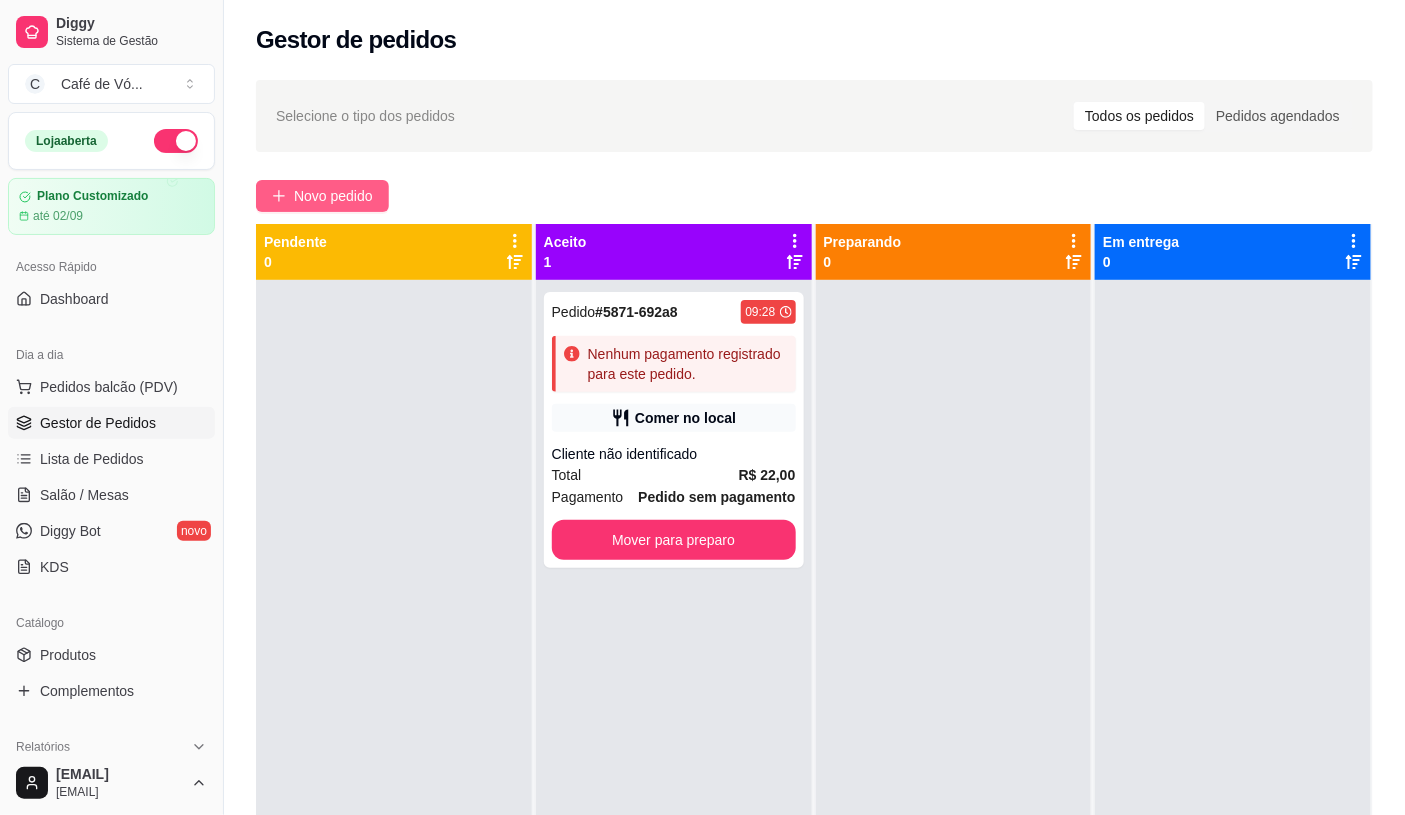 click on "Novo pedido" at bounding box center [322, 196] 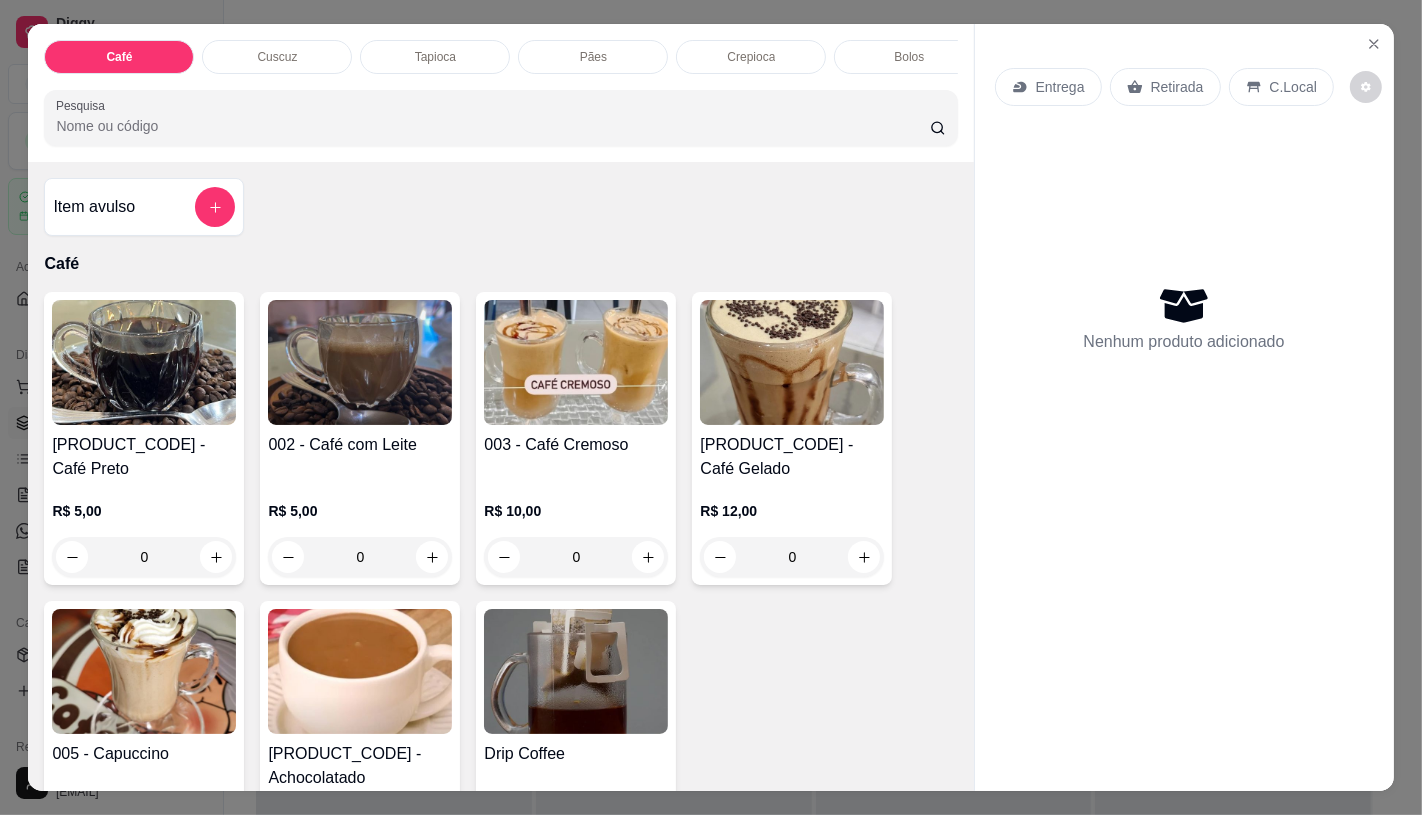 click on "Crepioca" at bounding box center [751, 57] 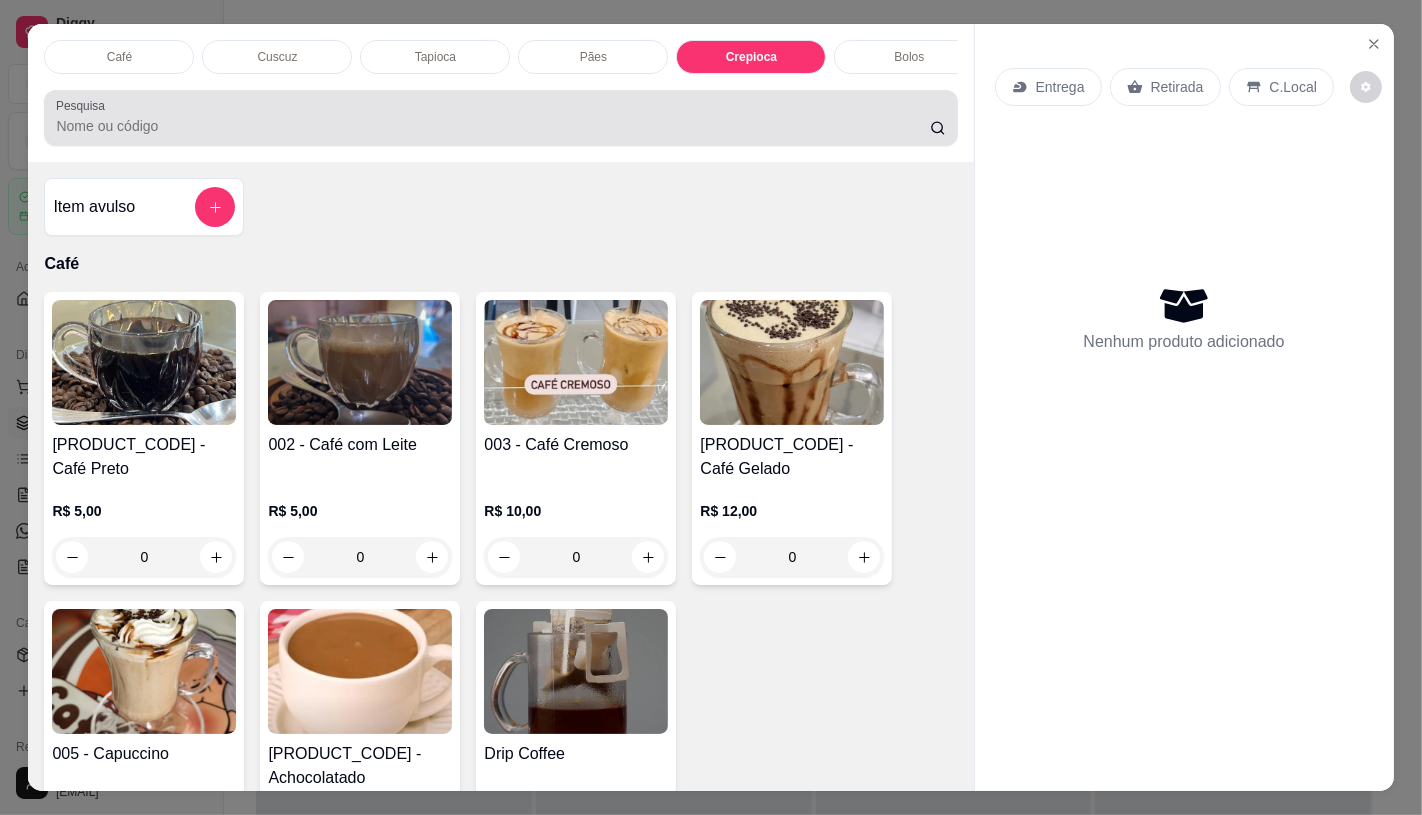 scroll, scrollTop: 2958, scrollLeft: 0, axis: vertical 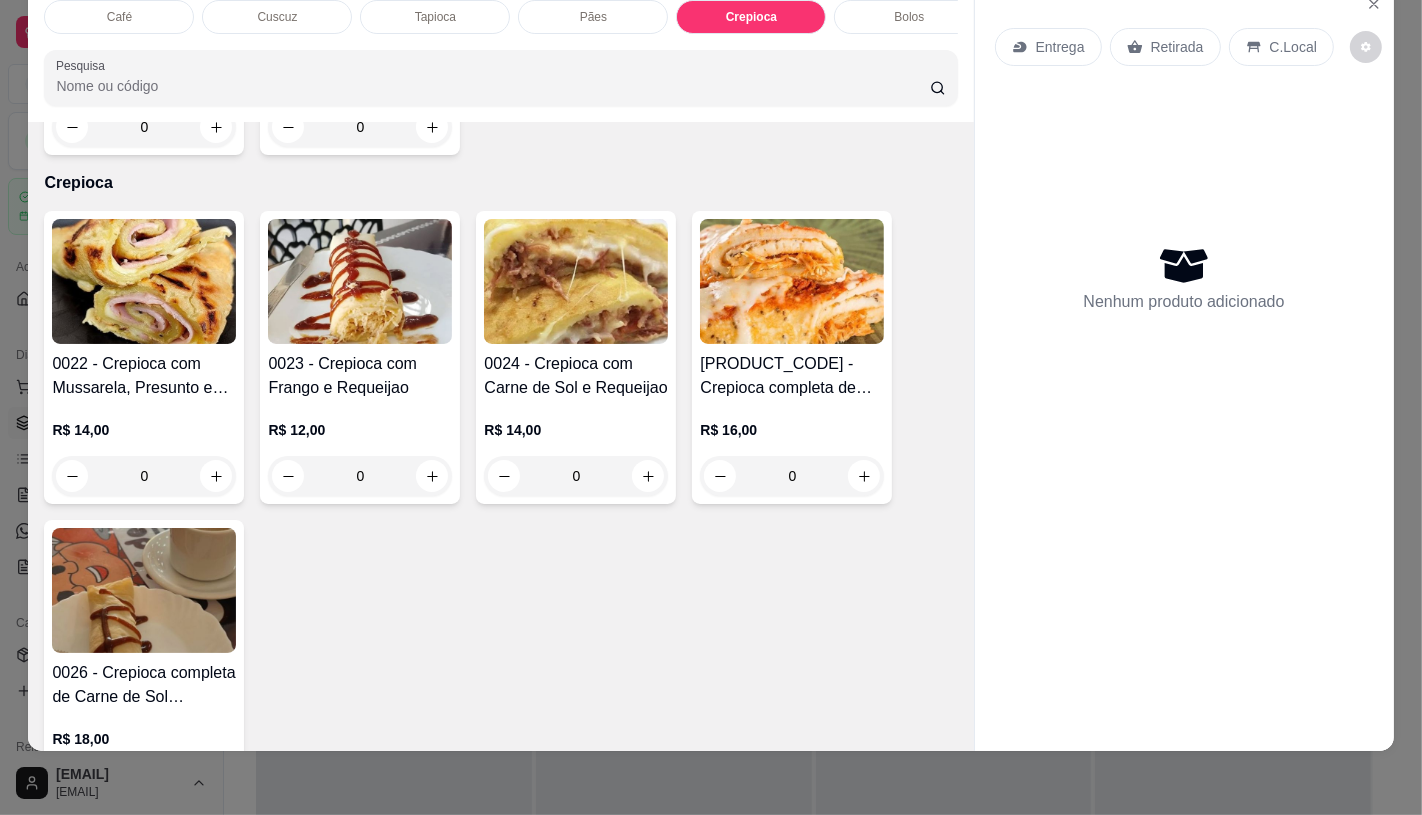 click on "0023 - Crepioca com Frango e Requeijao" at bounding box center (360, 376) 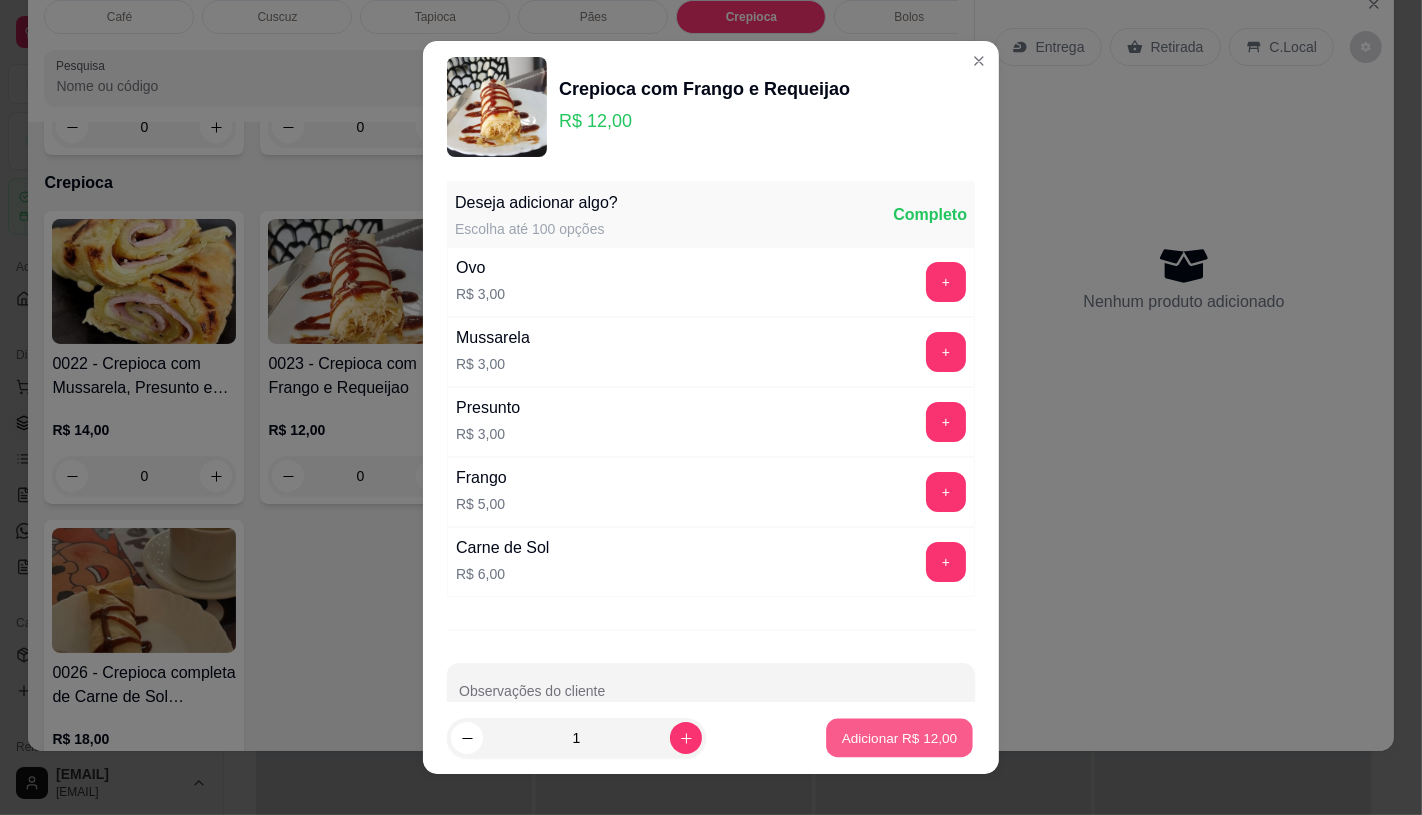 click on "Adicionar   R$ 12,00" at bounding box center [900, 738] 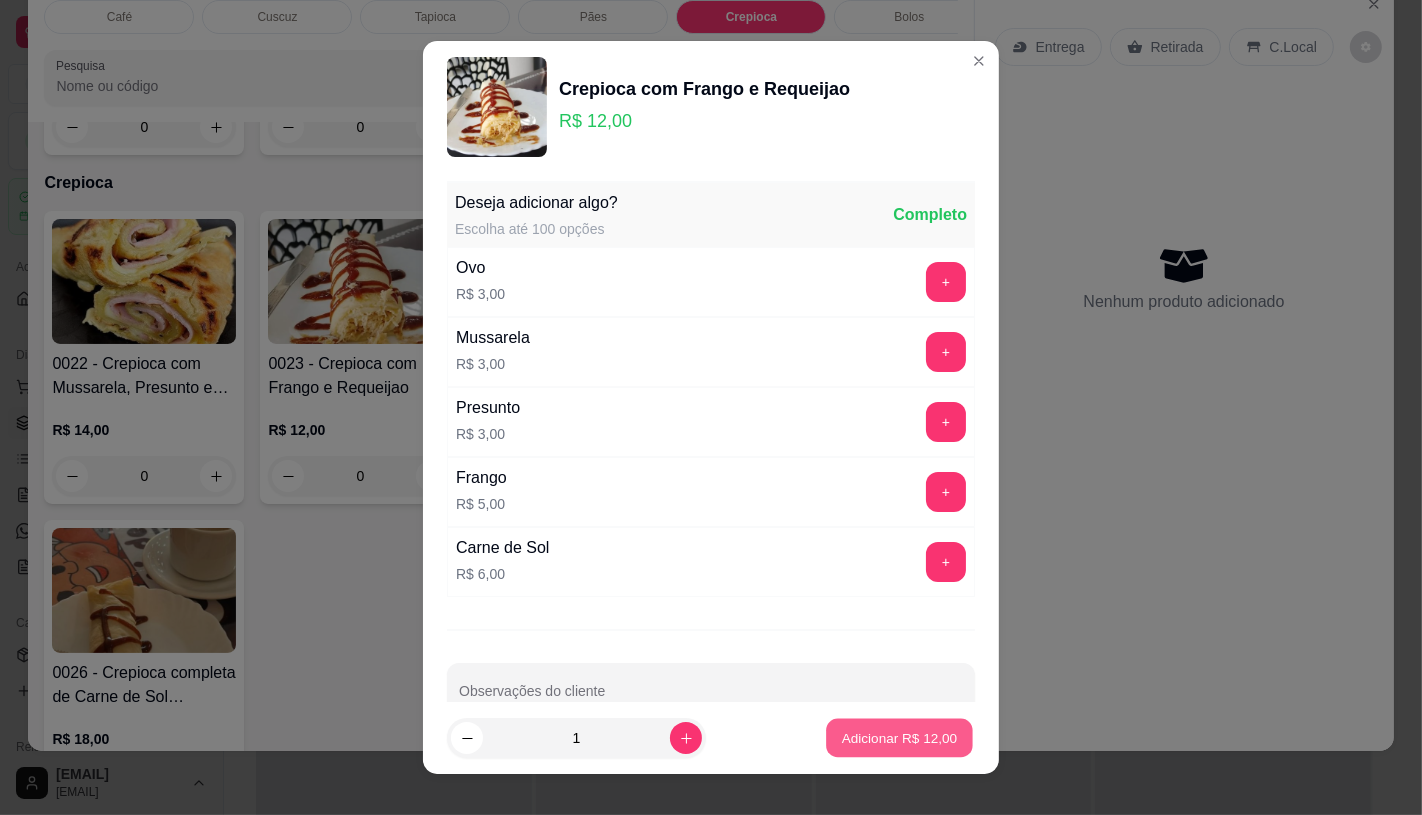 type on "1" 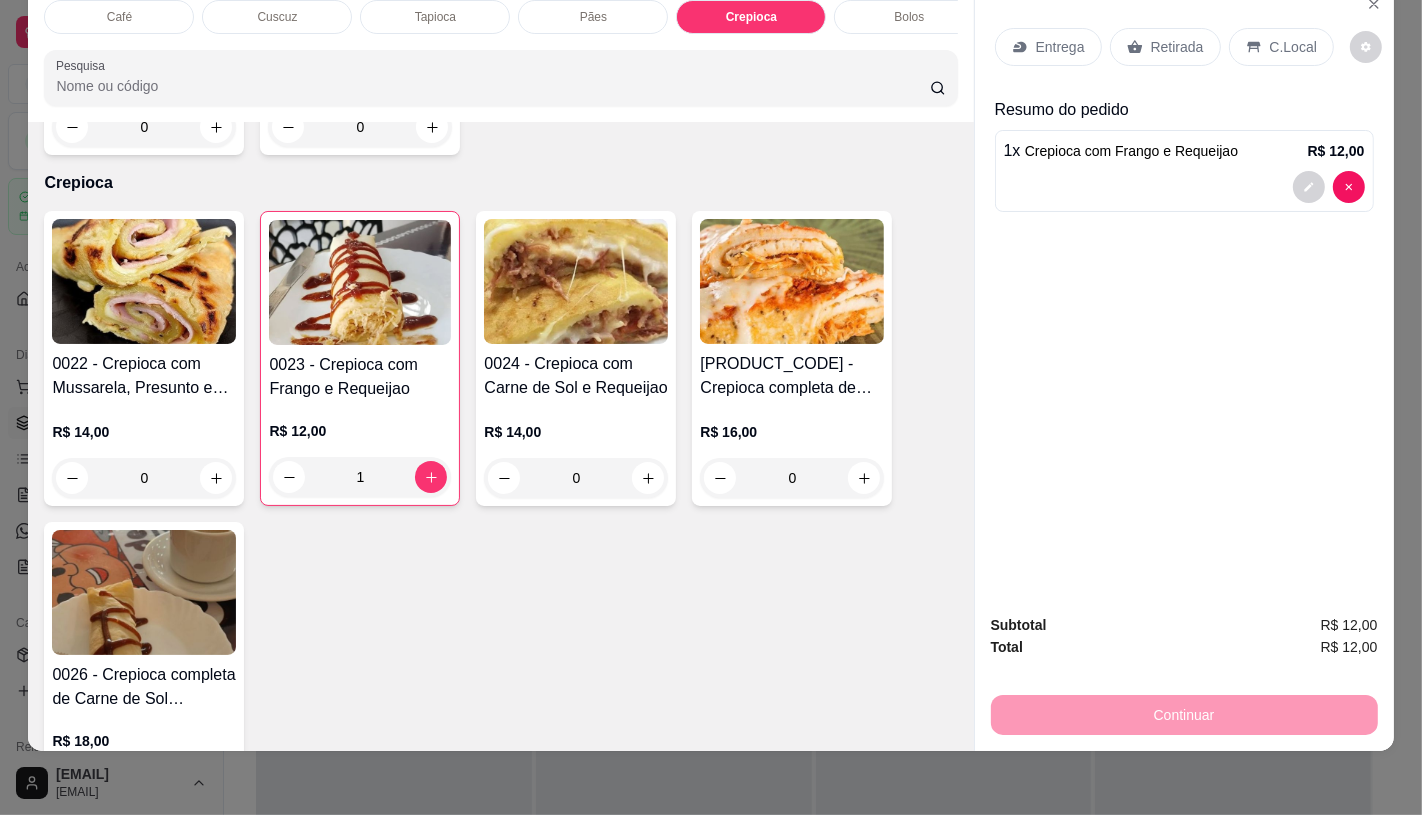 click on "Pães" at bounding box center (593, 17) 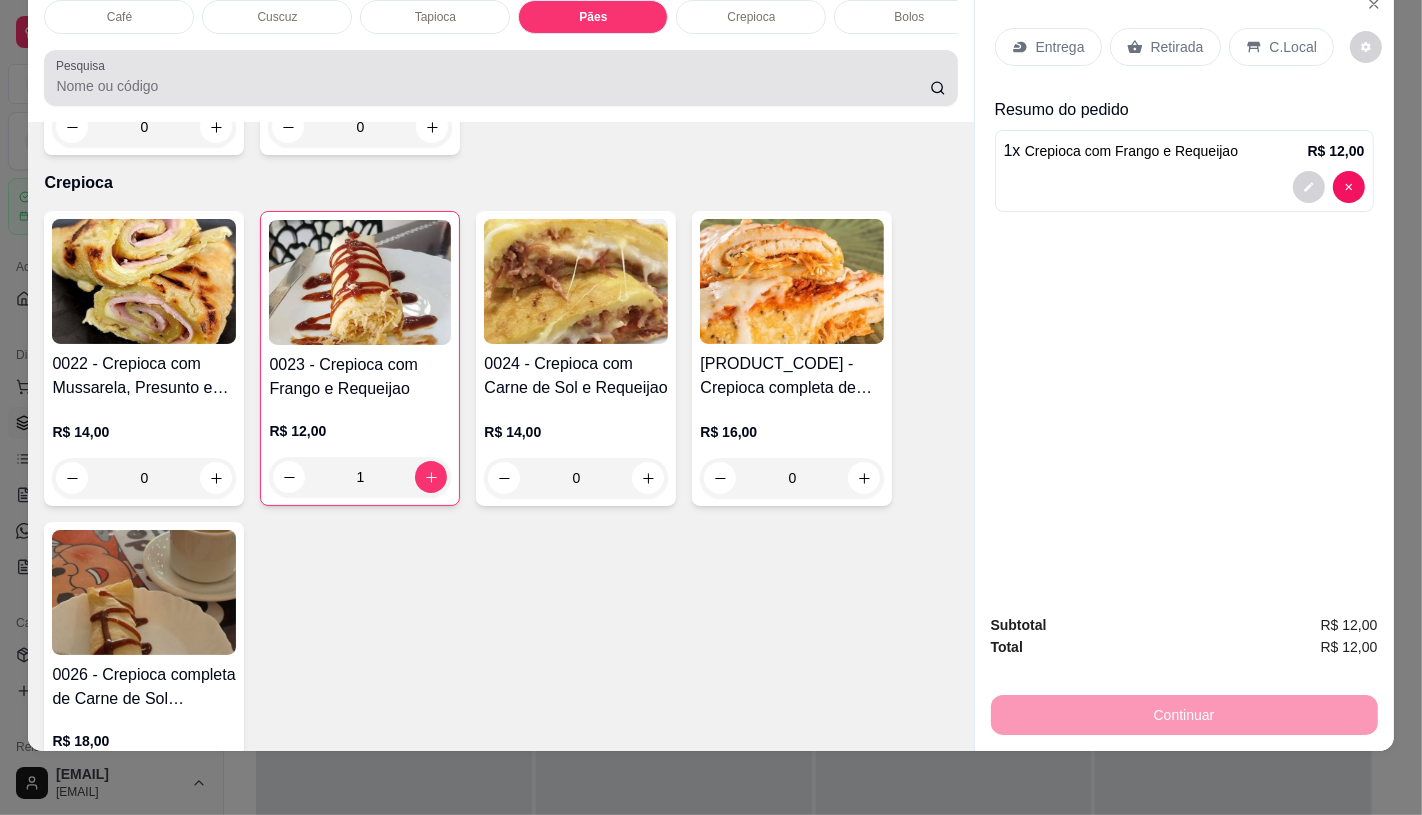 scroll, scrollTop: 2015, scrollLeft: 0, axis: vertical 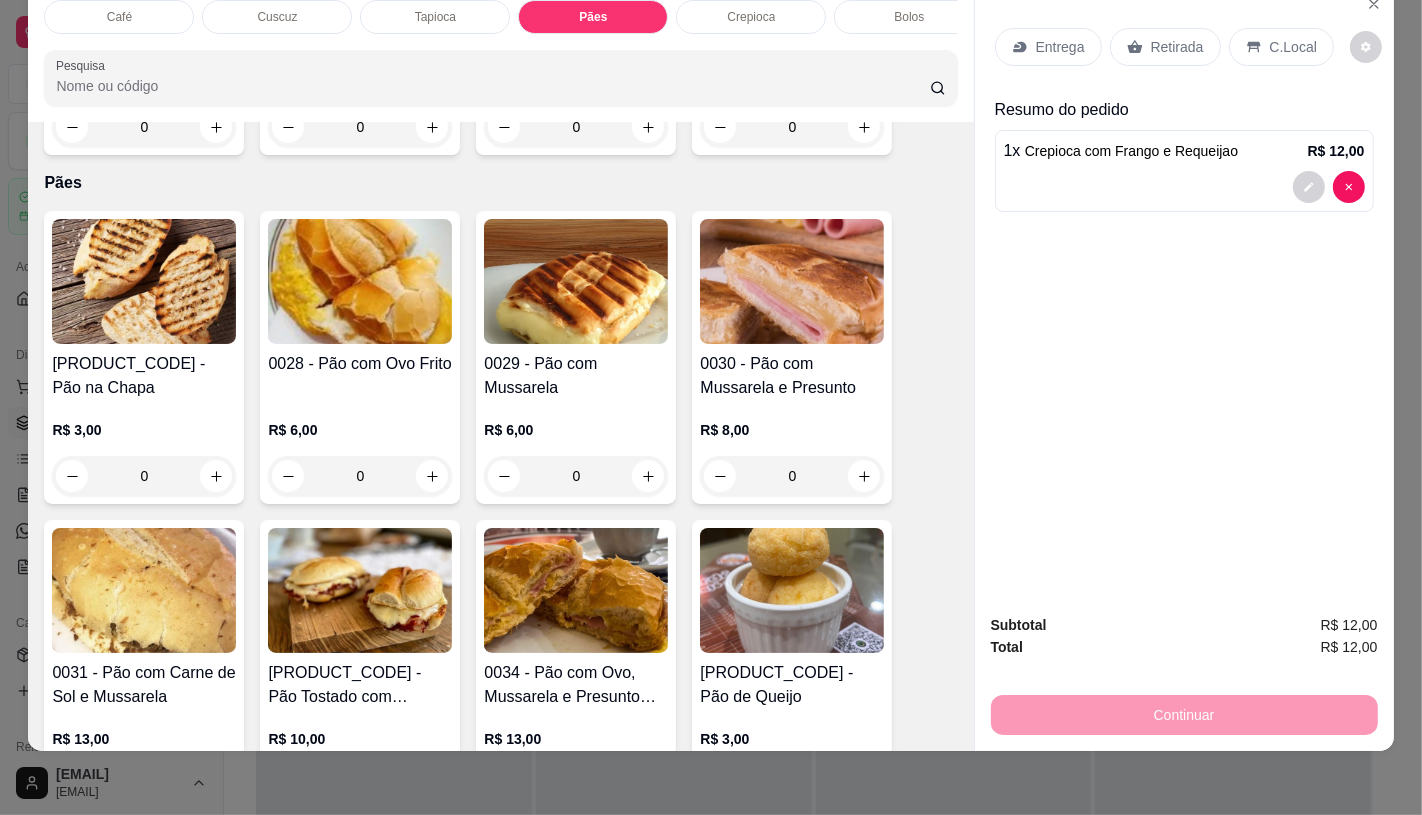 click at bounding box center (360, 281) 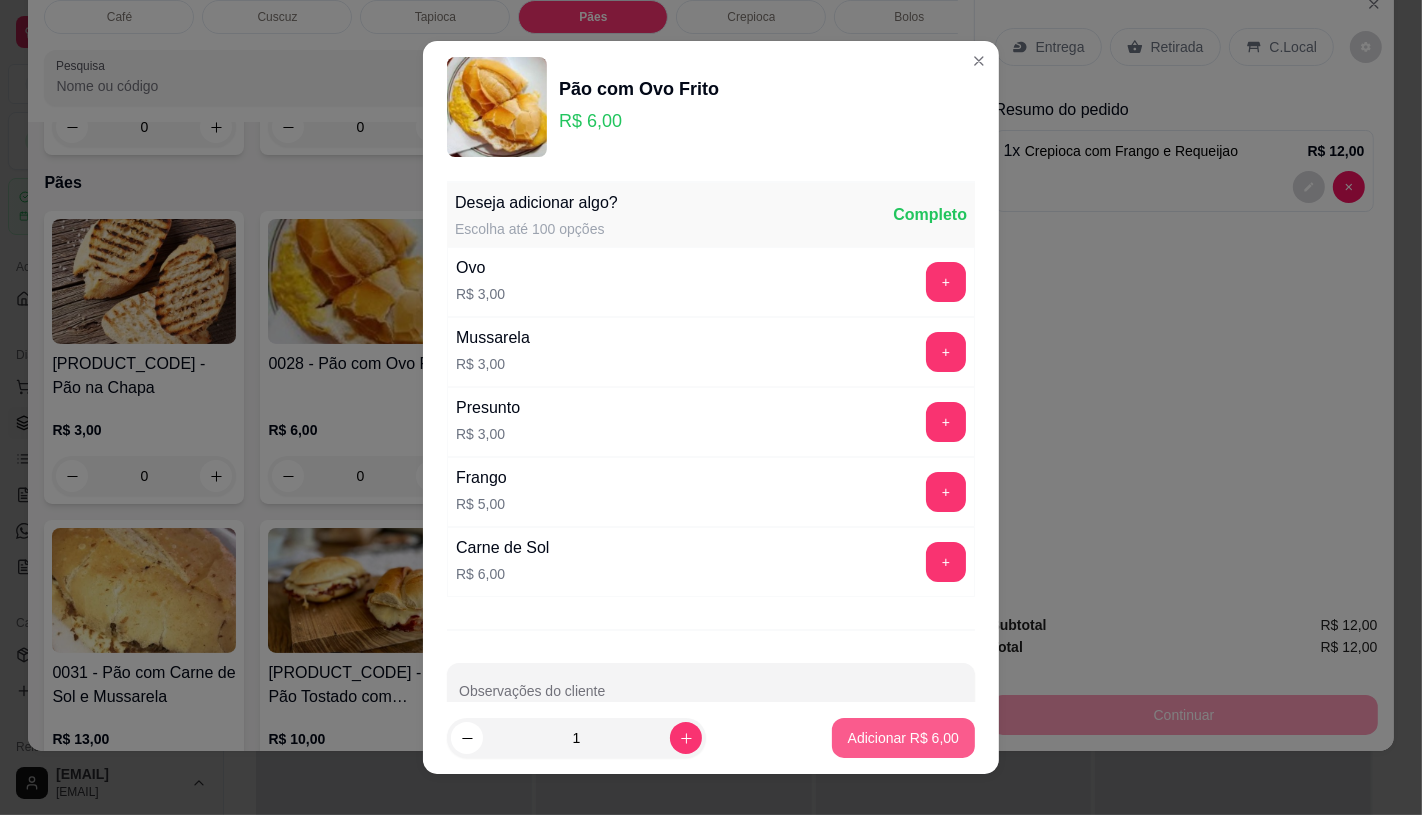 click on "Adicionar   R$ 6,00" at bounding box center [903, 738] 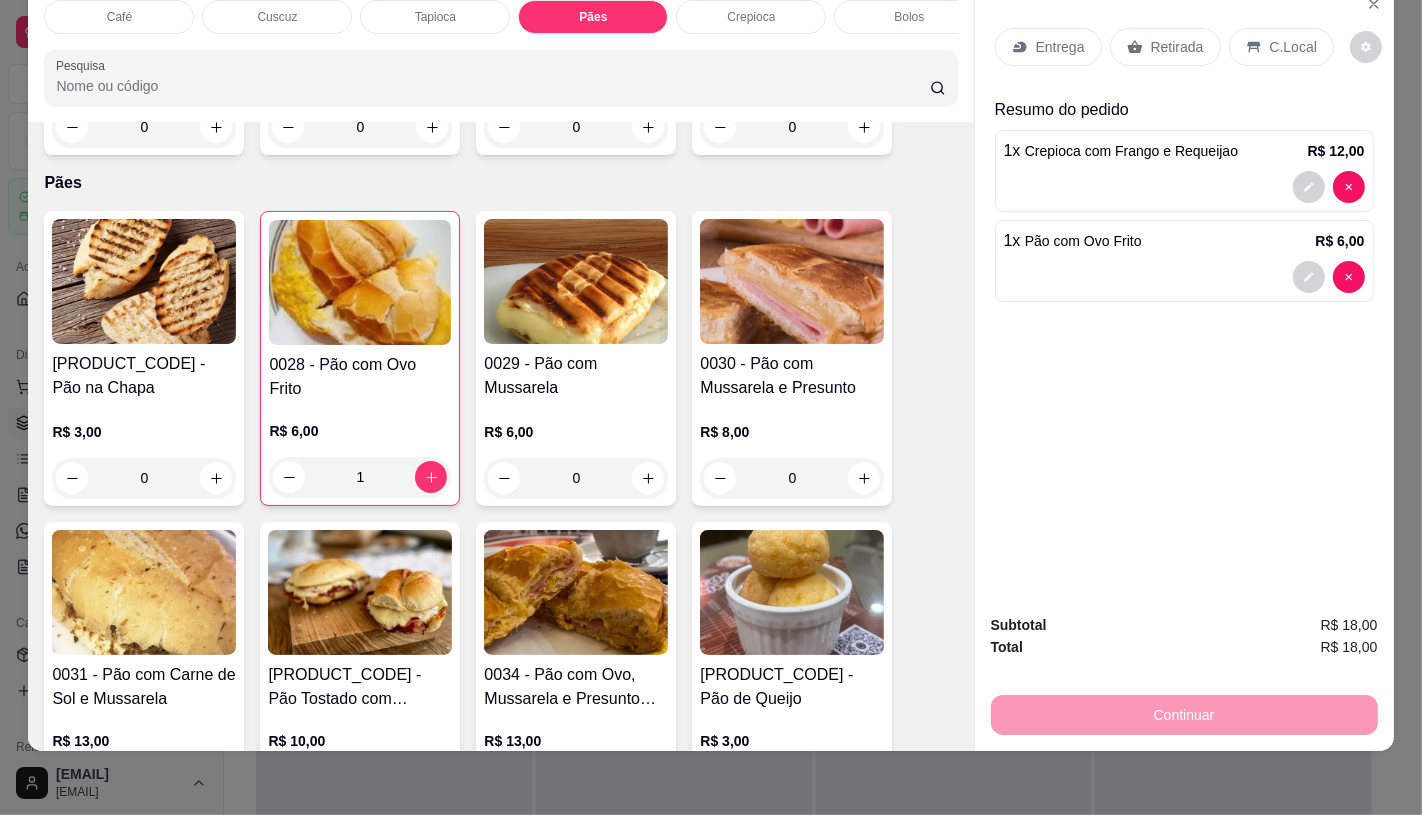 click on "C.Local" at bounding box center (1281, 47) 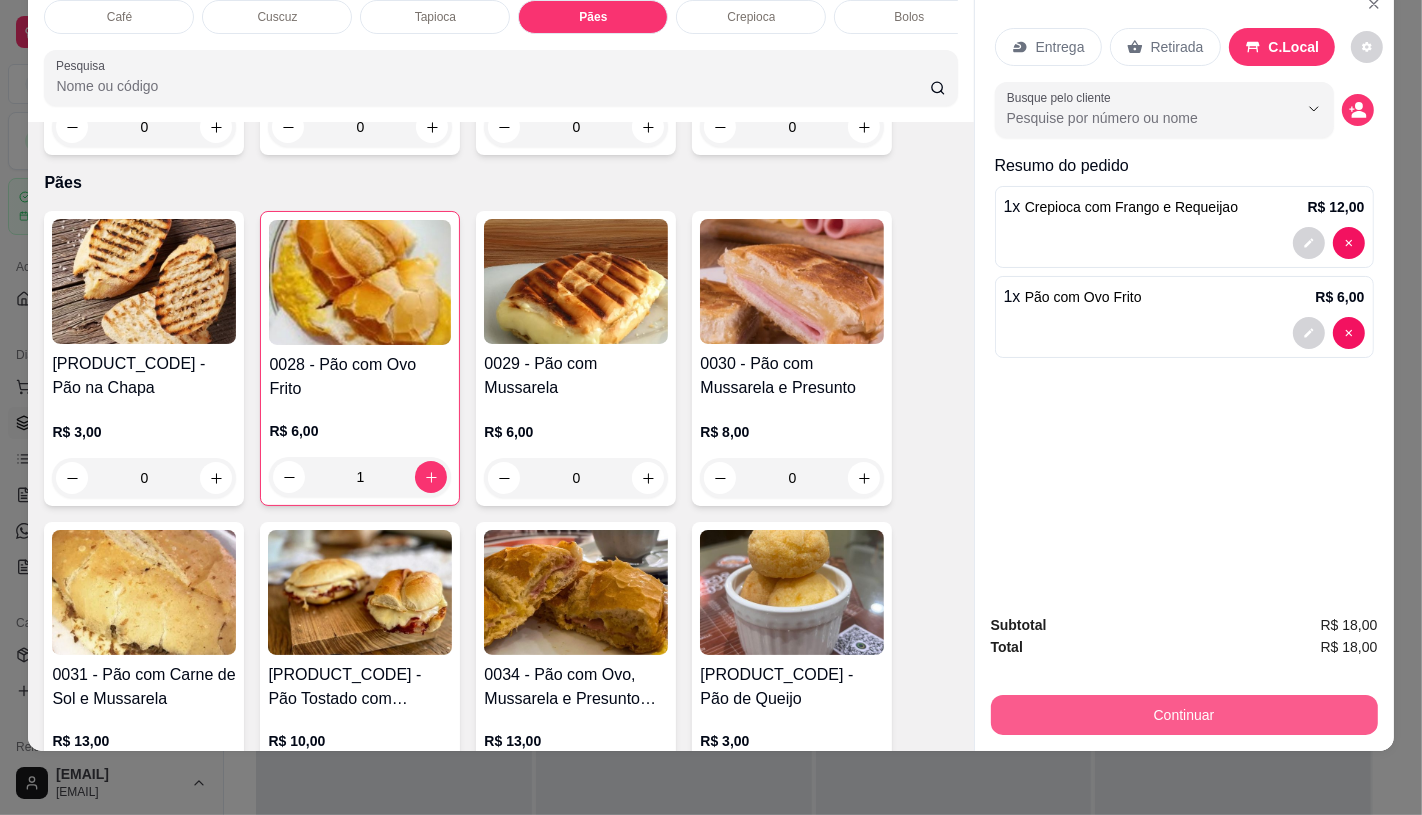 click on "Continuar" at bounding box center [1184, 715] 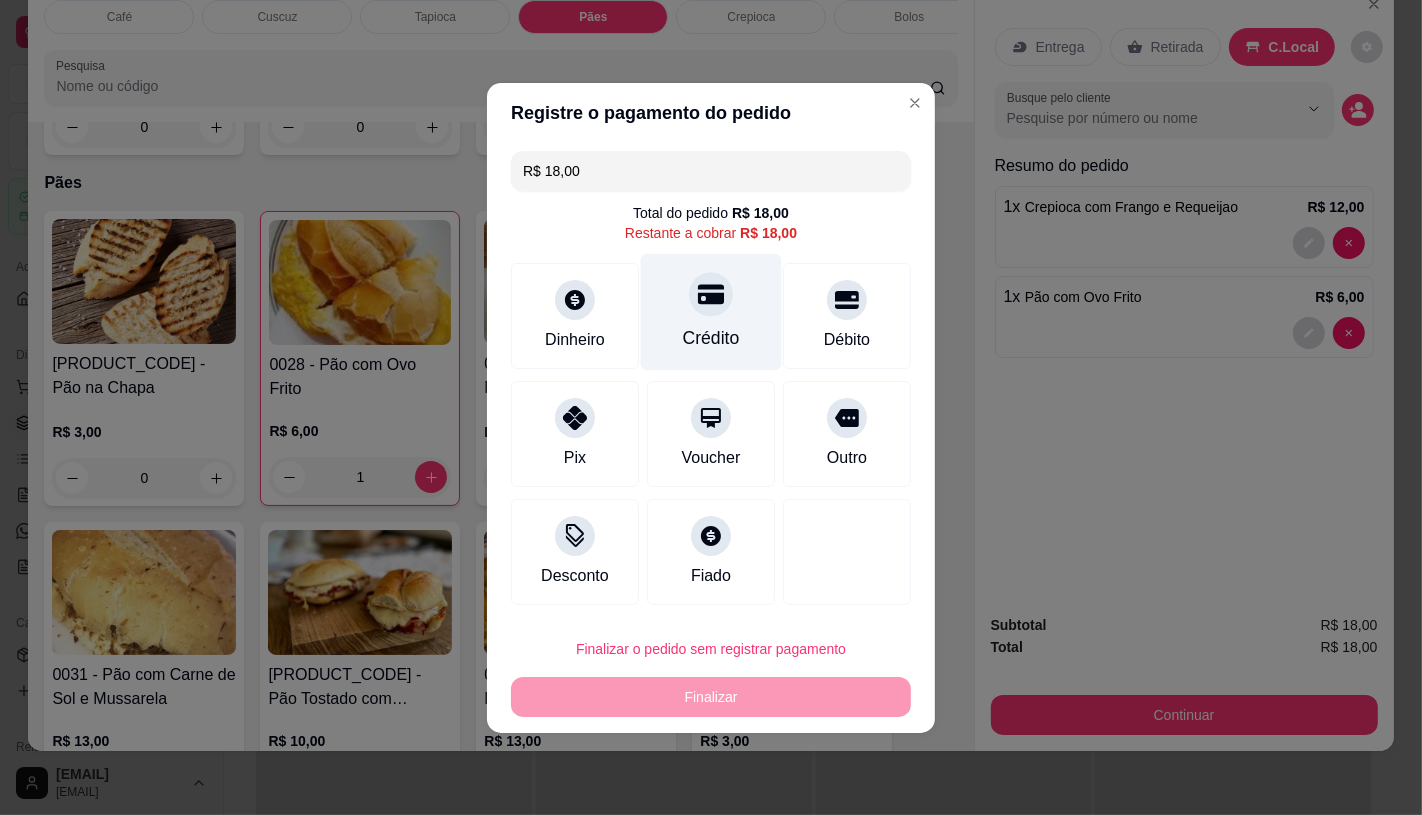 click on "Crédito" at bounding box center (711, 338) 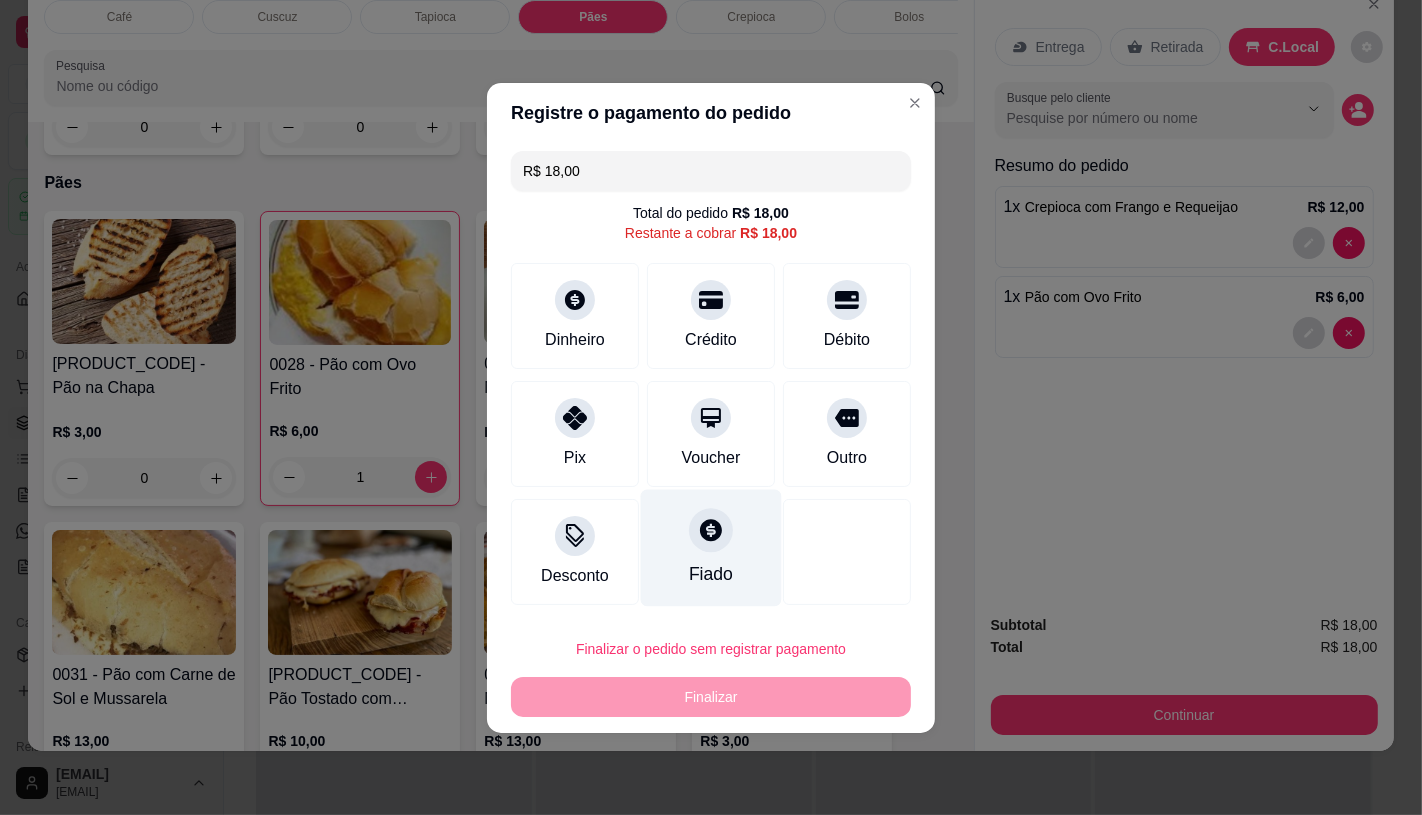 type on "R$ 0,00" 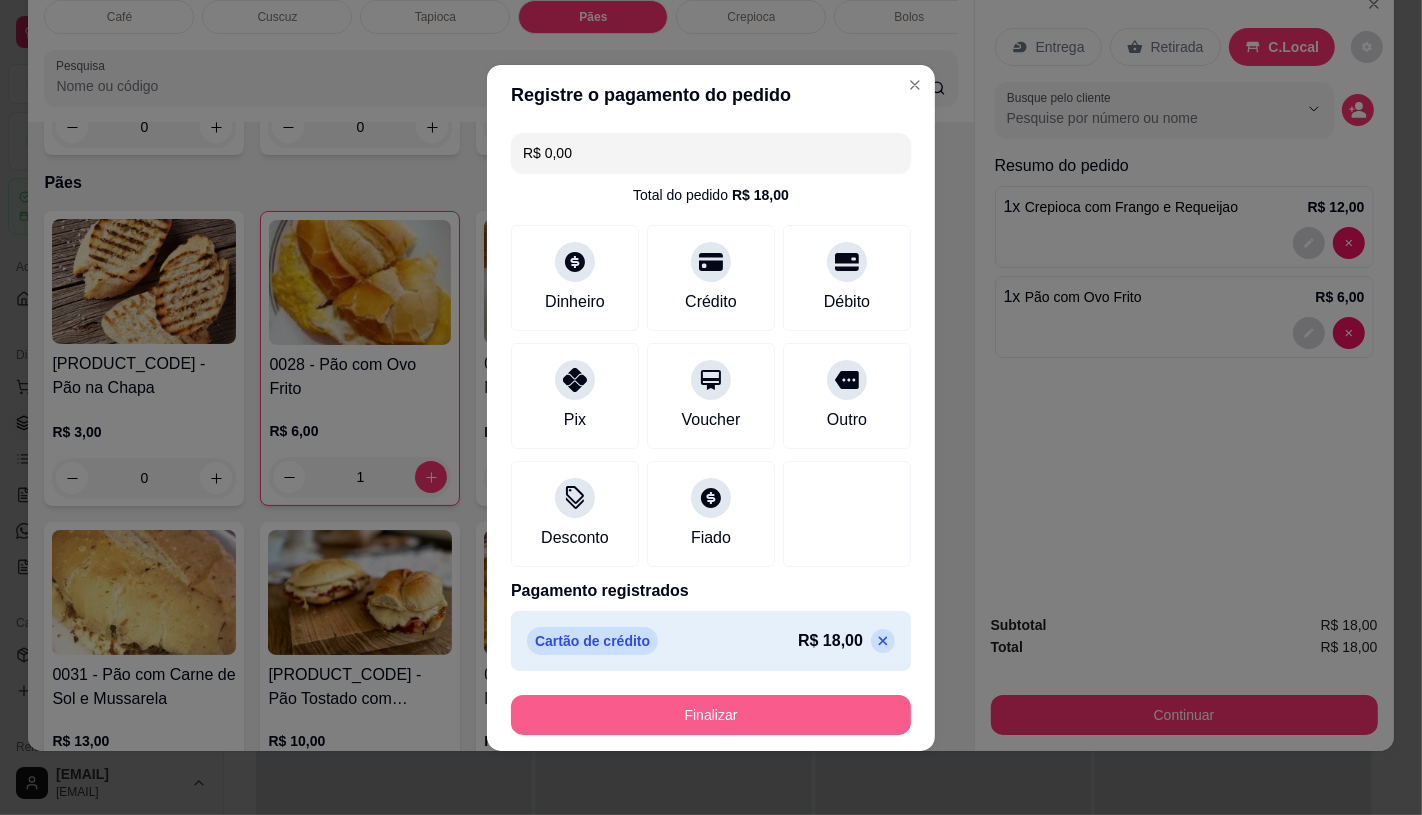 click on "Finalizar" at bounding box center (711, 715) 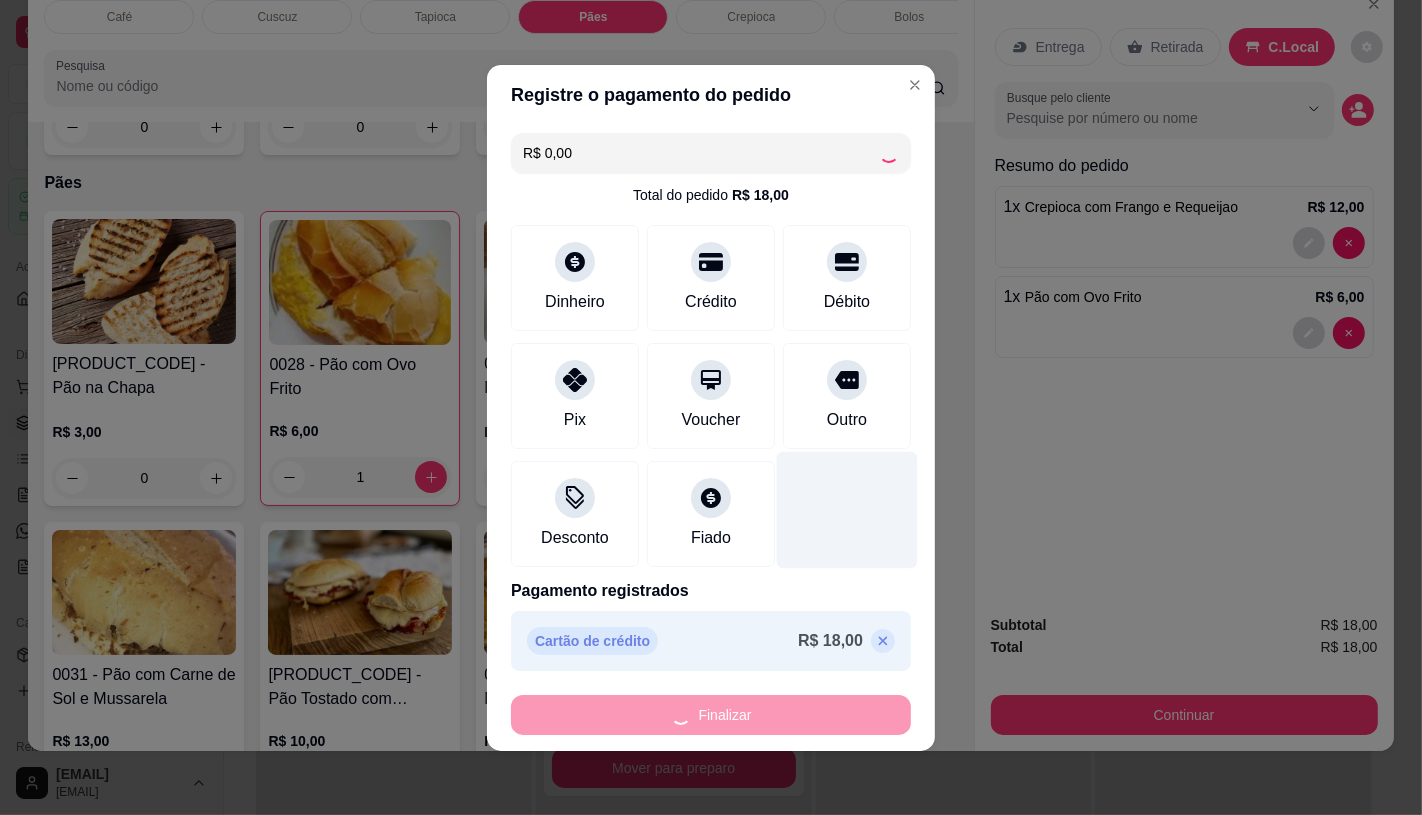 type on "0" 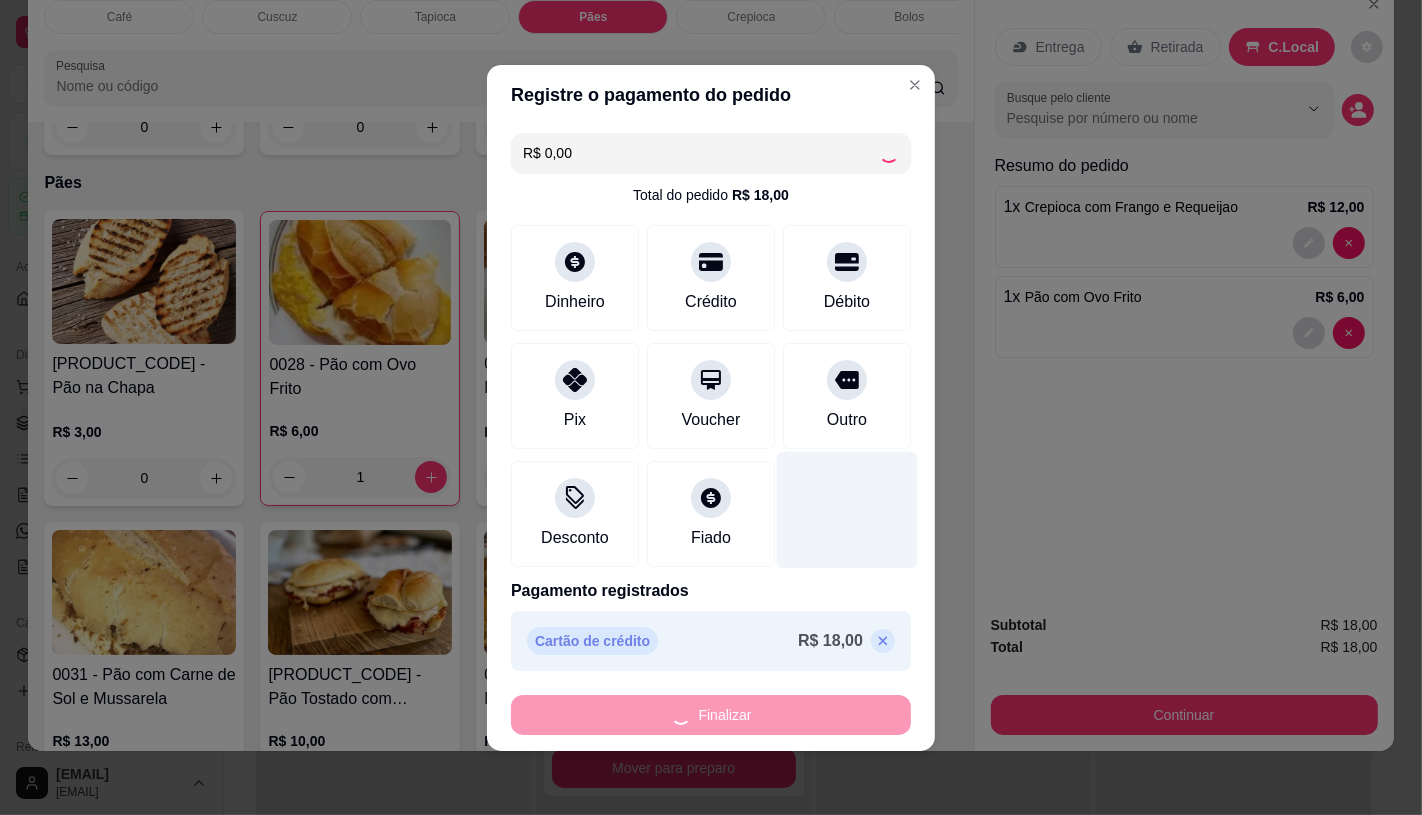 type on "0" 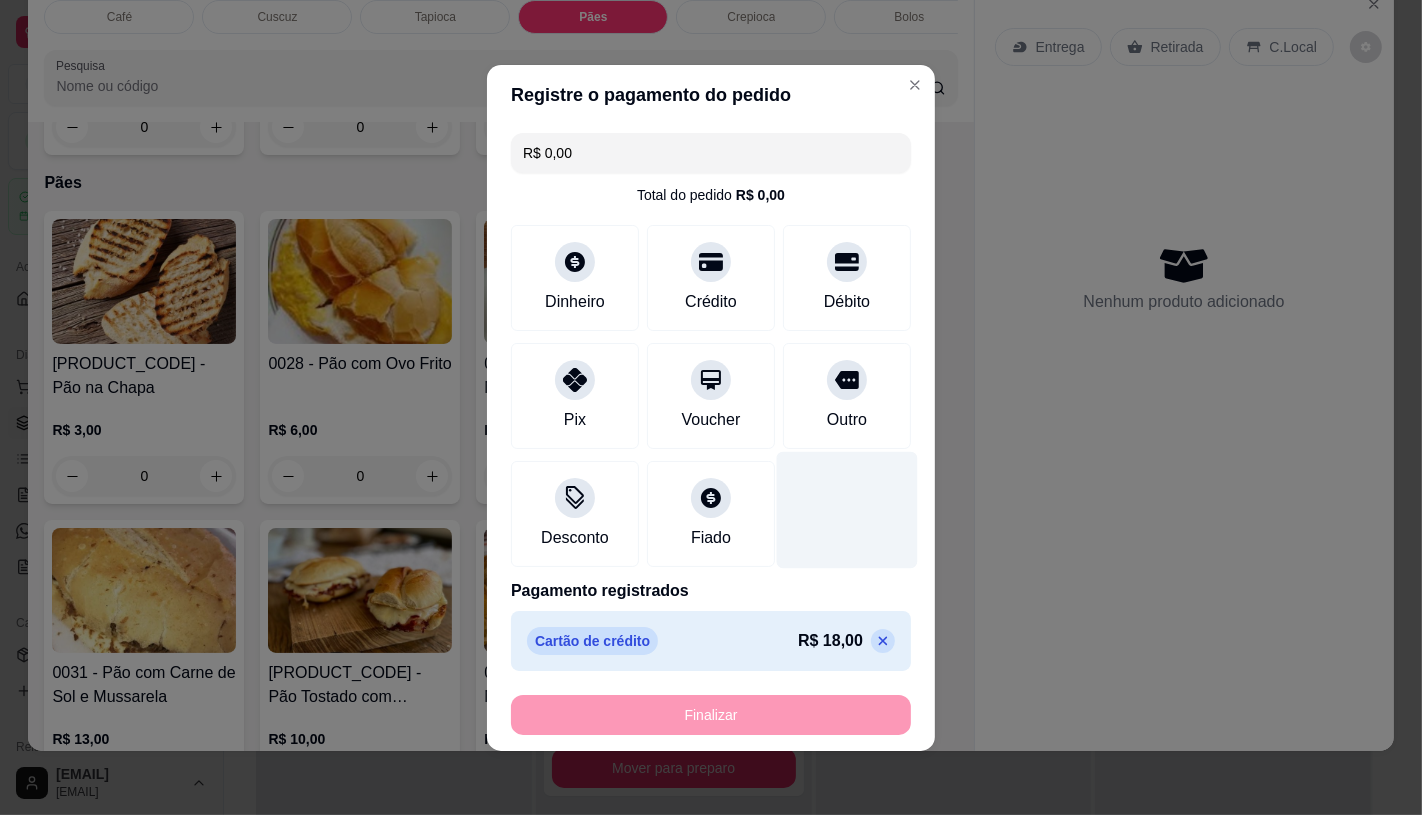 type on "-R$ 18,00" 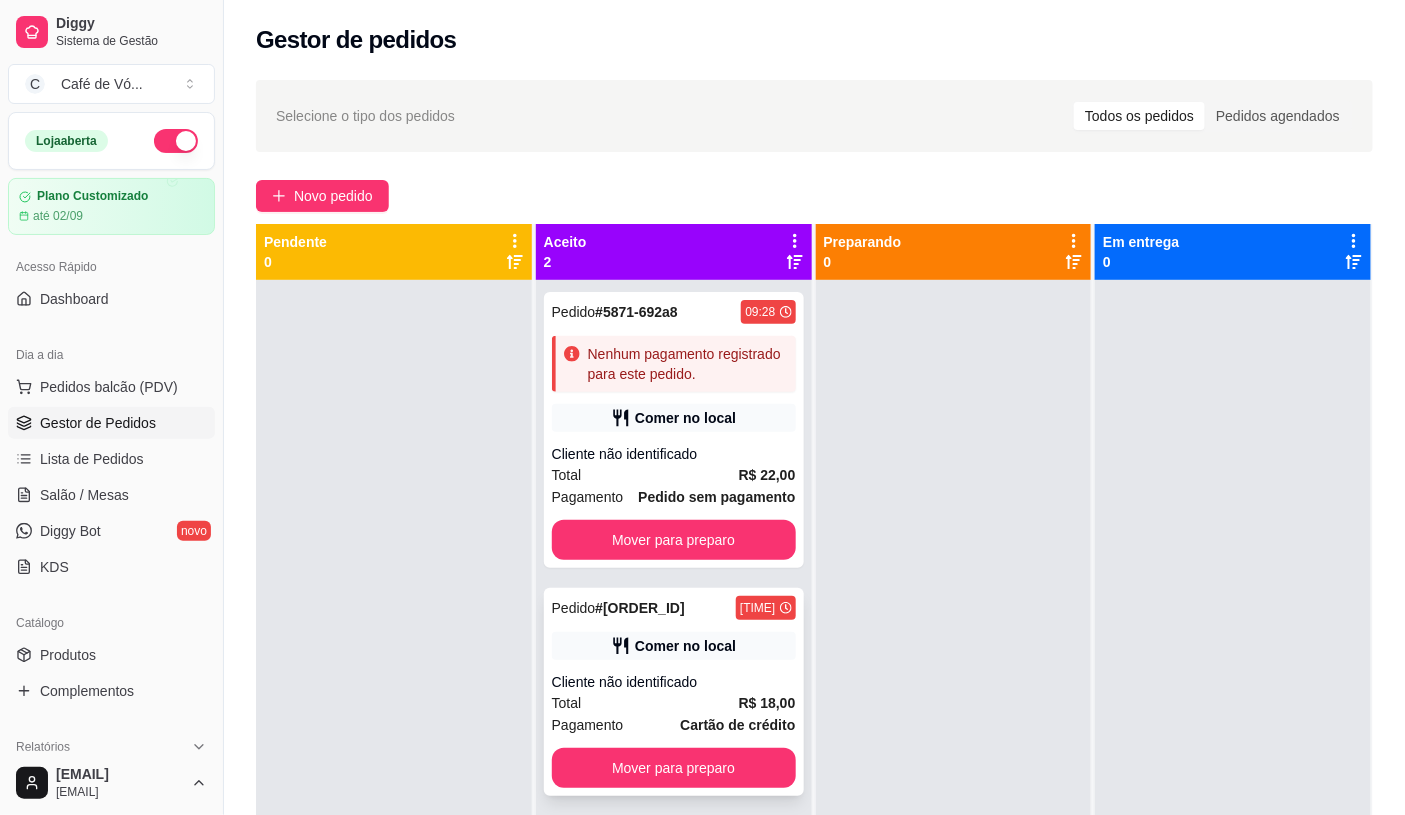 click on "Pagamento Cartão de crédito" at bounding box center (674, 725) 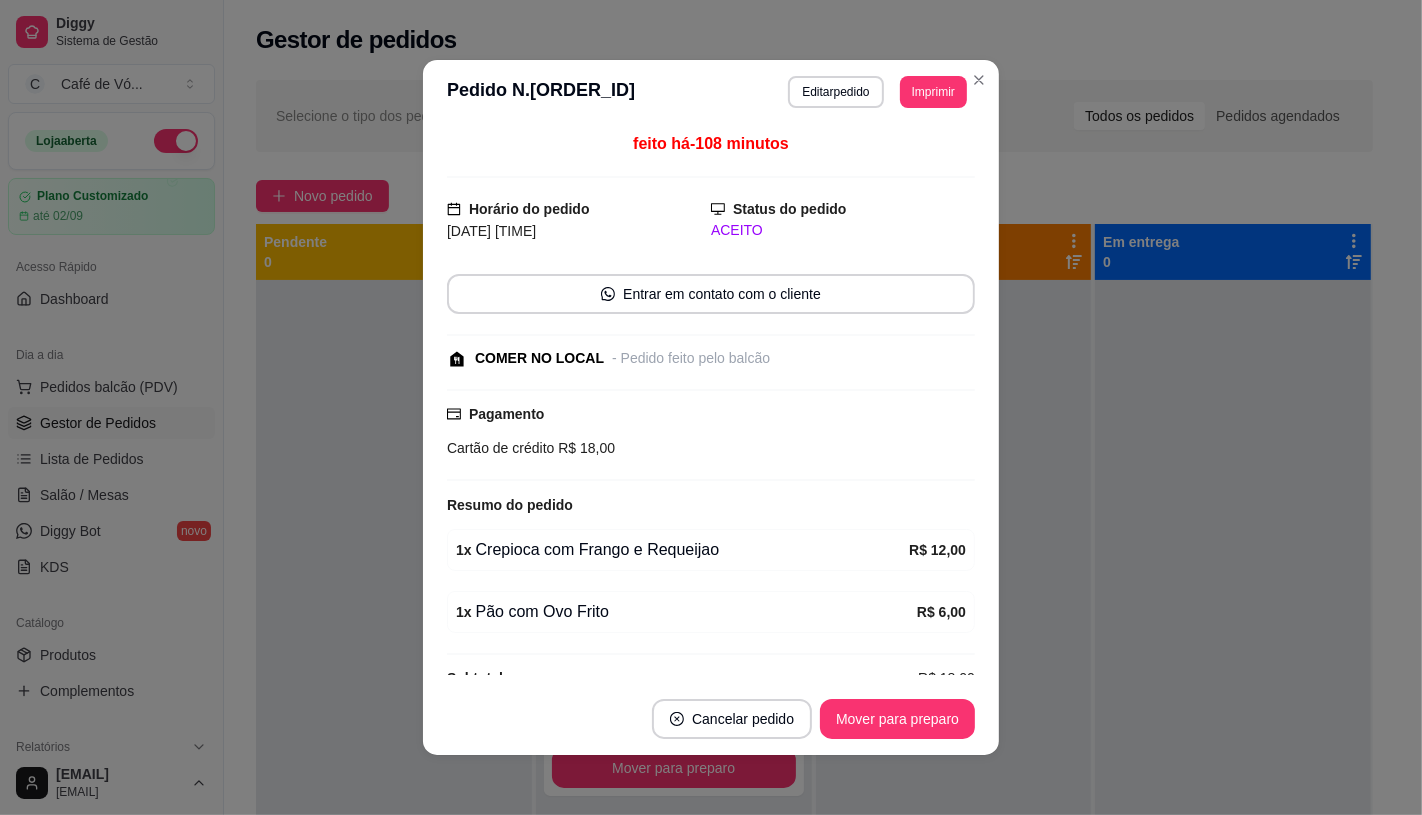 drag, startPoint x: 913, startPoint y: 64, endPoint x: 916, endPoint y: 93, distance: 29.15476 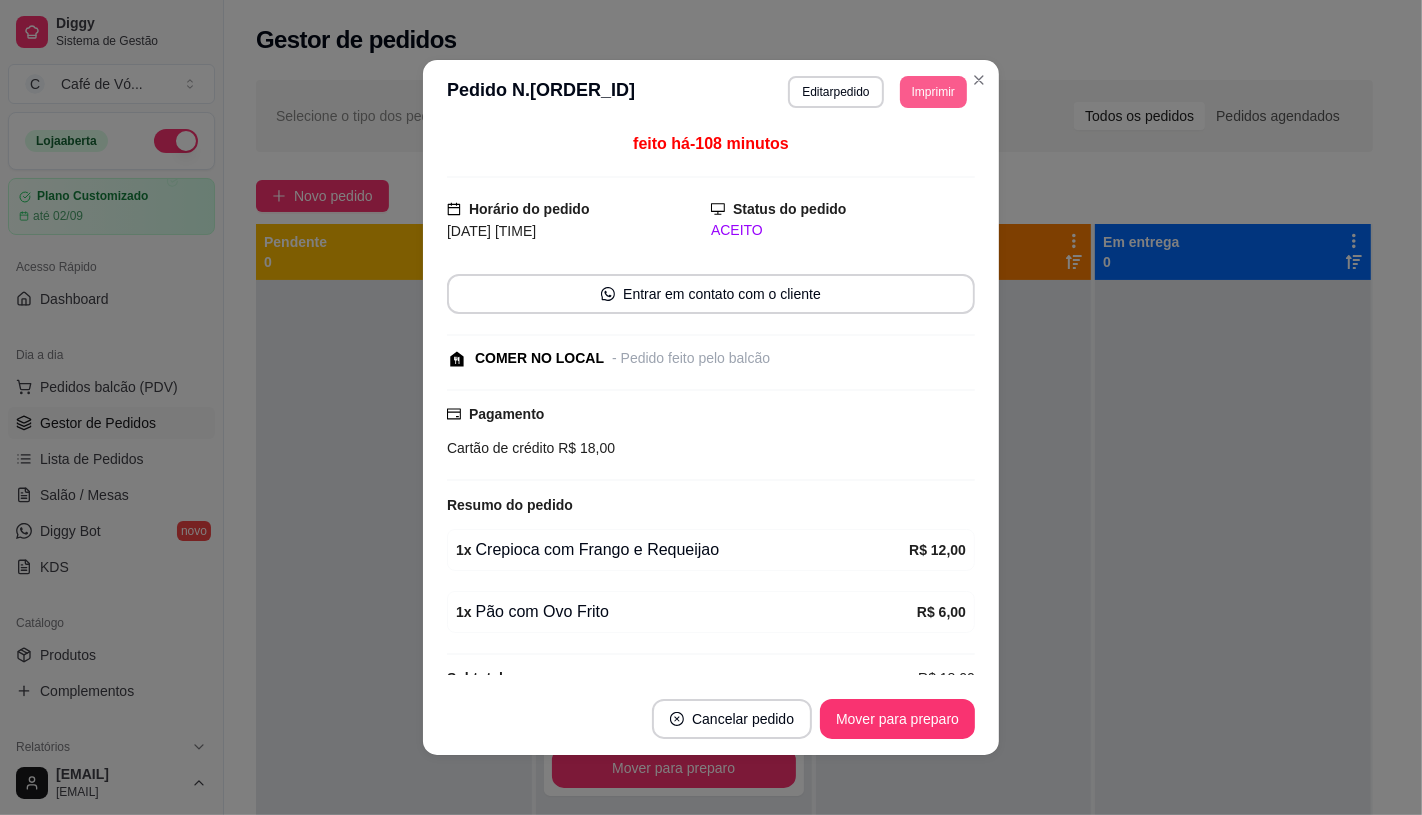 click on "Imprimir" at bounding box center [933, 92] 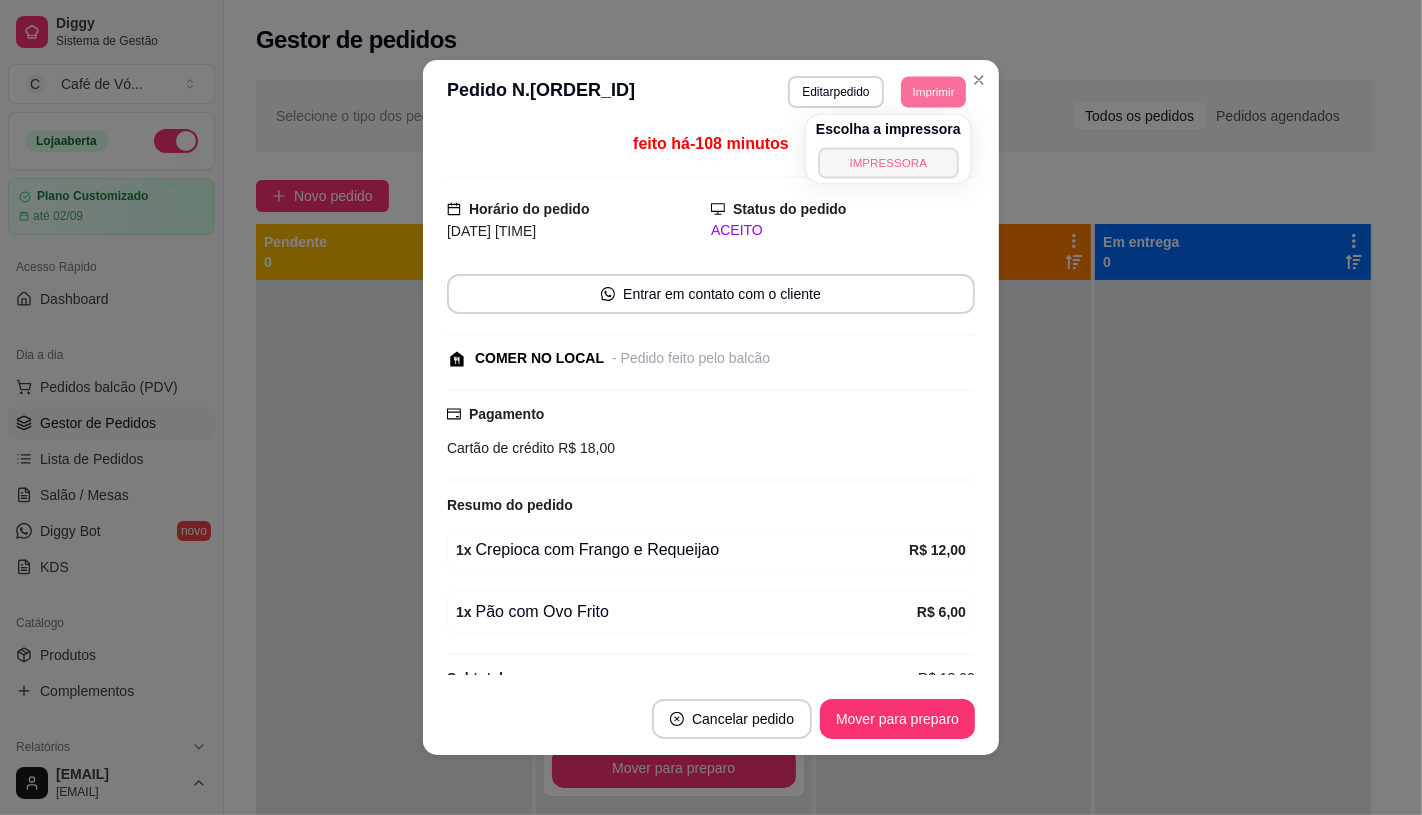 click on "IMPRESSORA" at bounding box center (888, 162) 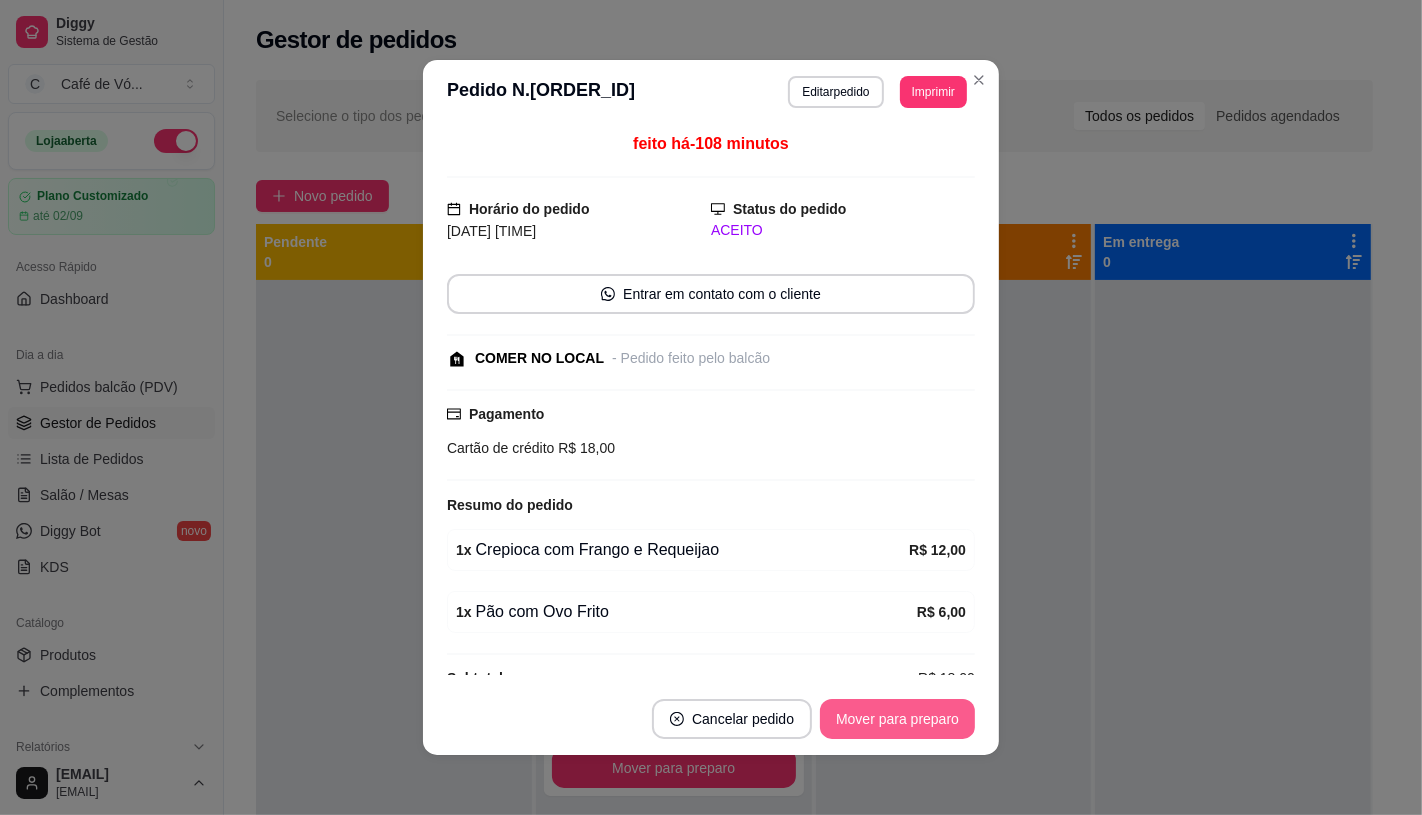 click on "Mover para preparo" at bounding box center [897, 719] 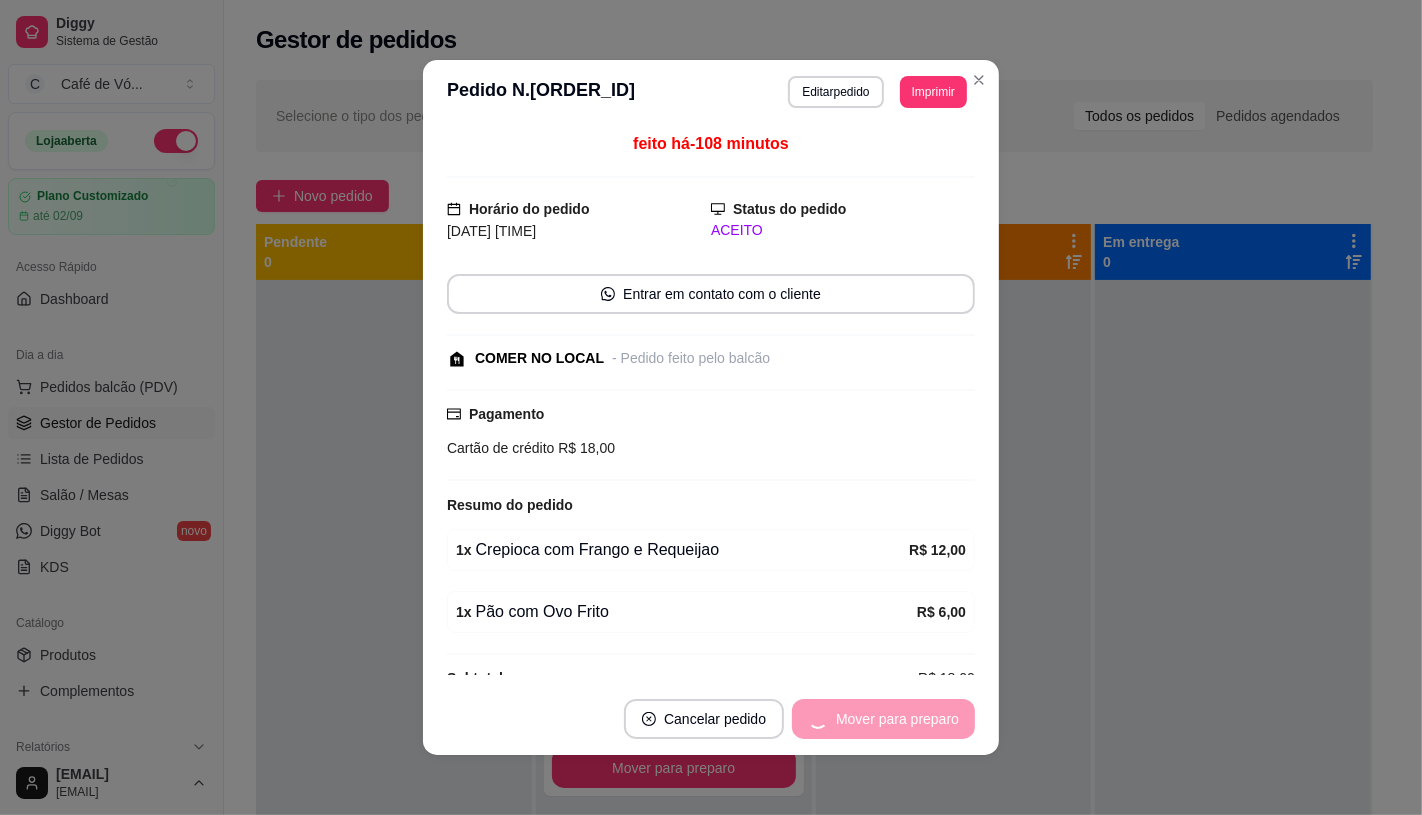 drag, startPoint x: 840, startPoint y: 734, endPoint x: 840, endPoint y: 750, distance: 16 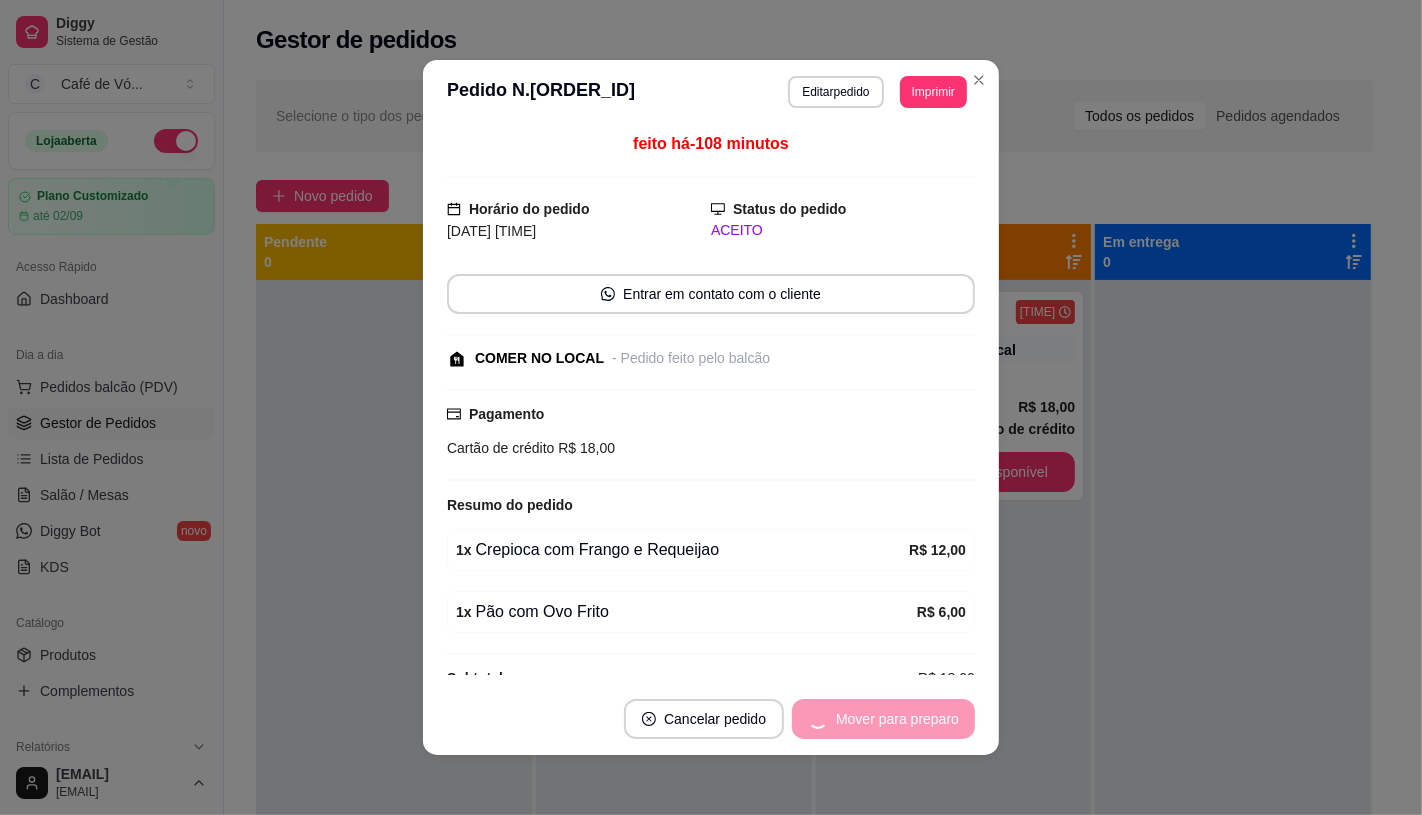 click on "Mover para preparo" at bounding box center [883, 719] 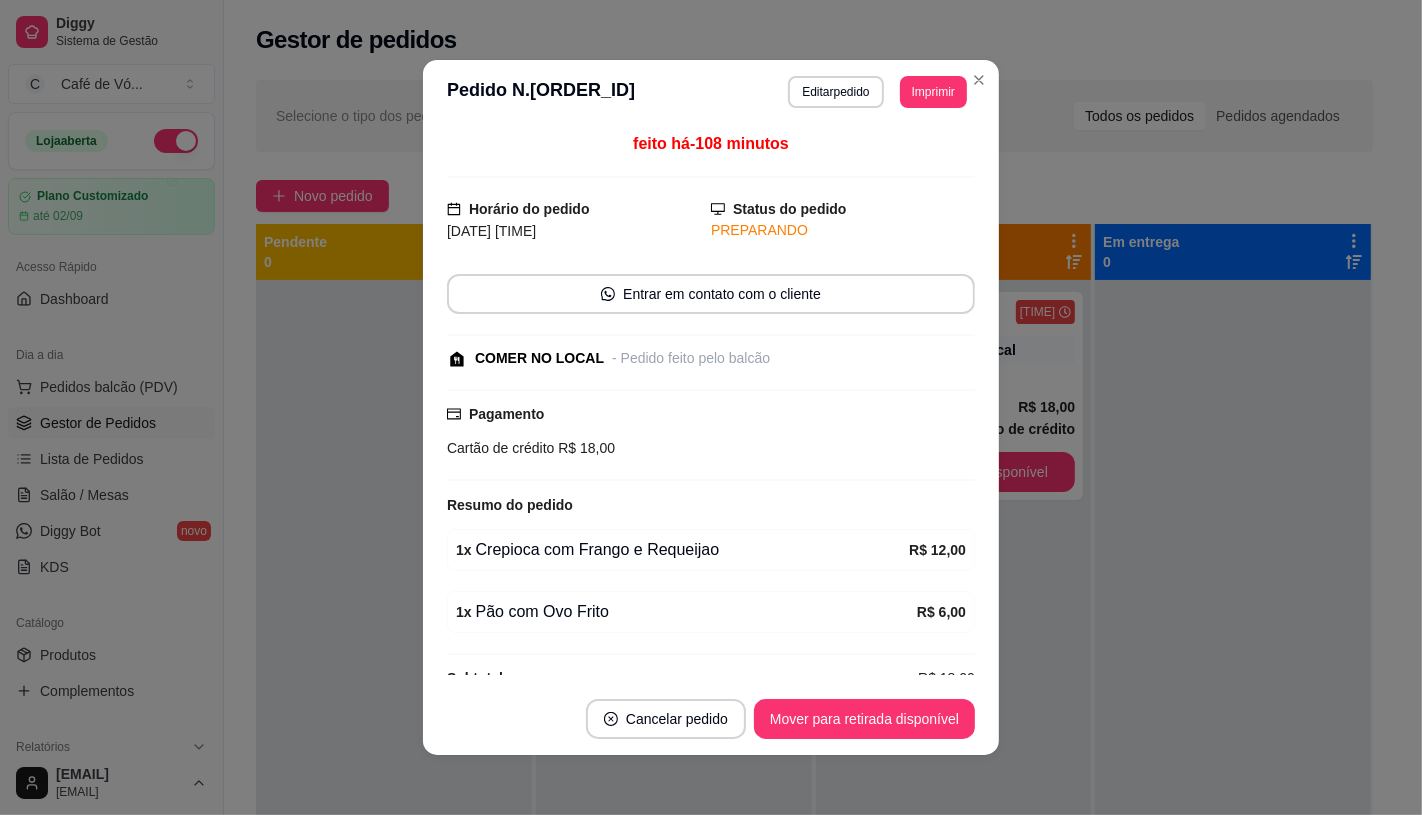 click on "Cancelar pedido Mover para retirada disponível" at bounding box center (711, 719) 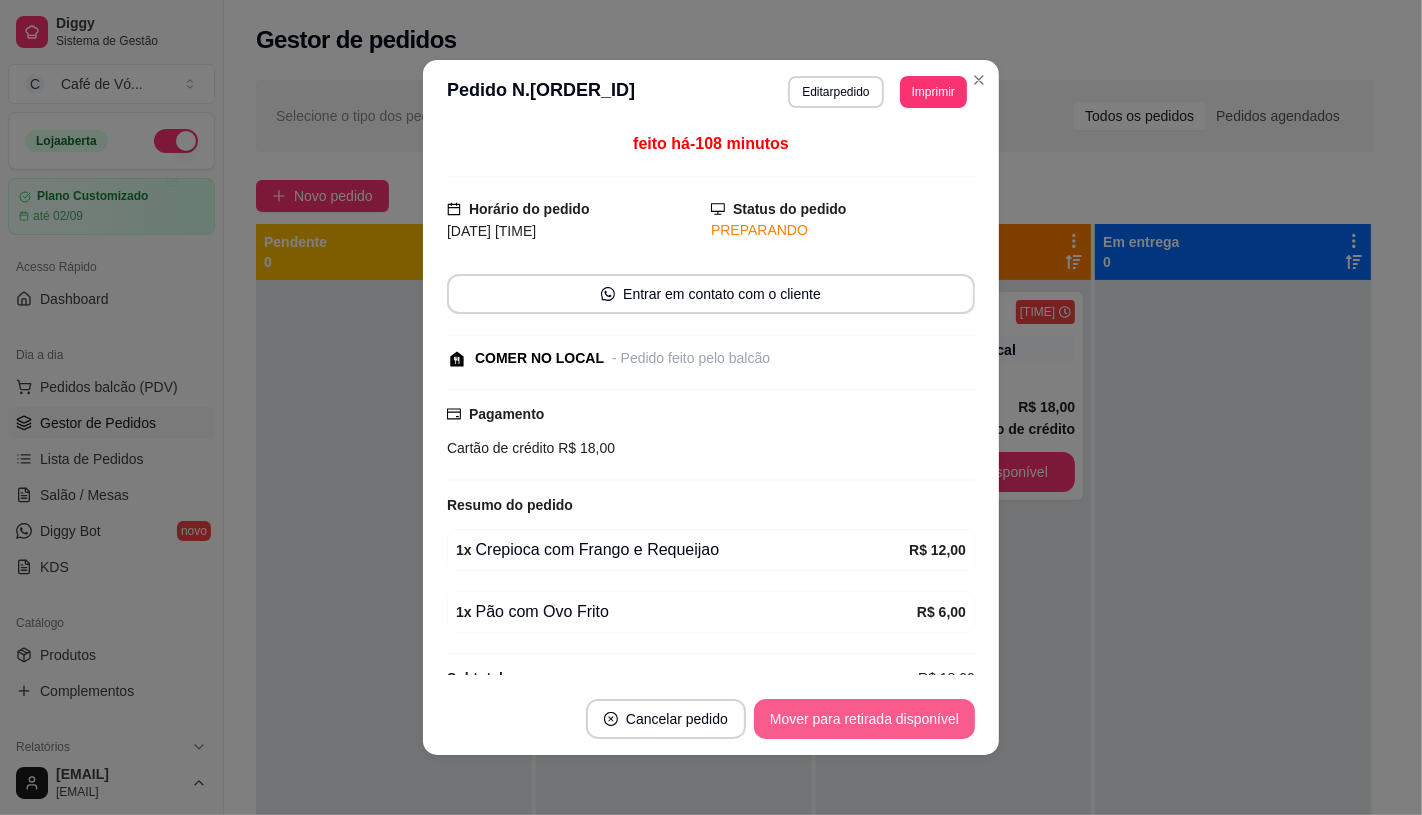 click on "Mover para retirada disponível" at bounding box center (864, 719) 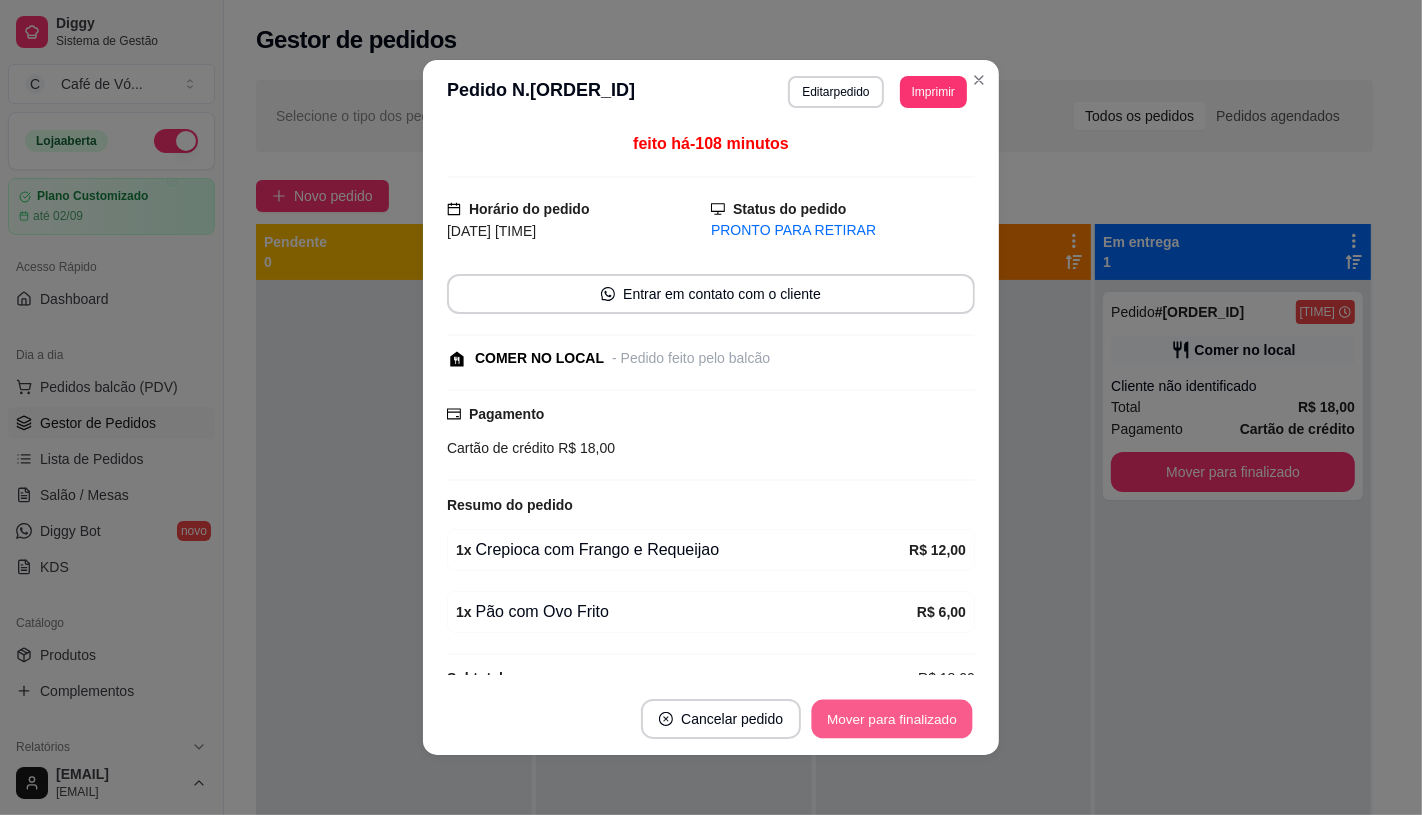 click on "Mover para finalizado" at bounding box center [892, 719] 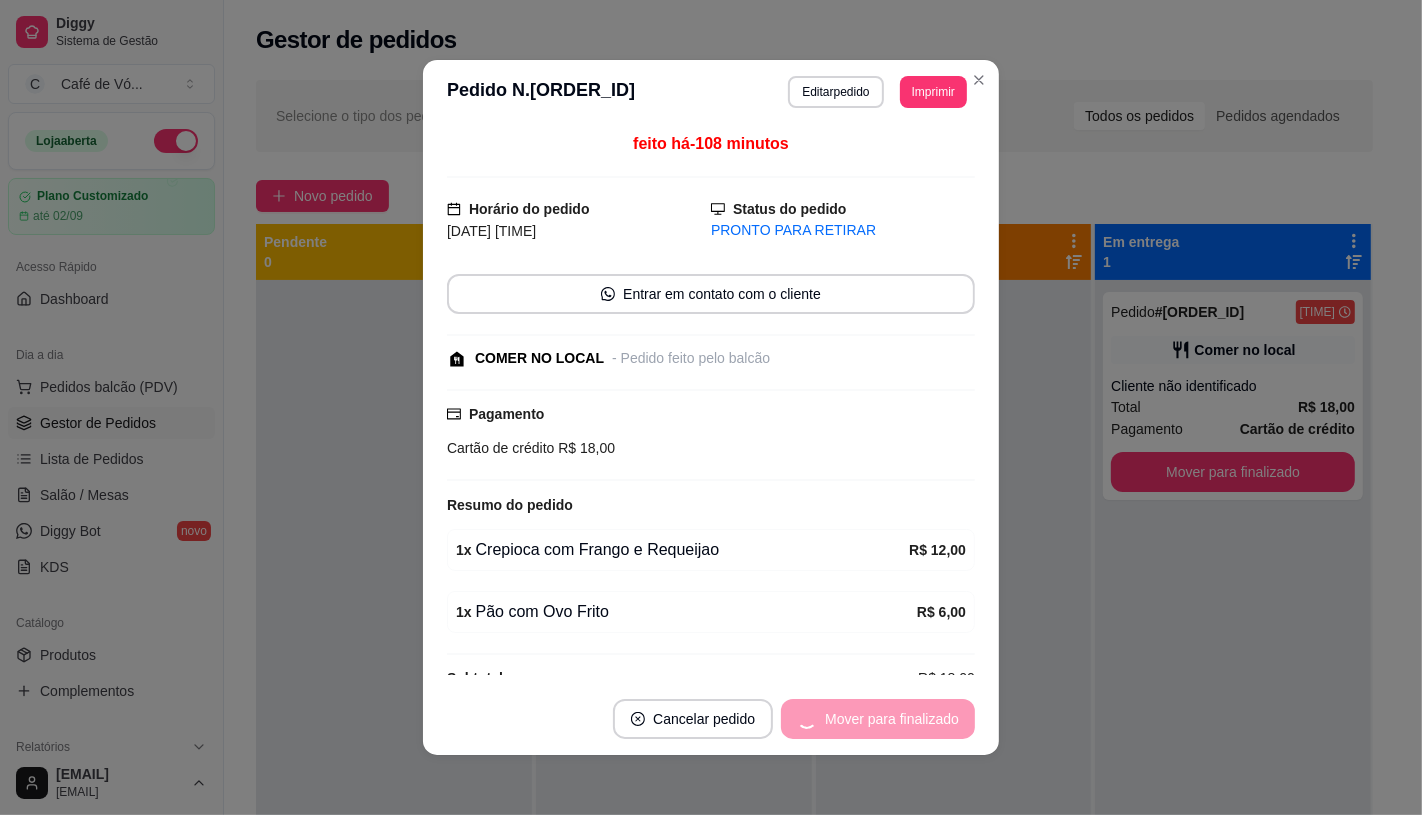 click on "Mover para finalizado" at bounding box center (878, 719) 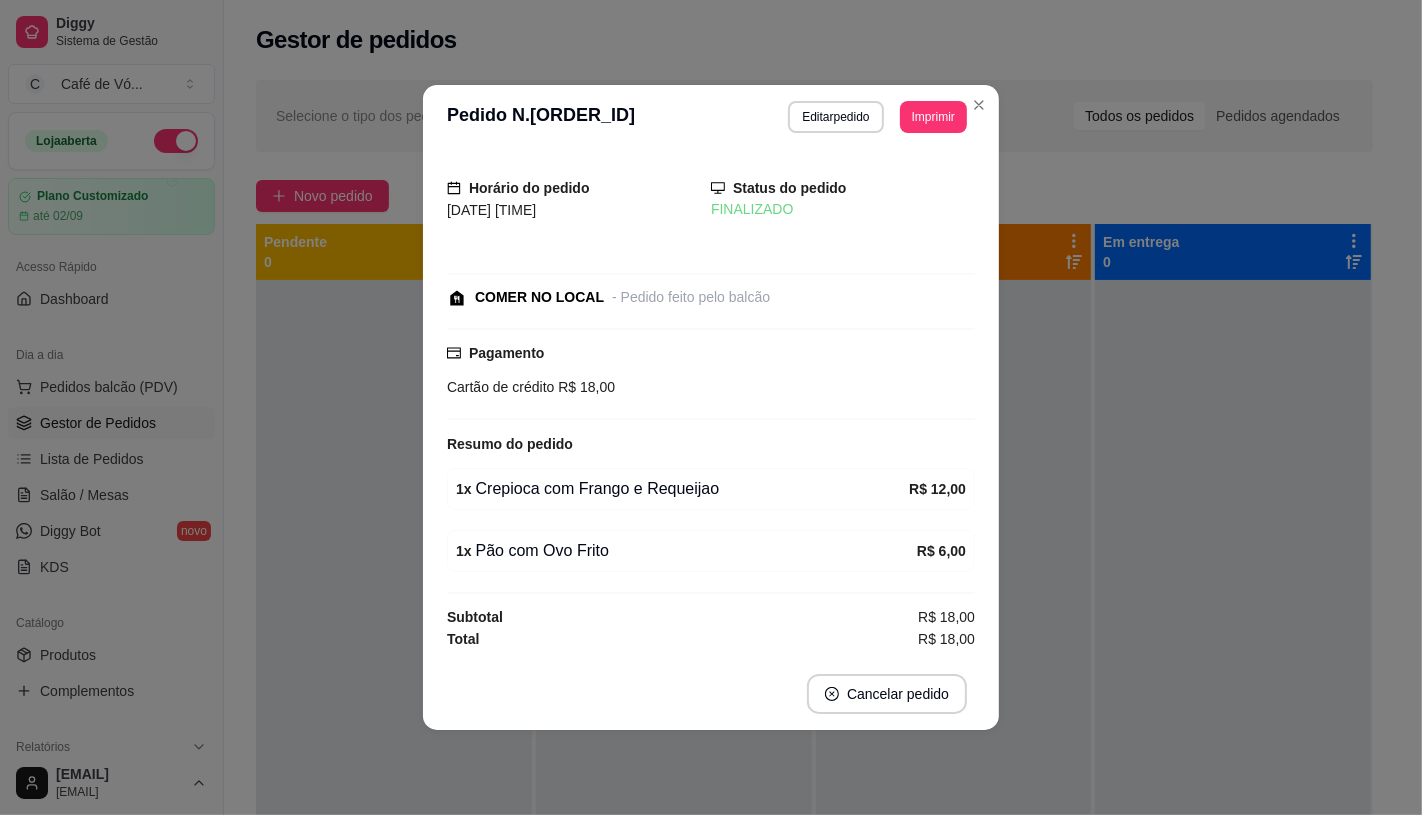 click on "1 x     Pão com Ovo Frito R$ 6,00" at bounding box center (711, 551) 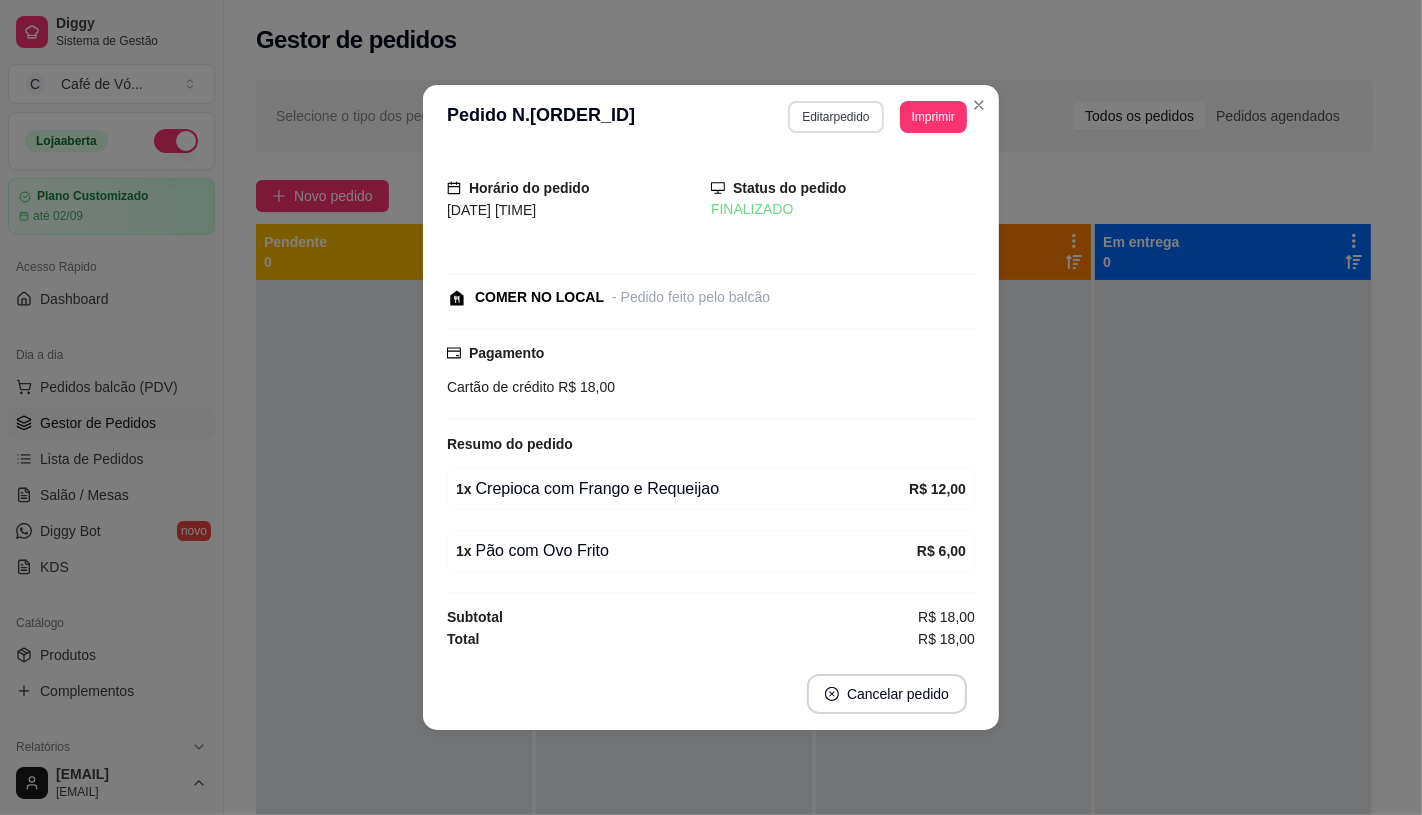 click on "Editar  pedido" at bounding box center (835, 117) 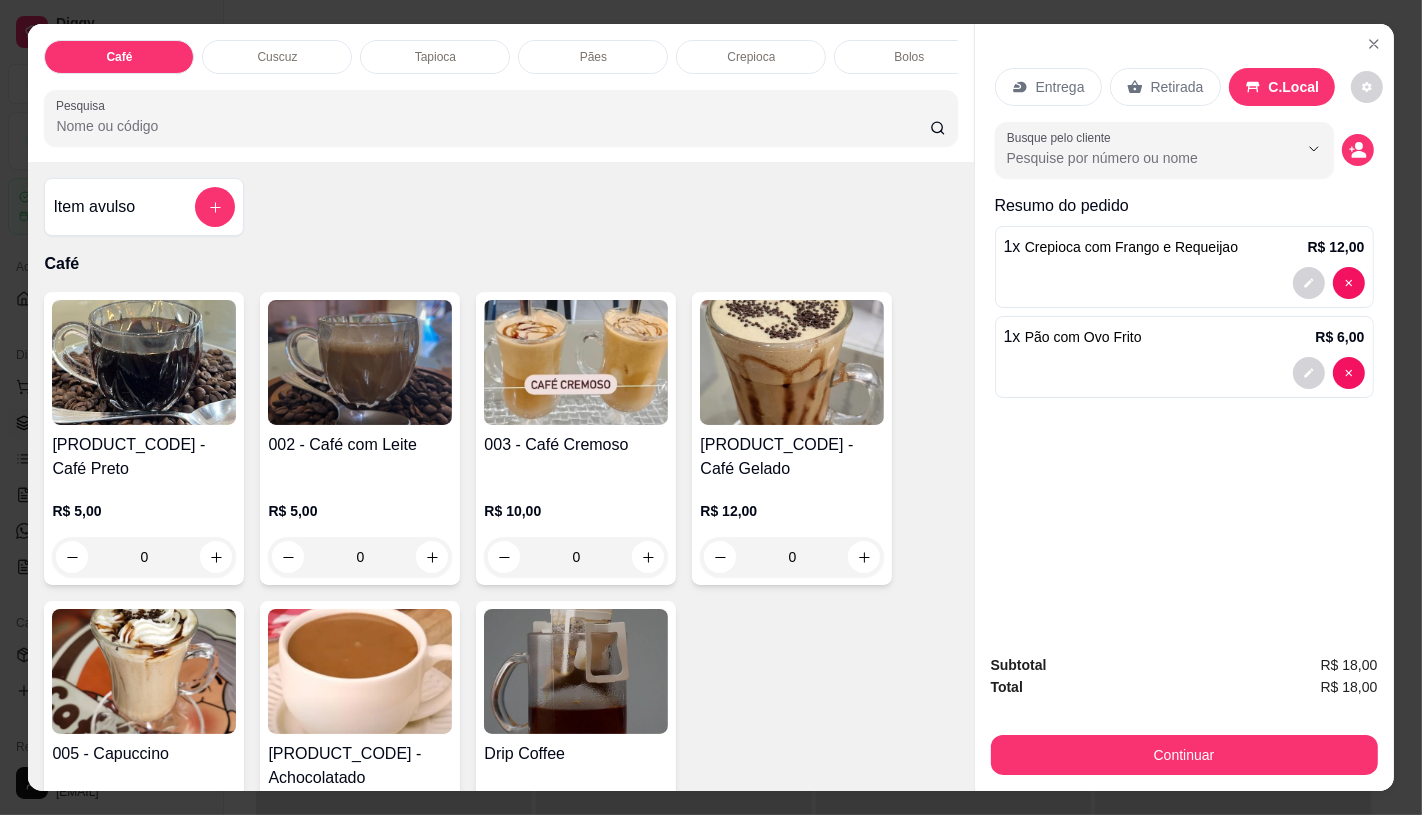 click on "1 x   Pão com Ovo Frito R$ 6,00" at bounding box center (1184, 357) 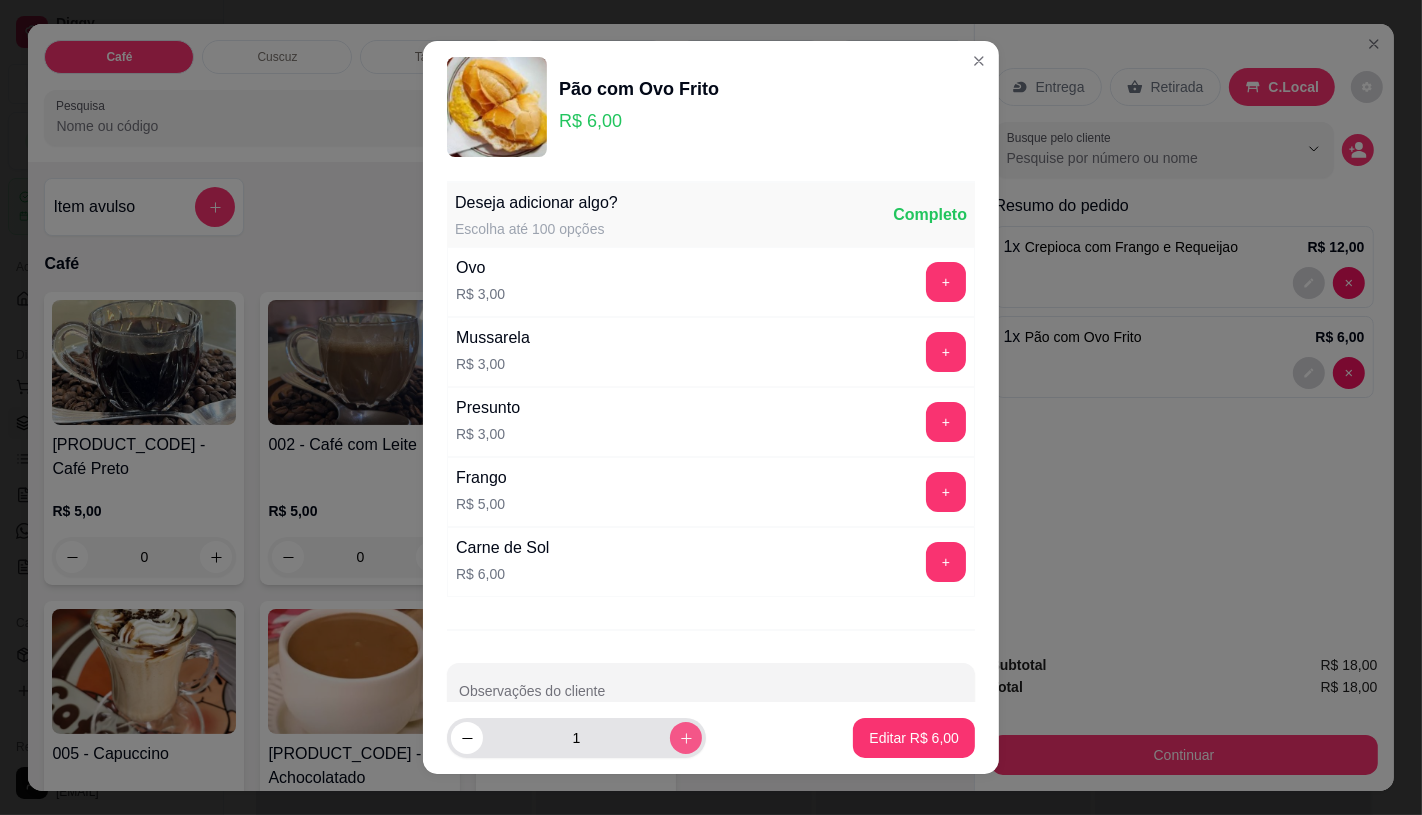 click 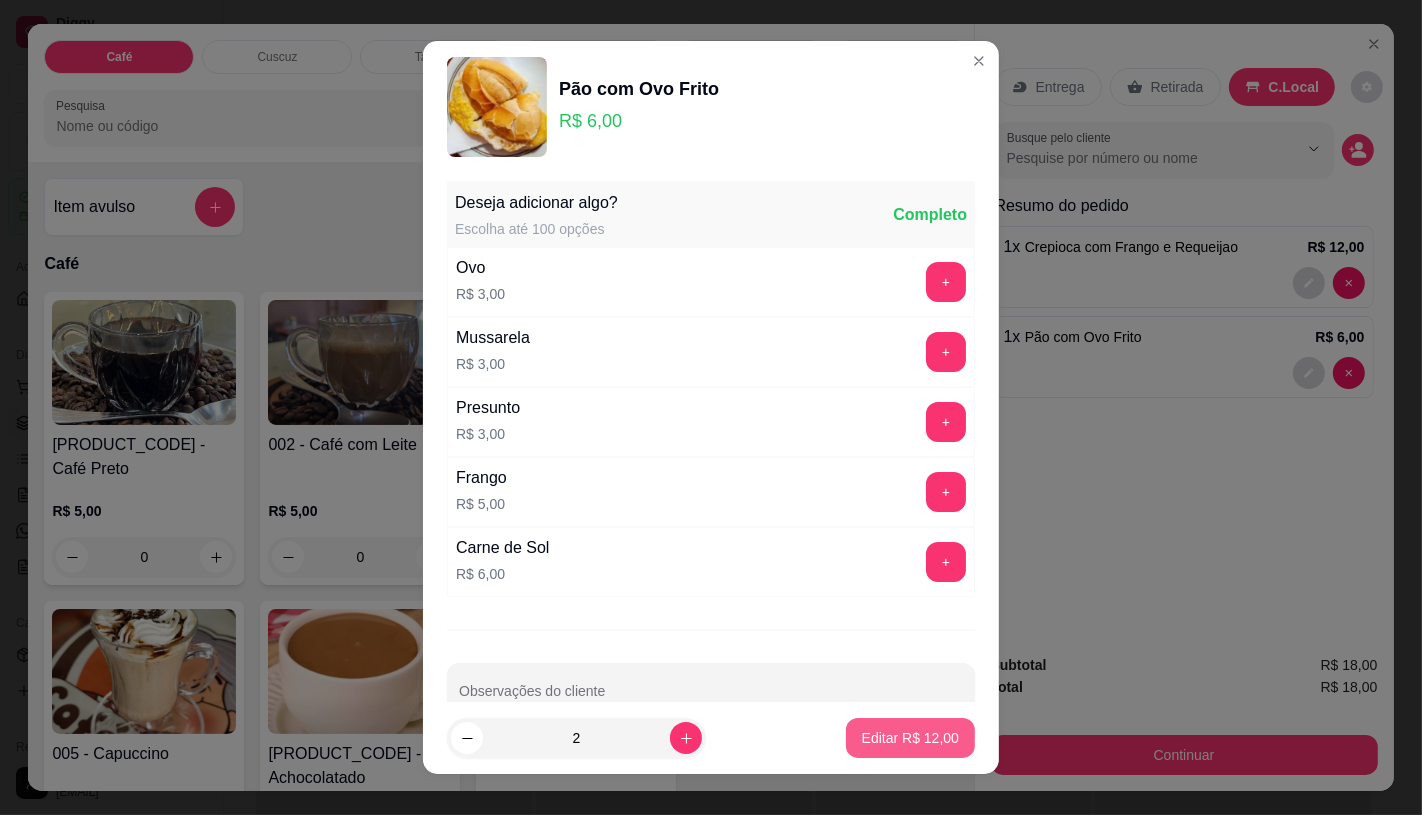 click on "Editar   R$ 12,00" at bounding box center (910, 738) 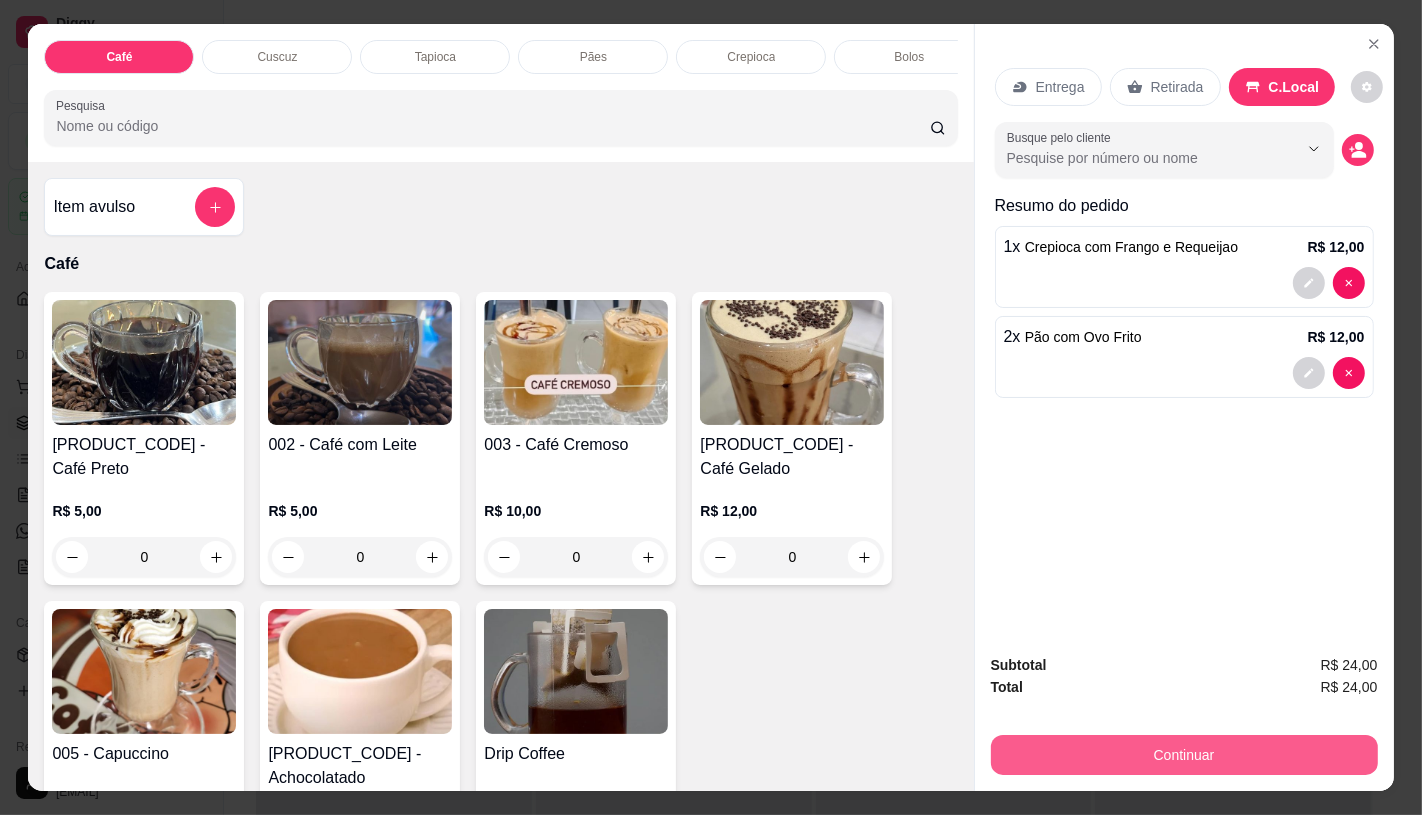 click on "Continuar" at bounding box center [1184, 755] 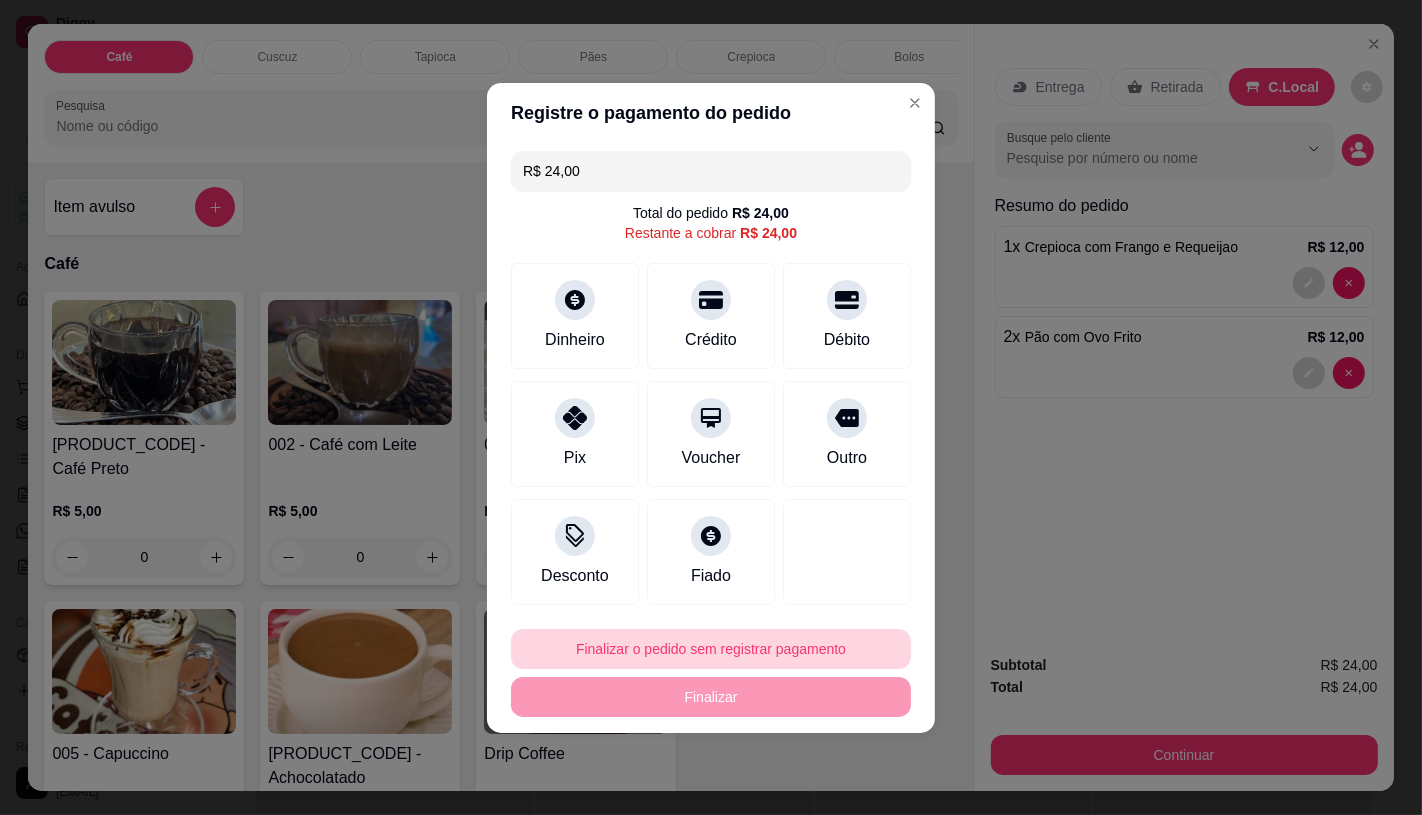 click on "Finalizar o pedido sem registrar pagamento" at bounding box center (711, 649) 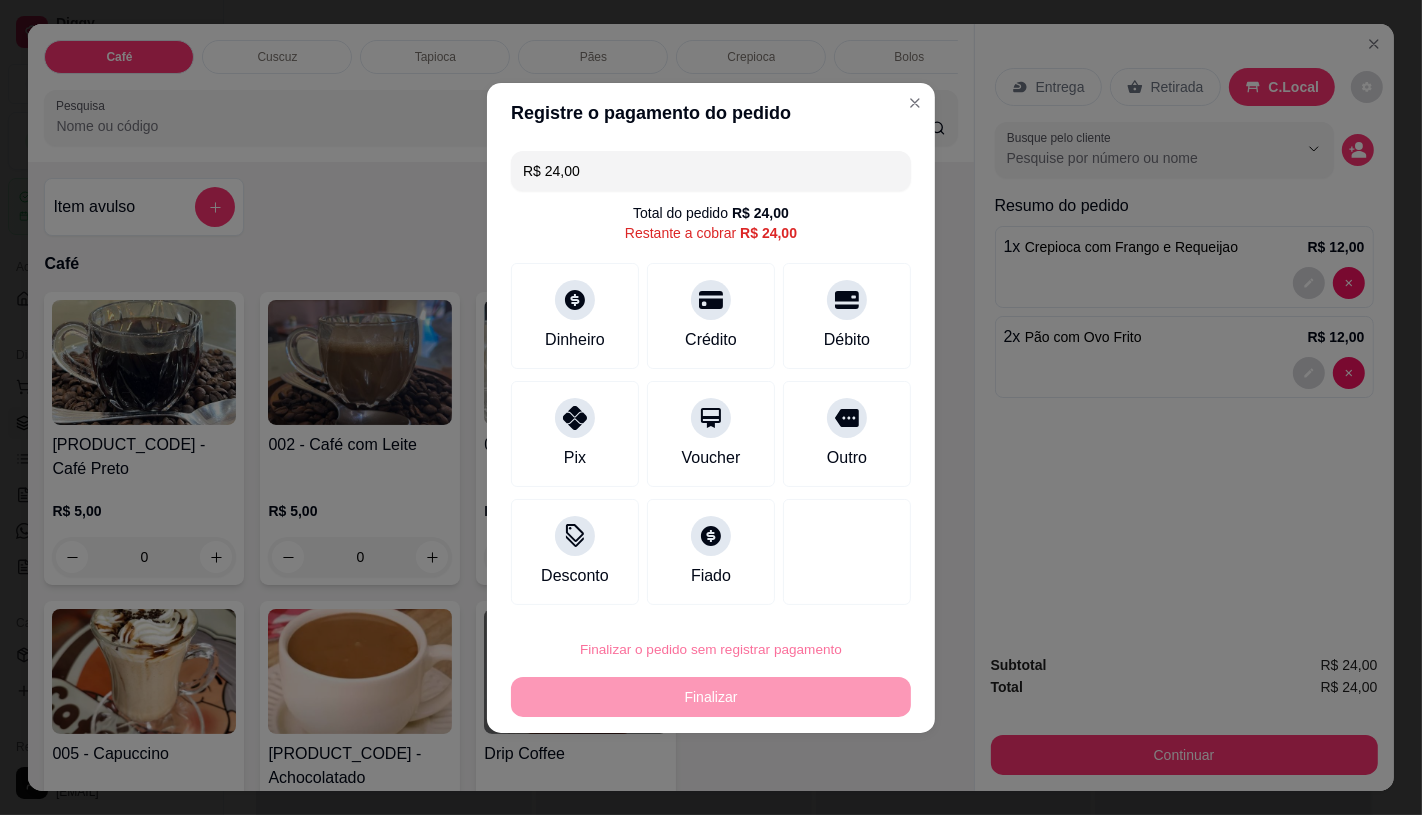 click on "Confirmar" at bounding box center (832, 592) 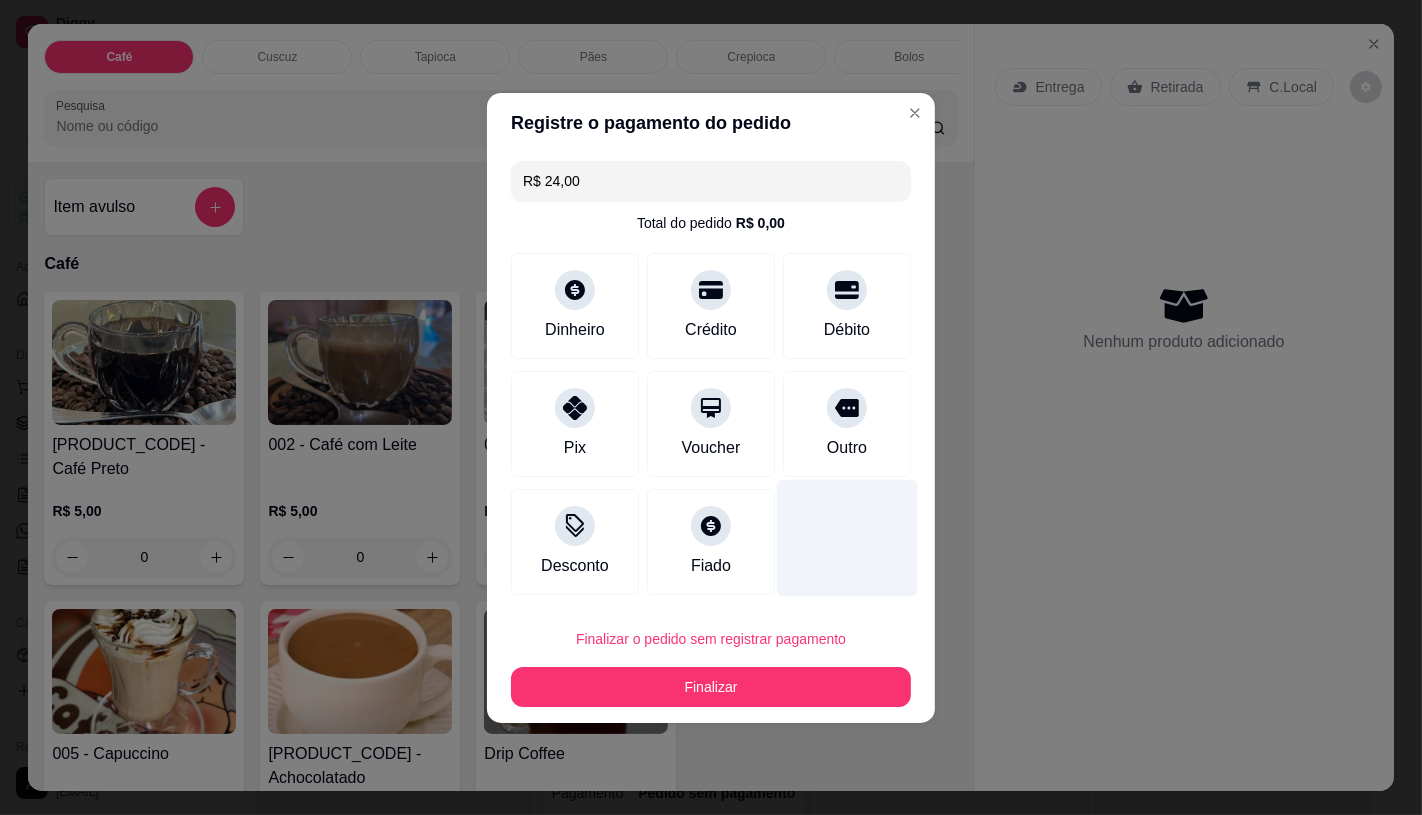 type on "0" 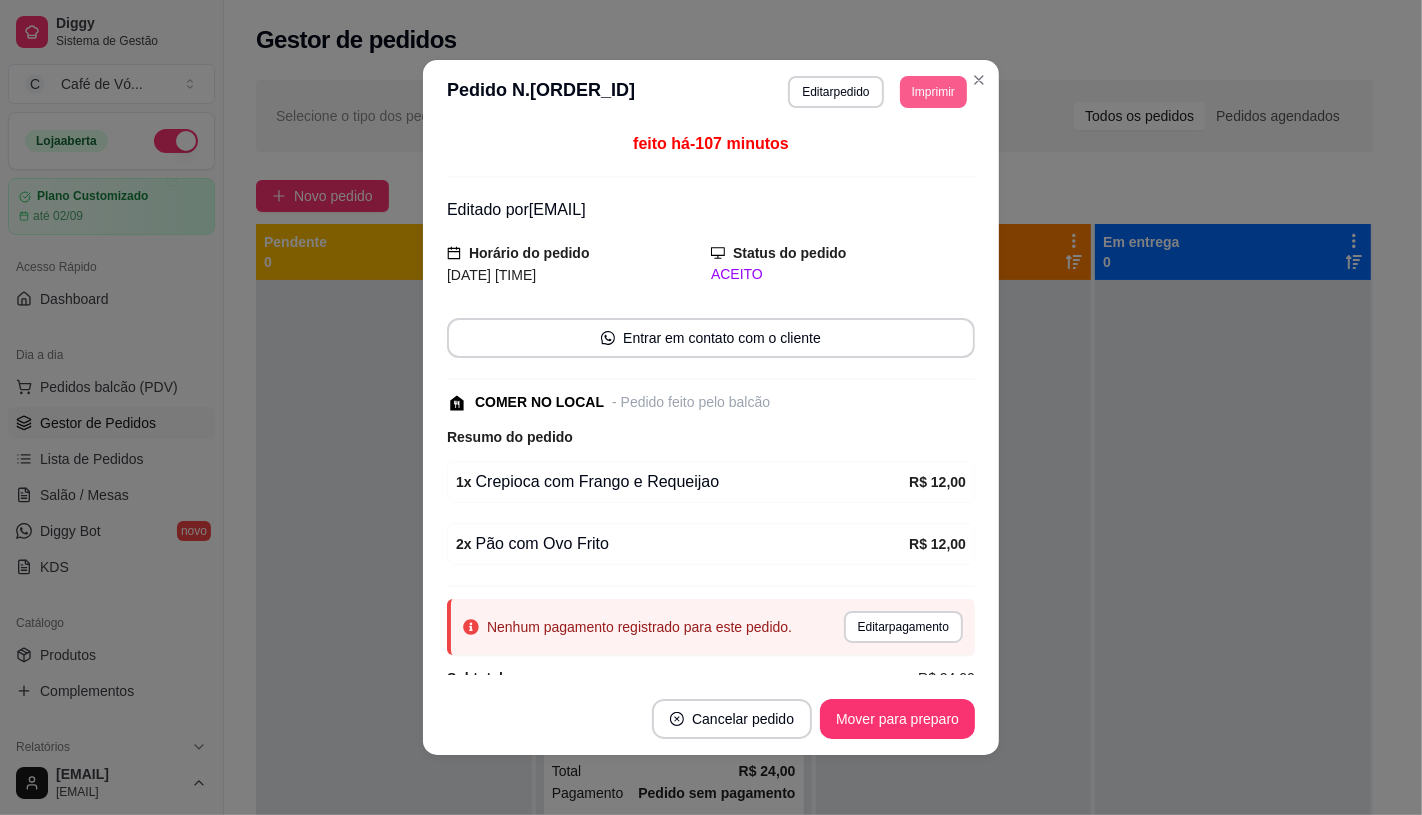 click on "Imprimir" at bounding box center (933, 92) 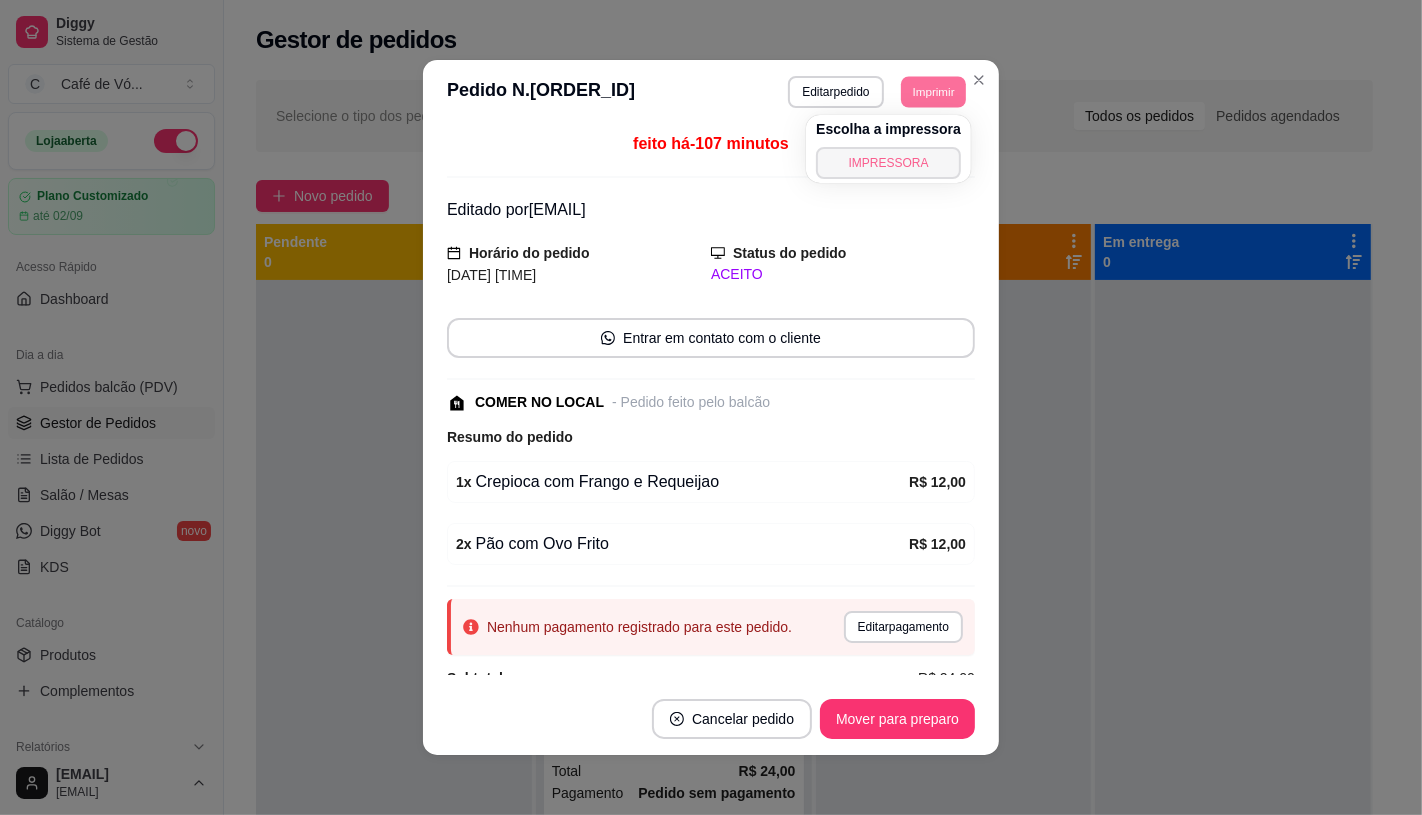click on "IMPRESSORA" at bounding box center (888, 163) 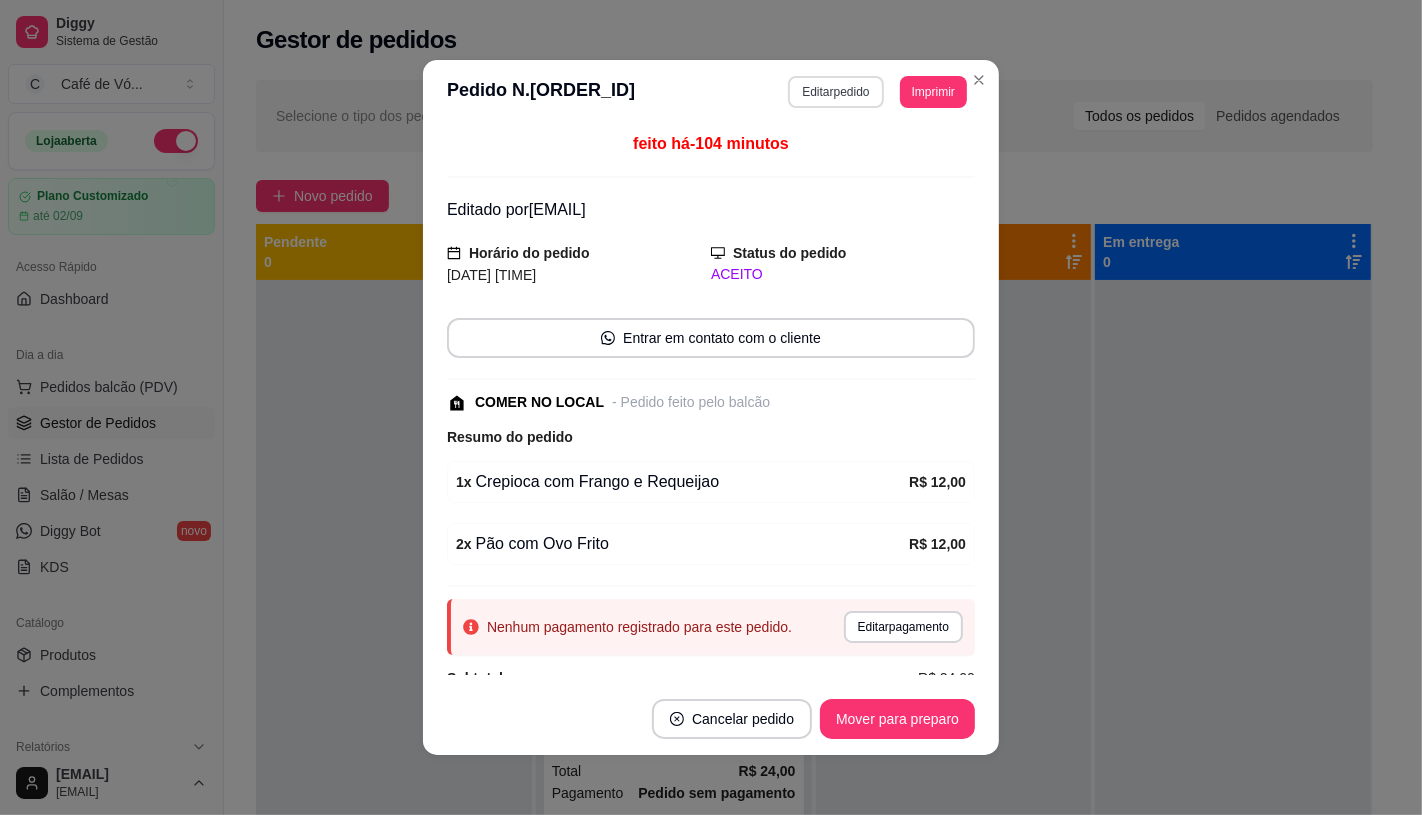 click on "Editar  pedido" at bounding box center [835, 92] 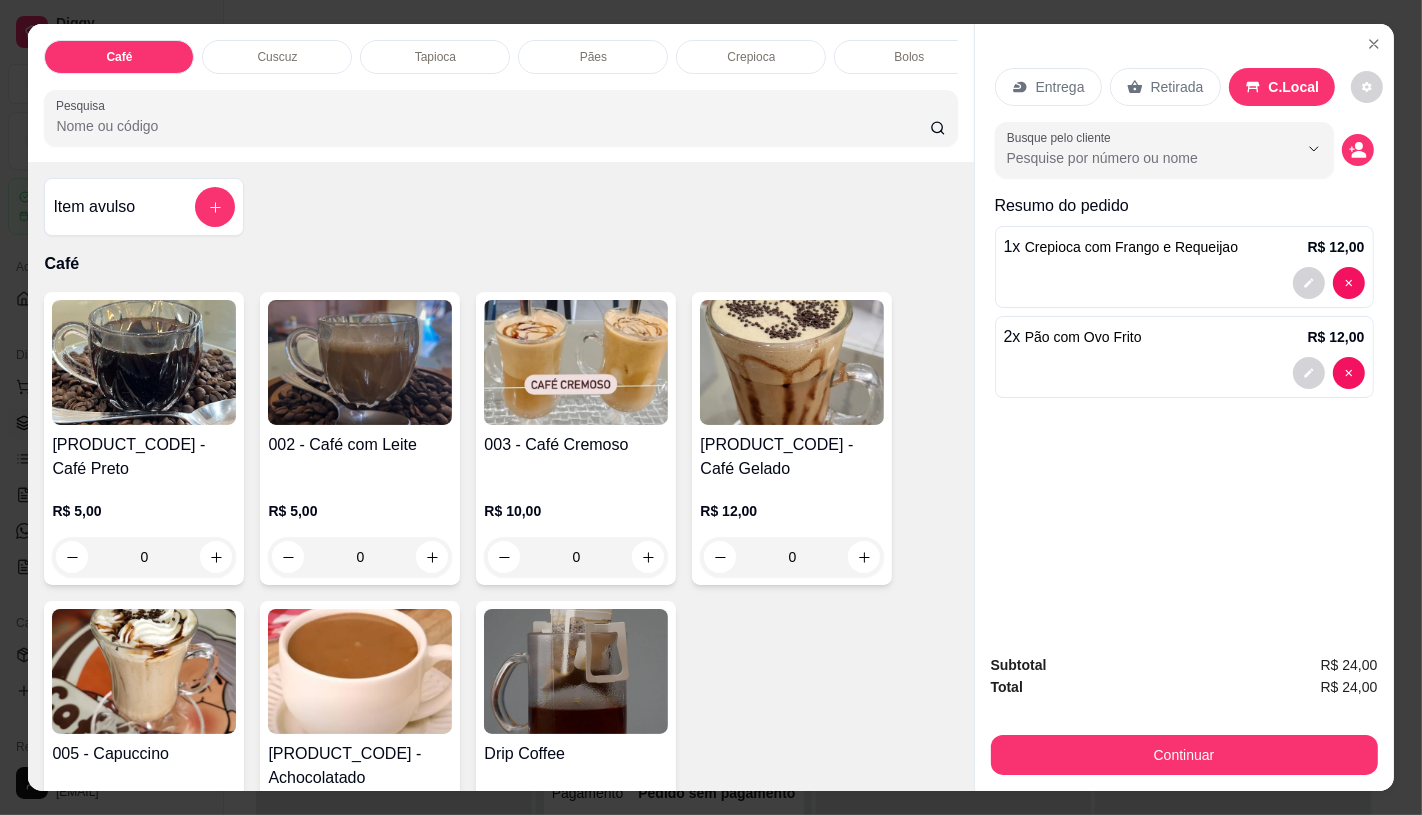 scroll, scrollTop: 666, scrollLeft: 0, axis: vertical 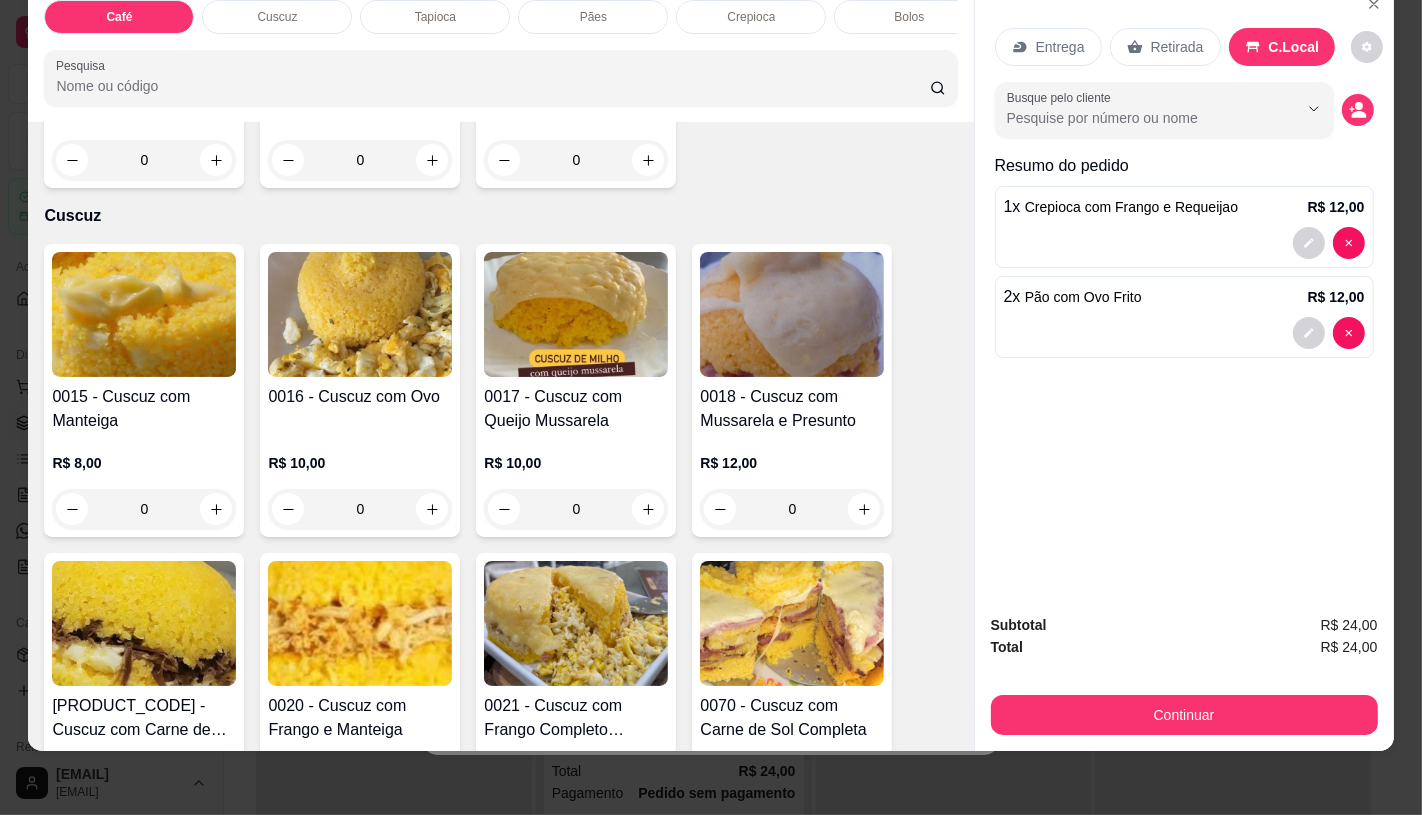 click on "Subtotal R$ 24,00 Total R$ 24,00 Continuar" at bounding box center (1184, 674) 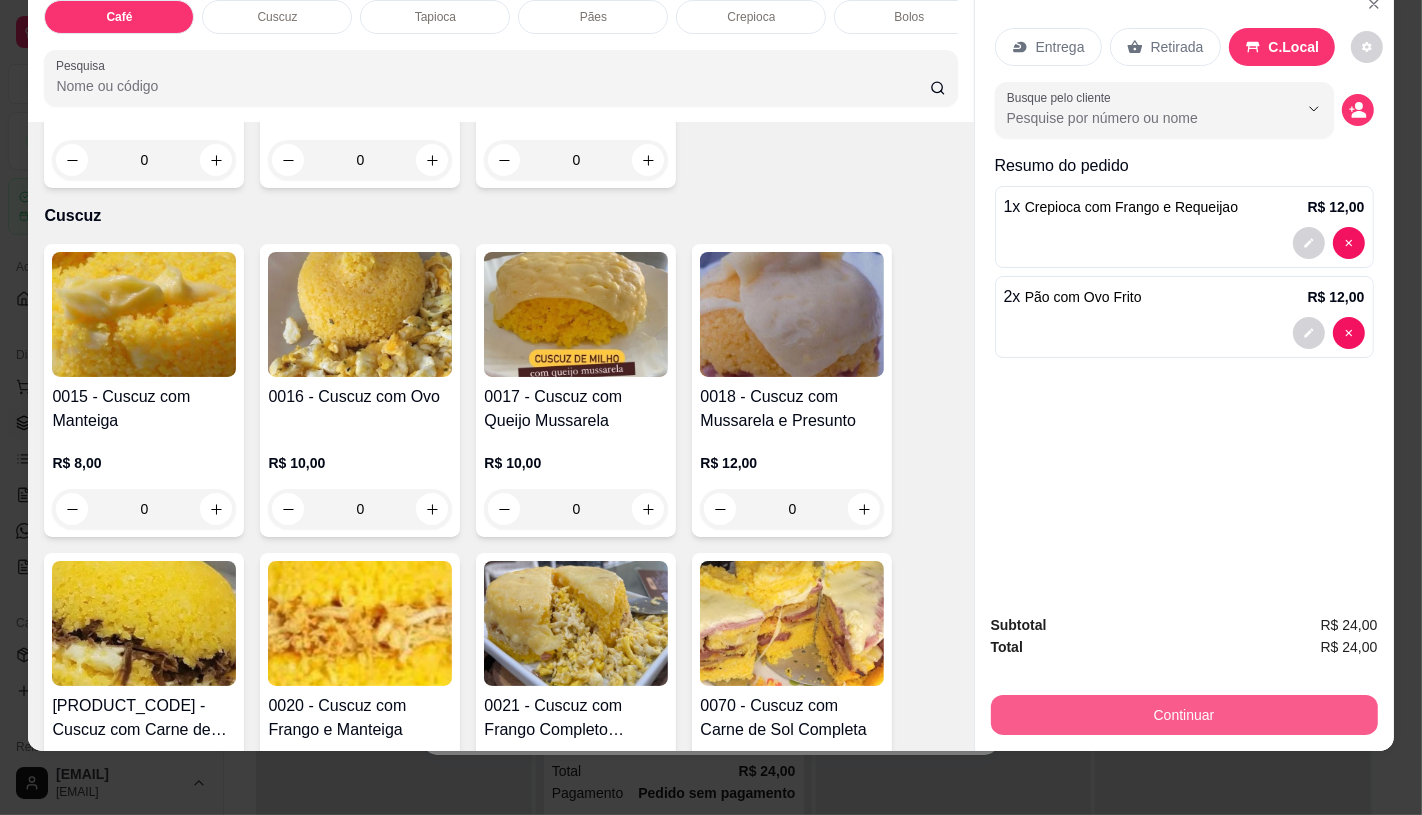 click on "Continuar" at bounding box center [1184, 715] 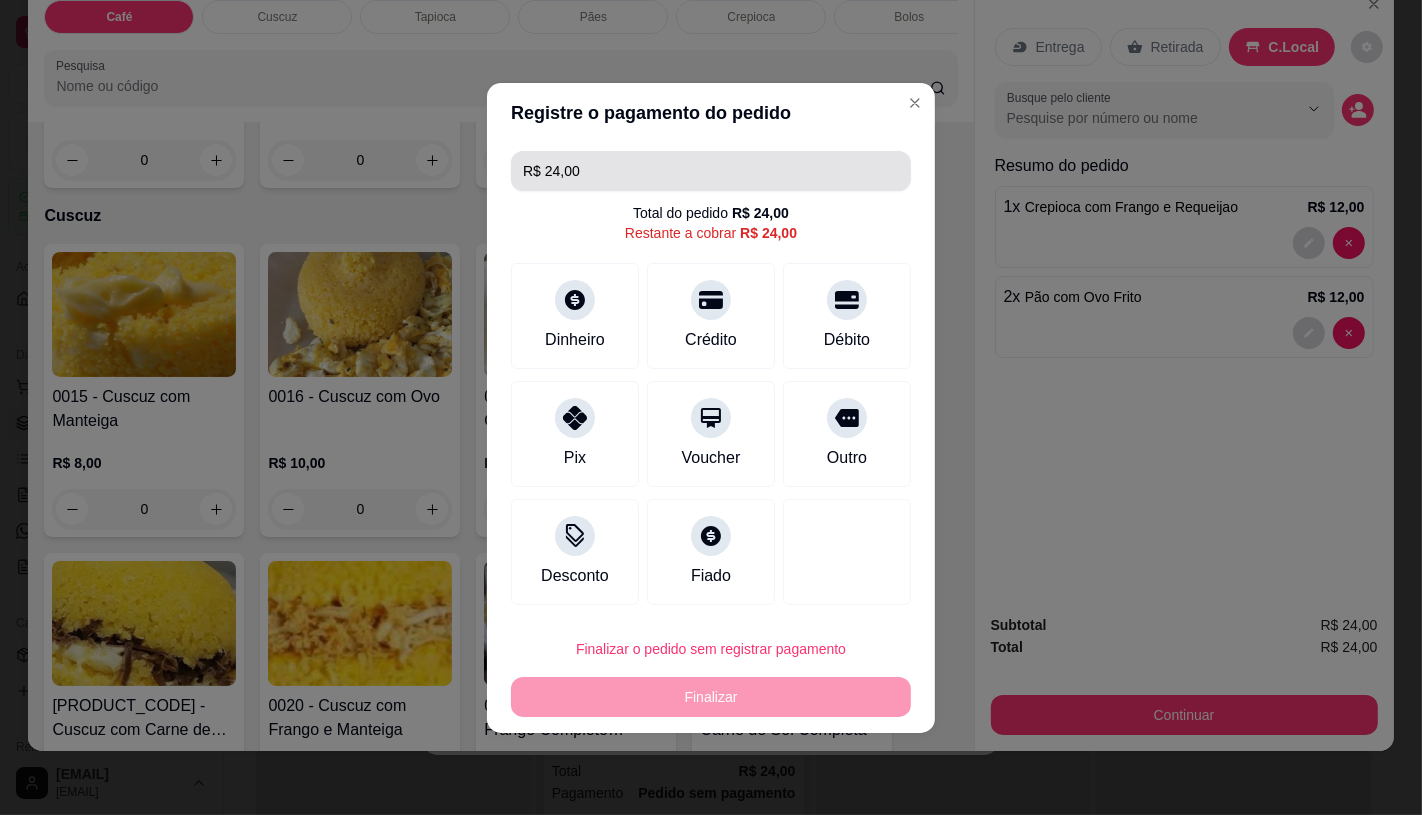 click on "R$ 24,00" at bounding box center [711, 171] 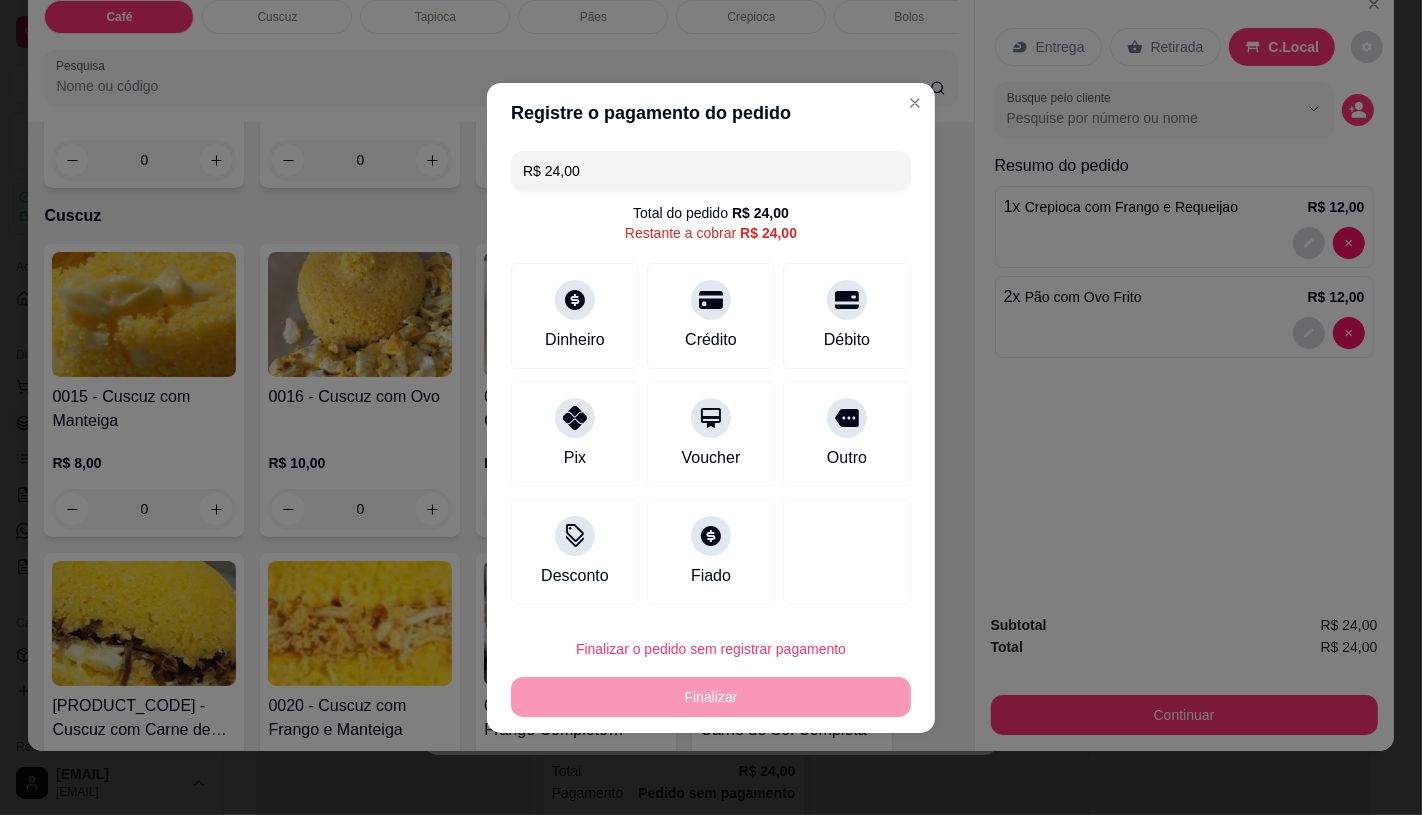 click on "Registre o pagamento do pedido R$ 24,00 Total do pedido   R$ 24,00 Restante a cobrar   R$ 24,00 Dinheiro Crédito Débito Pix Voucher Outro Desconto Fiado Finalizar o pedido sem registrar pagamento Finalizar" at bounding box center (711, 408) 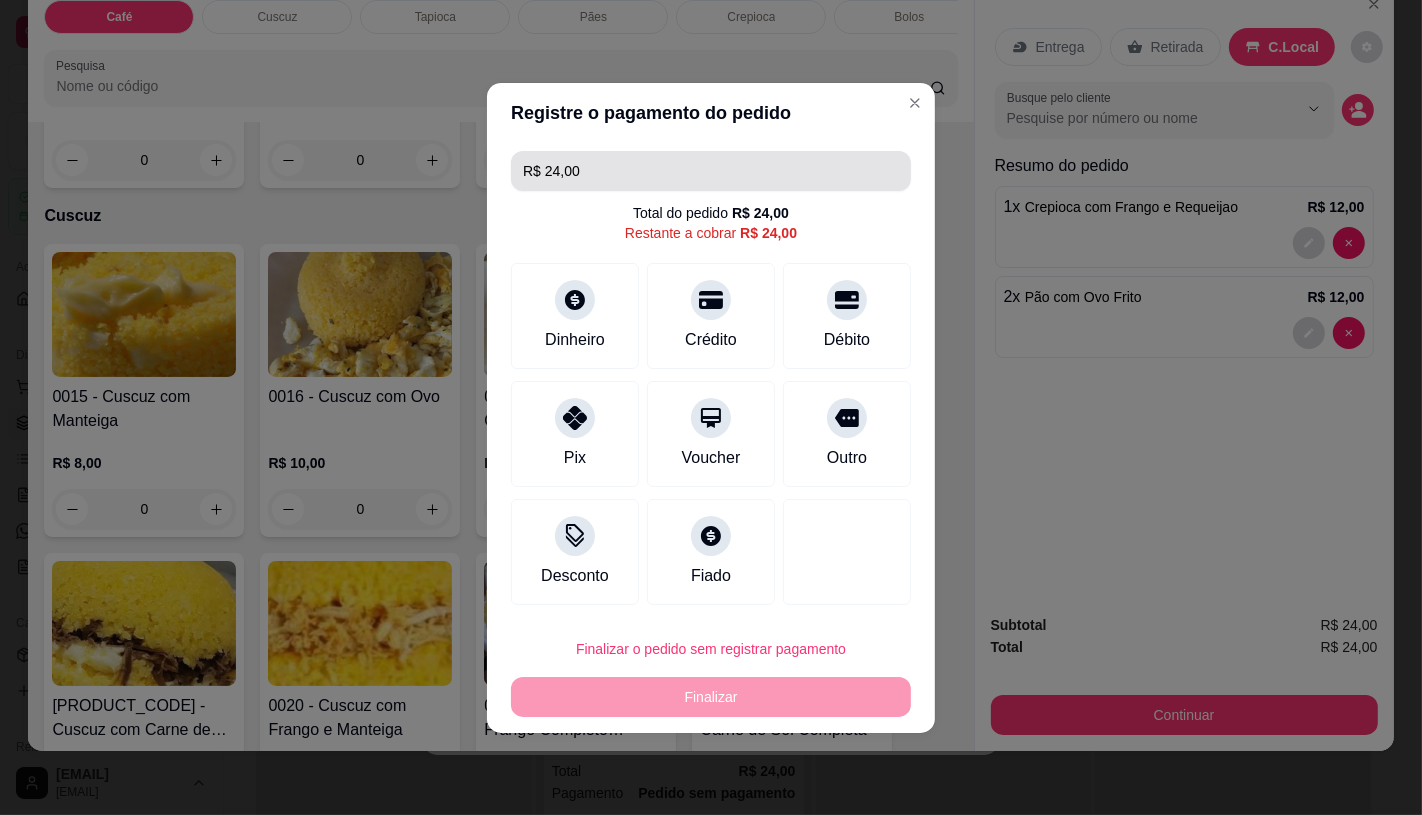 click on "Total do pedido   R$ 24,00 Restante a cobrar   R$ 24,00" at bounding box center (711, 223) 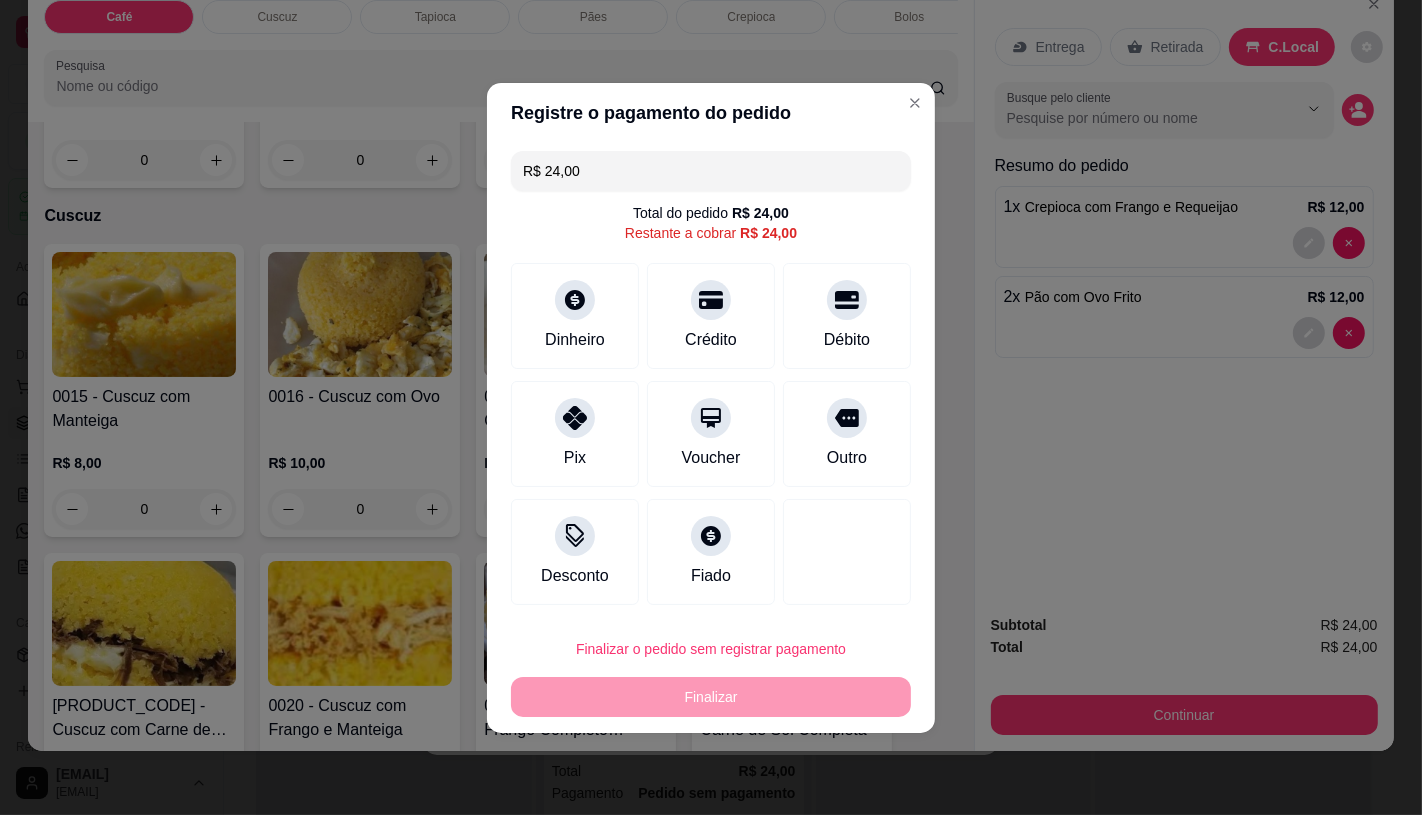 drag, startPoint x: 597, startPoint y: 206, endPoint x: 597, endPoint y: 176, distance: 30 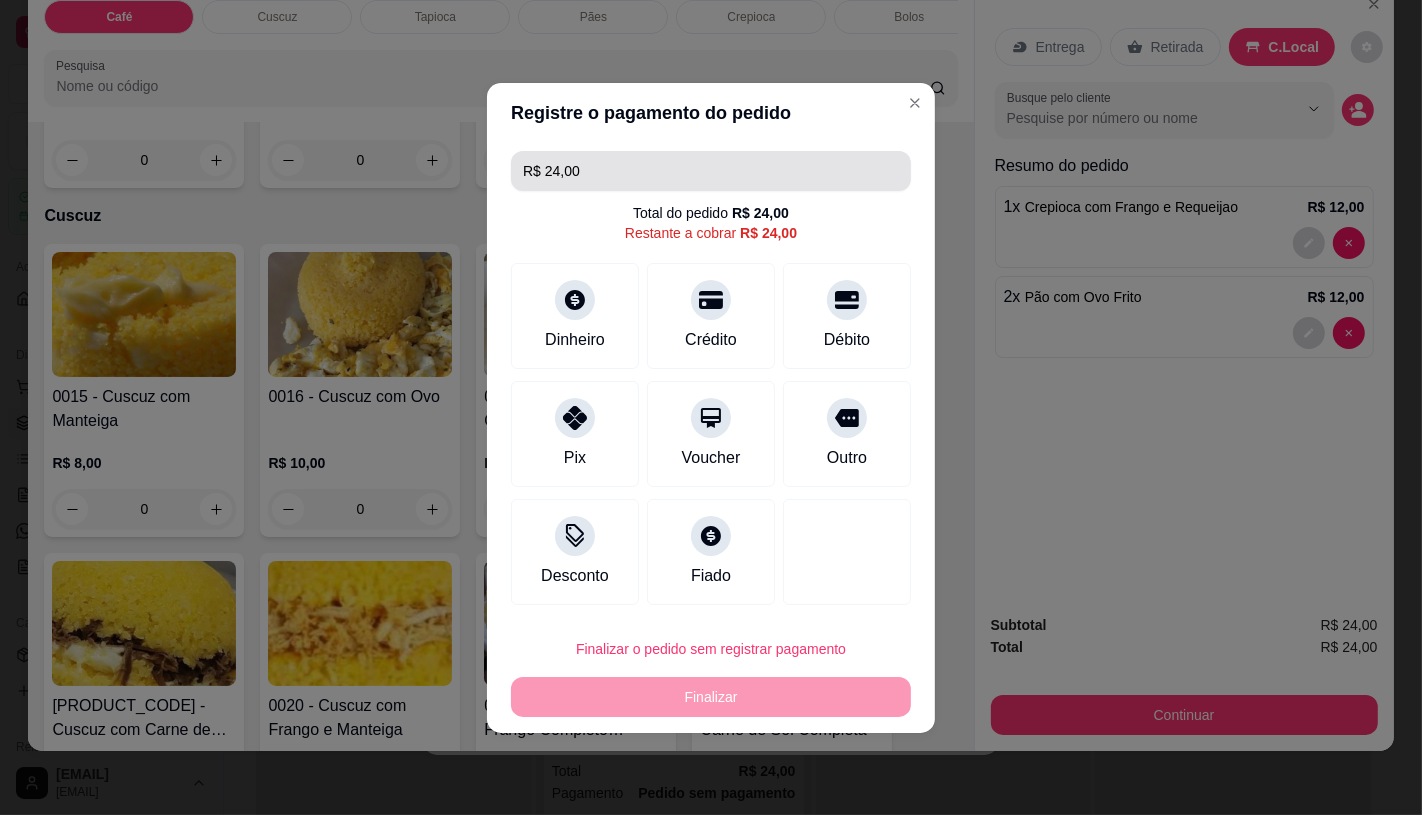 drag, startPoint x: 597, startPoint y: 176, endPoint x: 591, endPoint y: 256, distance: 80.224686 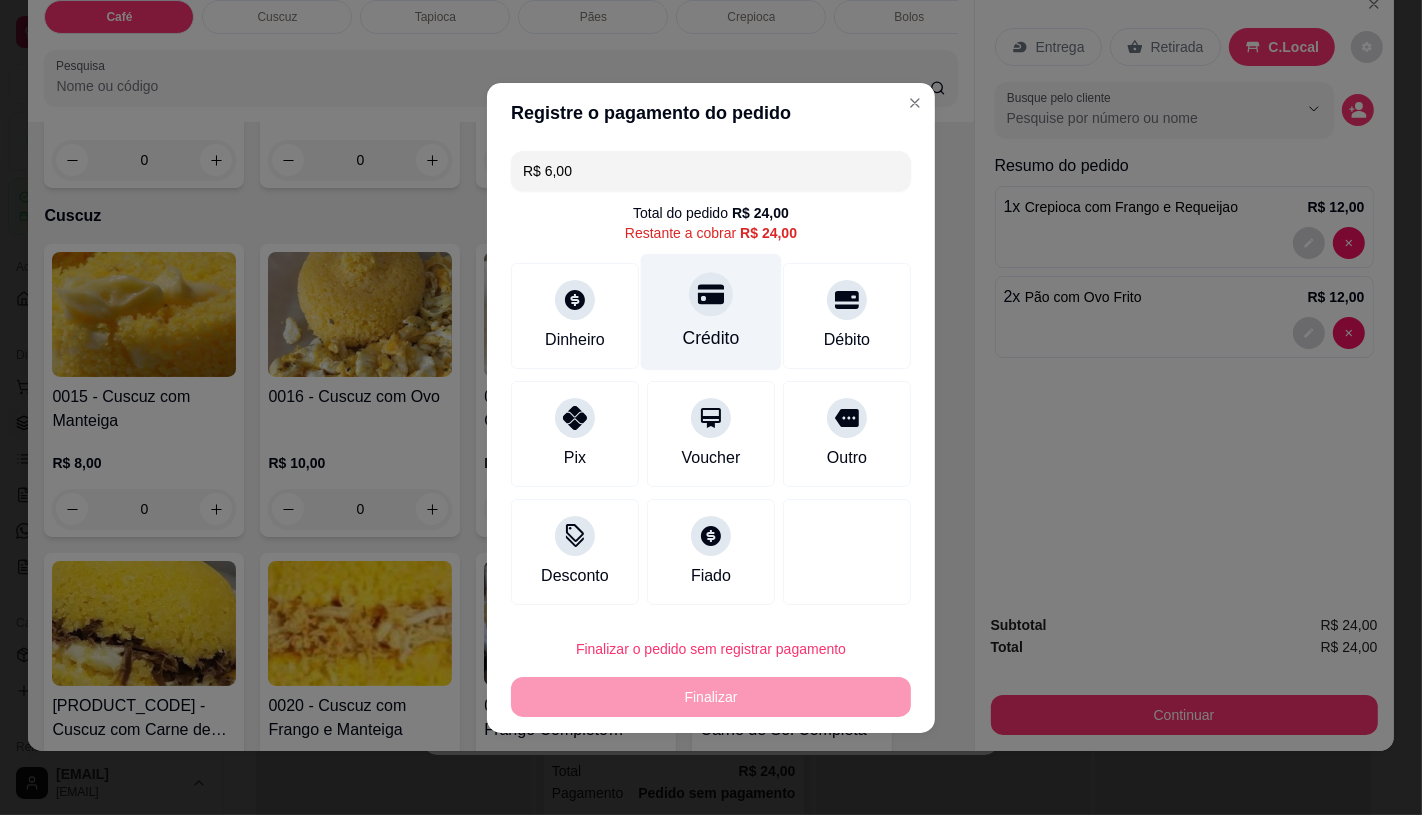 click on "Crédito" at bounding box center (711, 311) 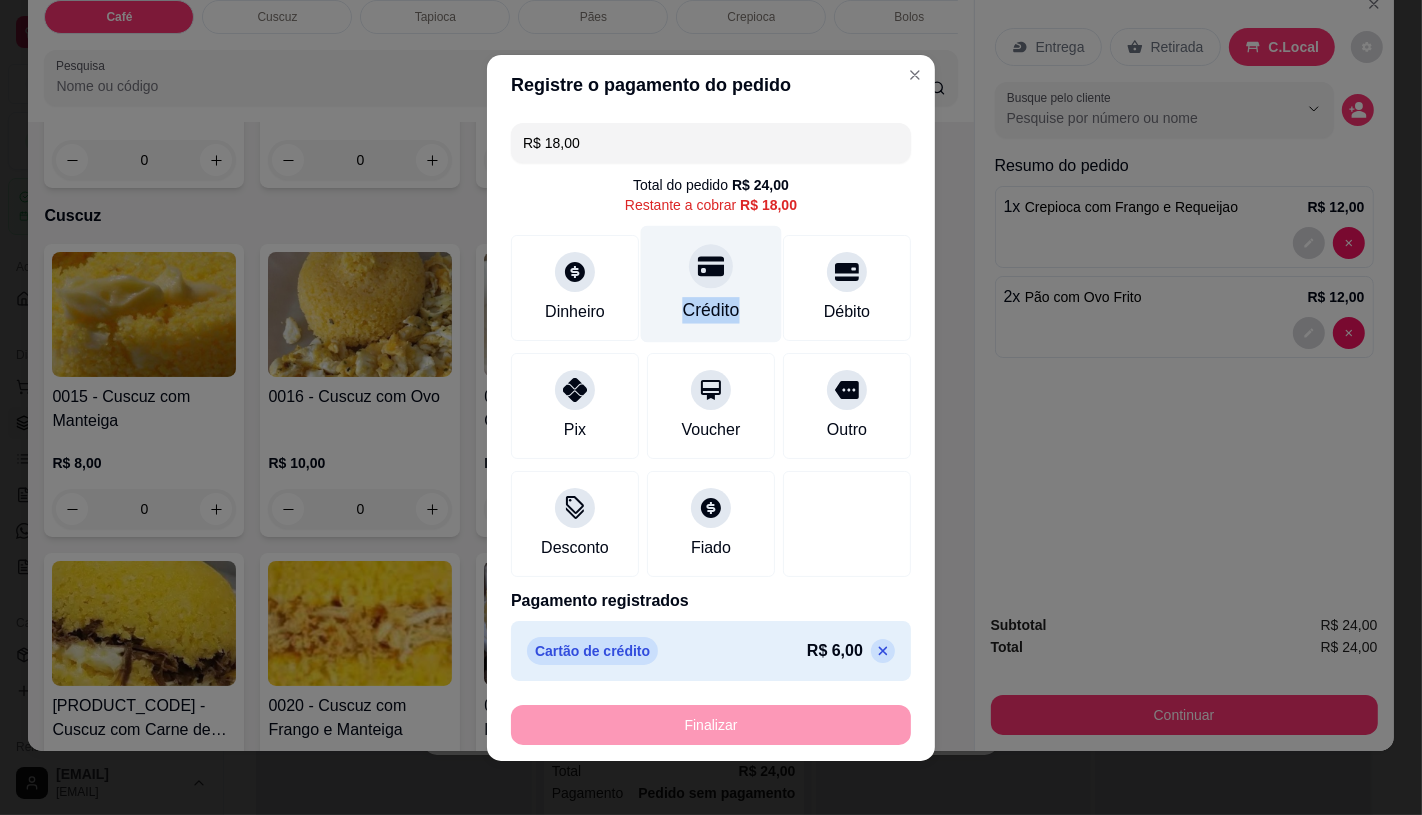 click on "Crédito" at bounding box center (711, 283) 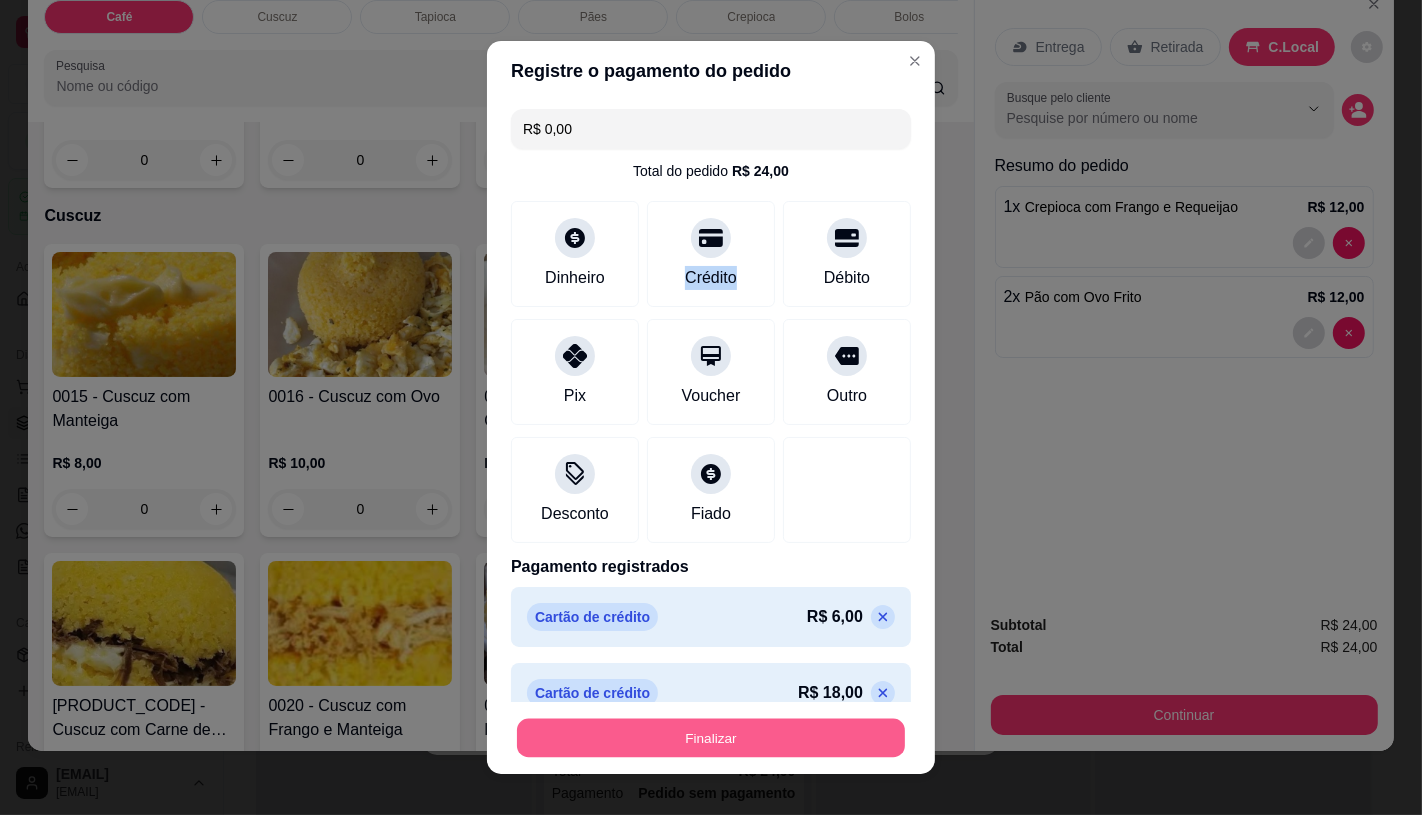 click on "Finalizar" at bounding box center (711, 738) 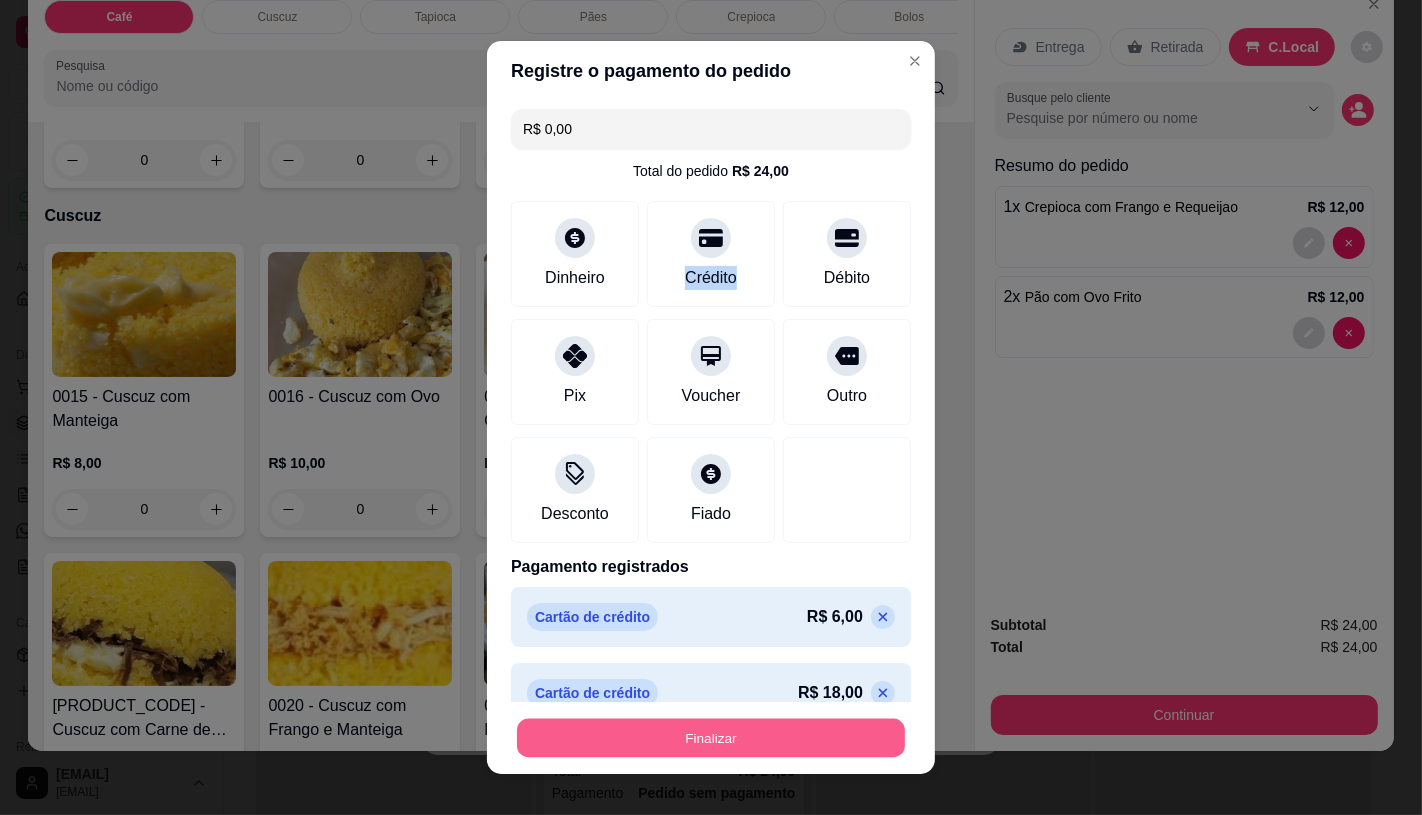 click on "Finalizar" at bounding box center (711, 738) 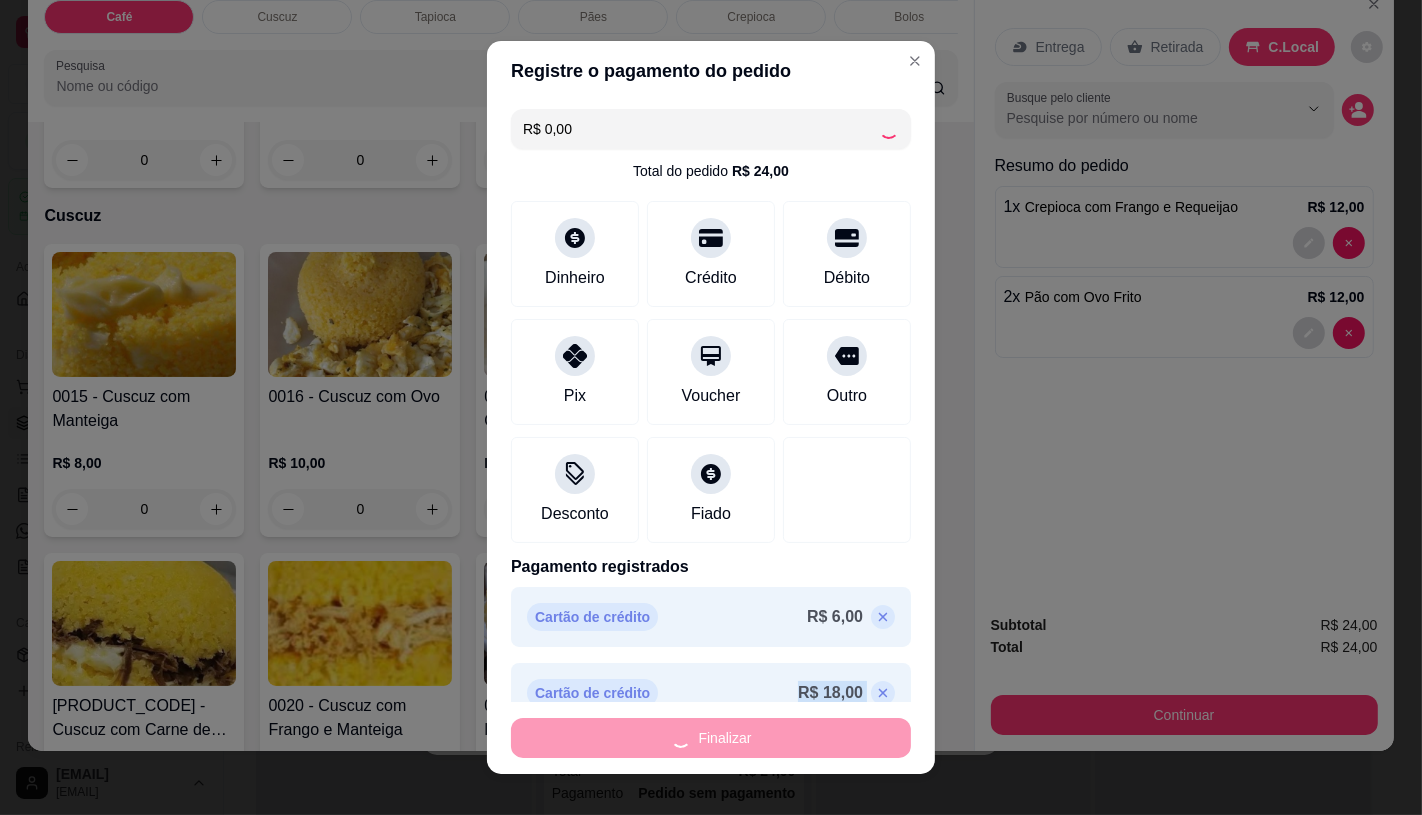 click on "Finalizar" at bounding box center [711, 738] 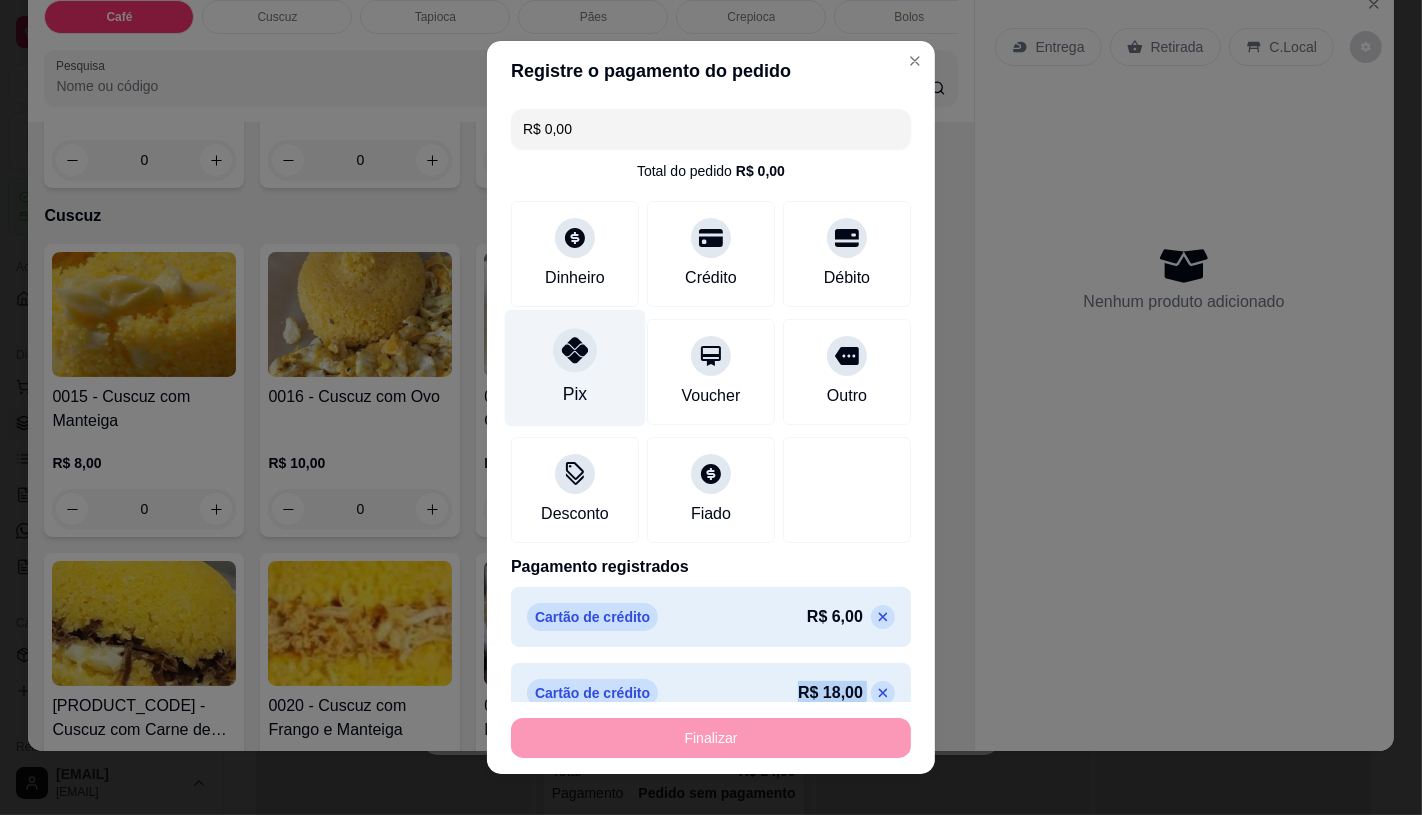 type on "0" 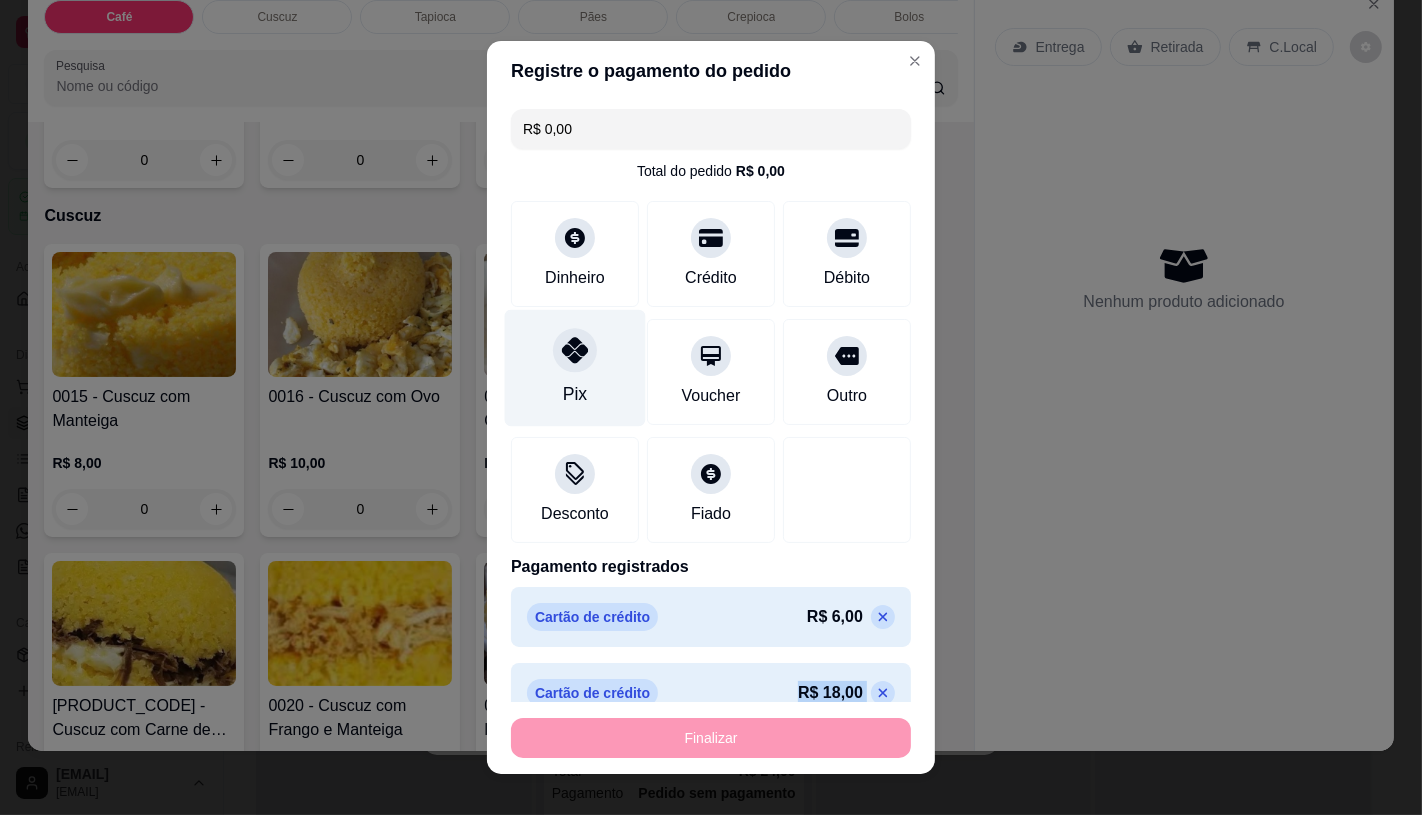 type on "0" 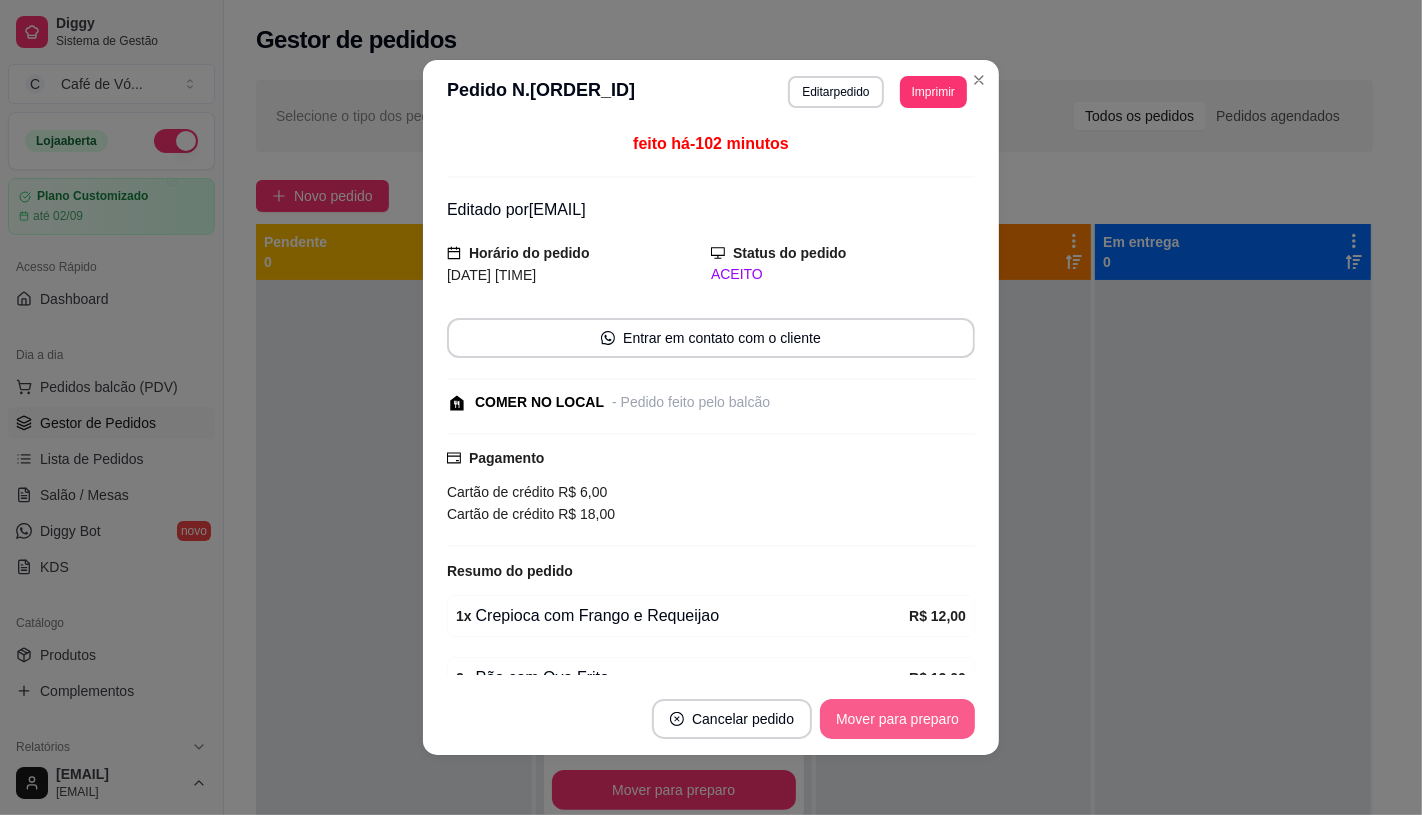 click on "Mover para preparo" at bounding box center (897, 719) 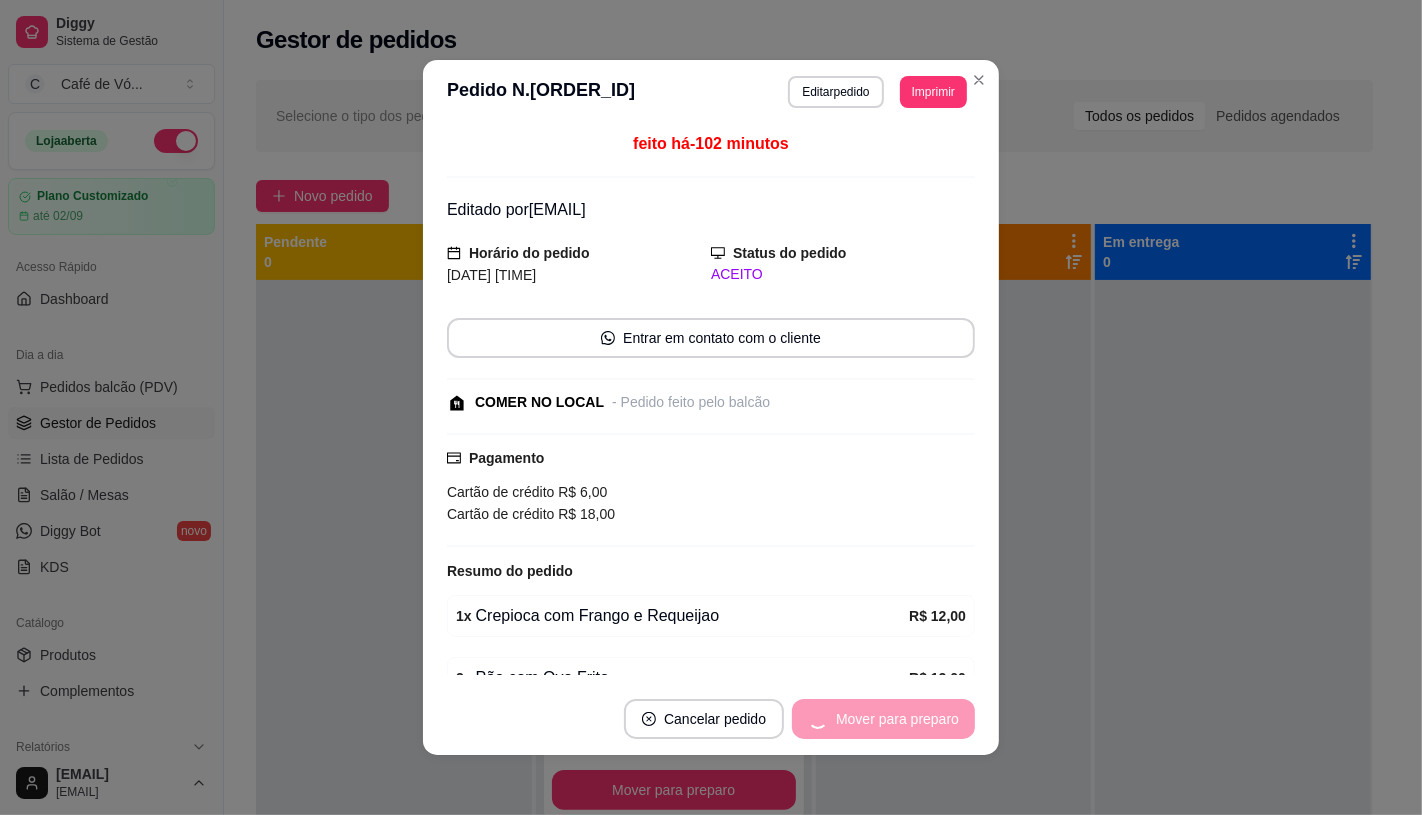 click on "Mover para preparo" at bounding box center (883, 719) 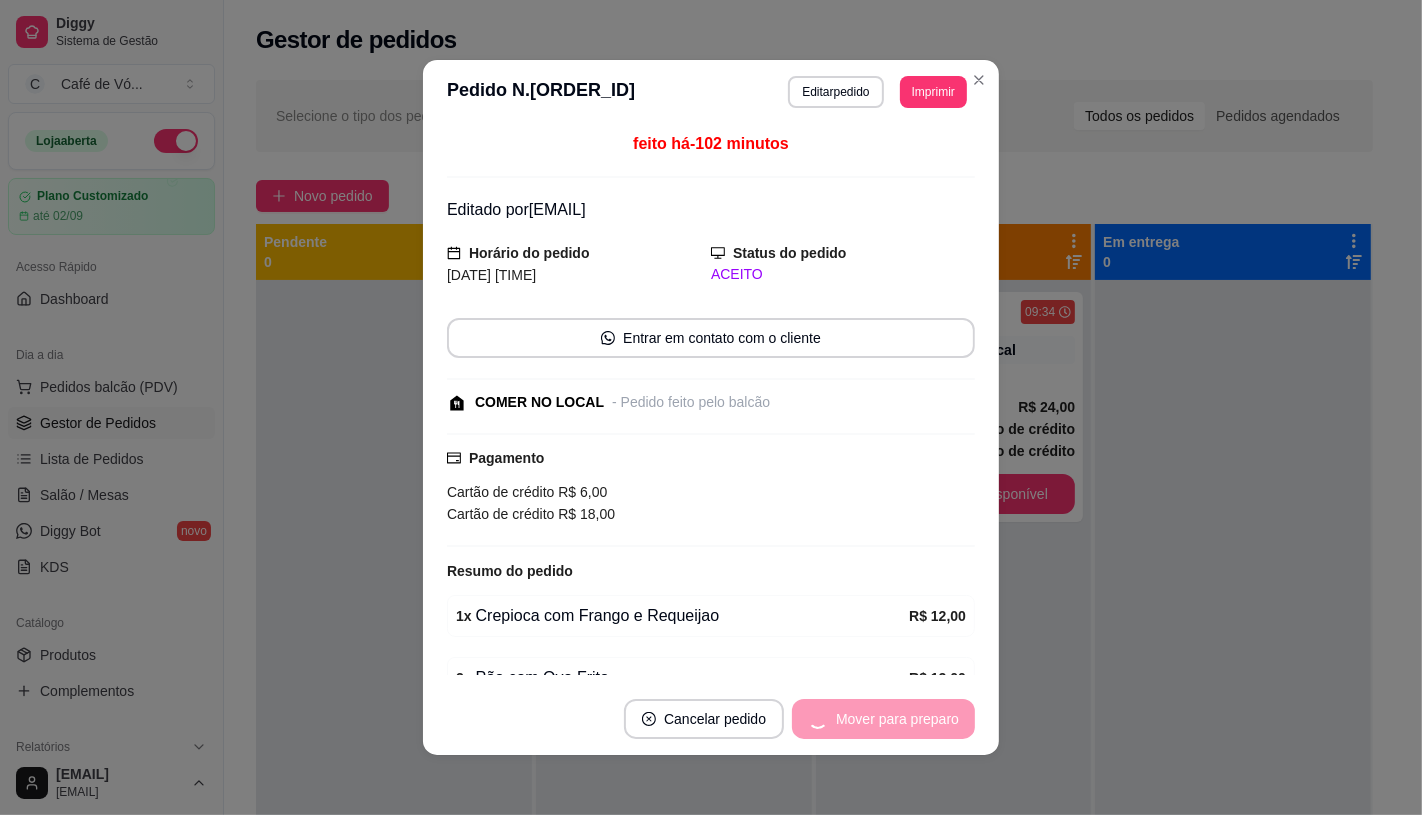 click on "Mover para preparo" at bounding box center [883, 719] 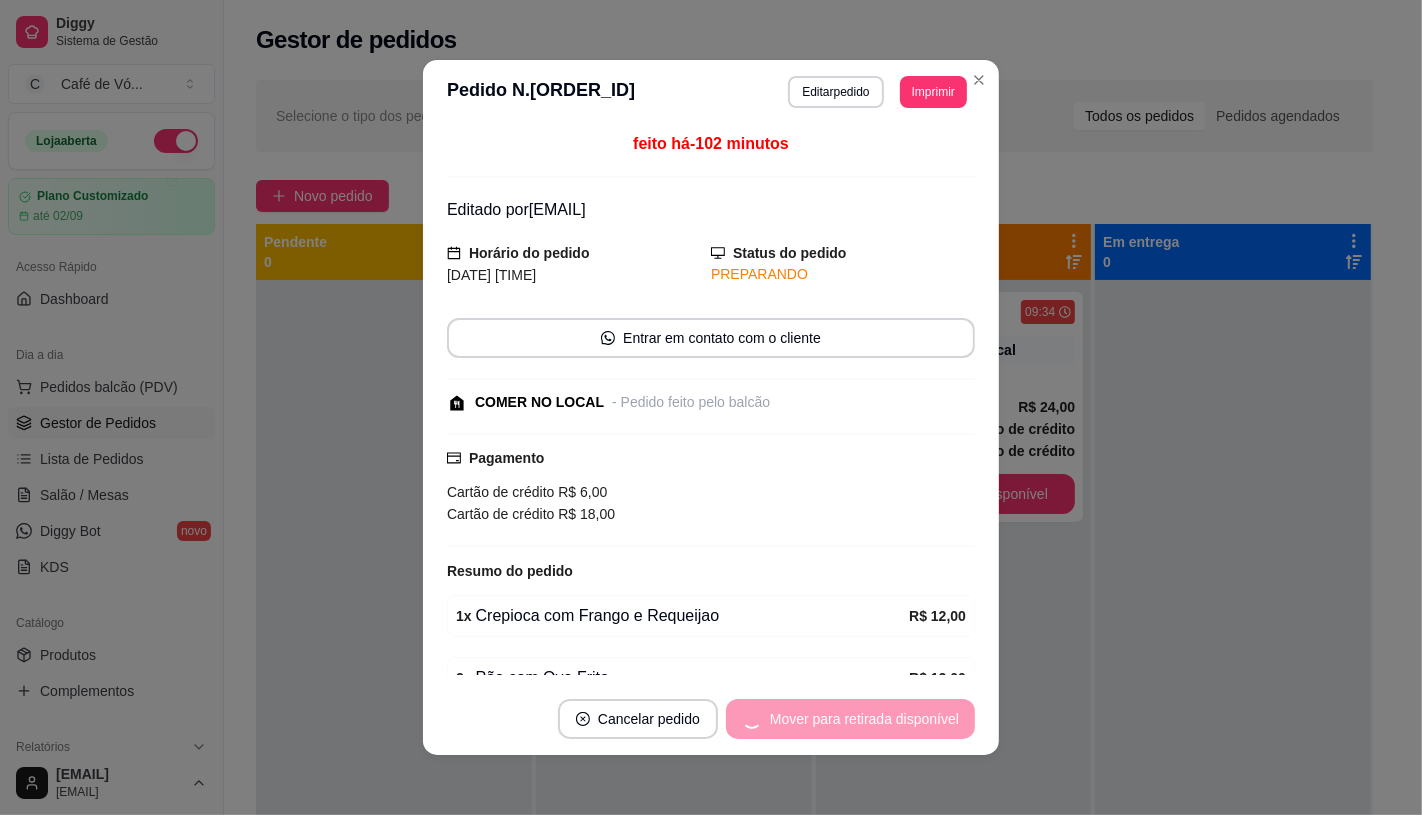 click on "Mover para retirada disponível" at bounding box center [850, 719] 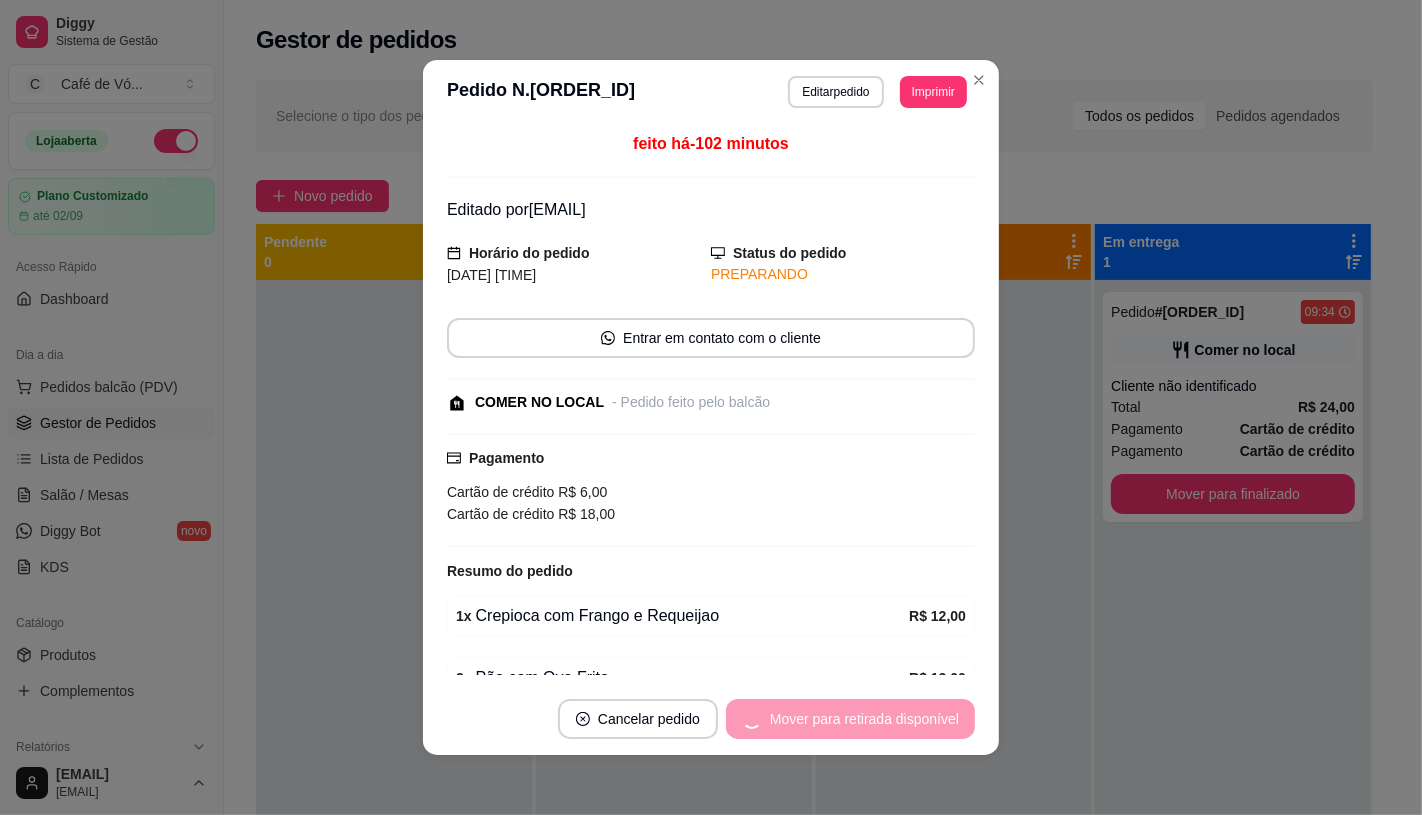 click on "Mover para retirada disponível" at bounding box center (850, 719) 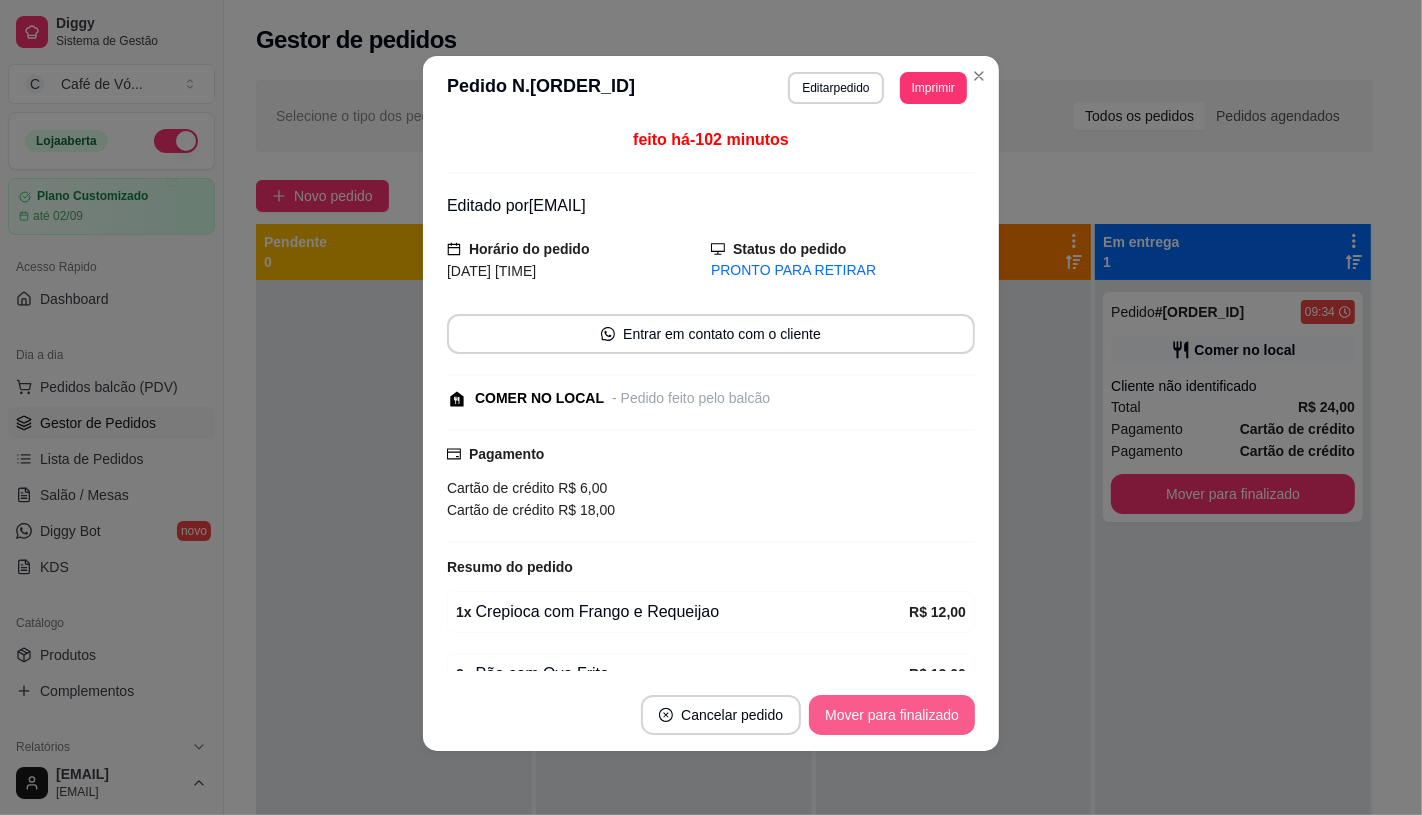 click on "Mover para finalizado" at bounding box center [892, 715] 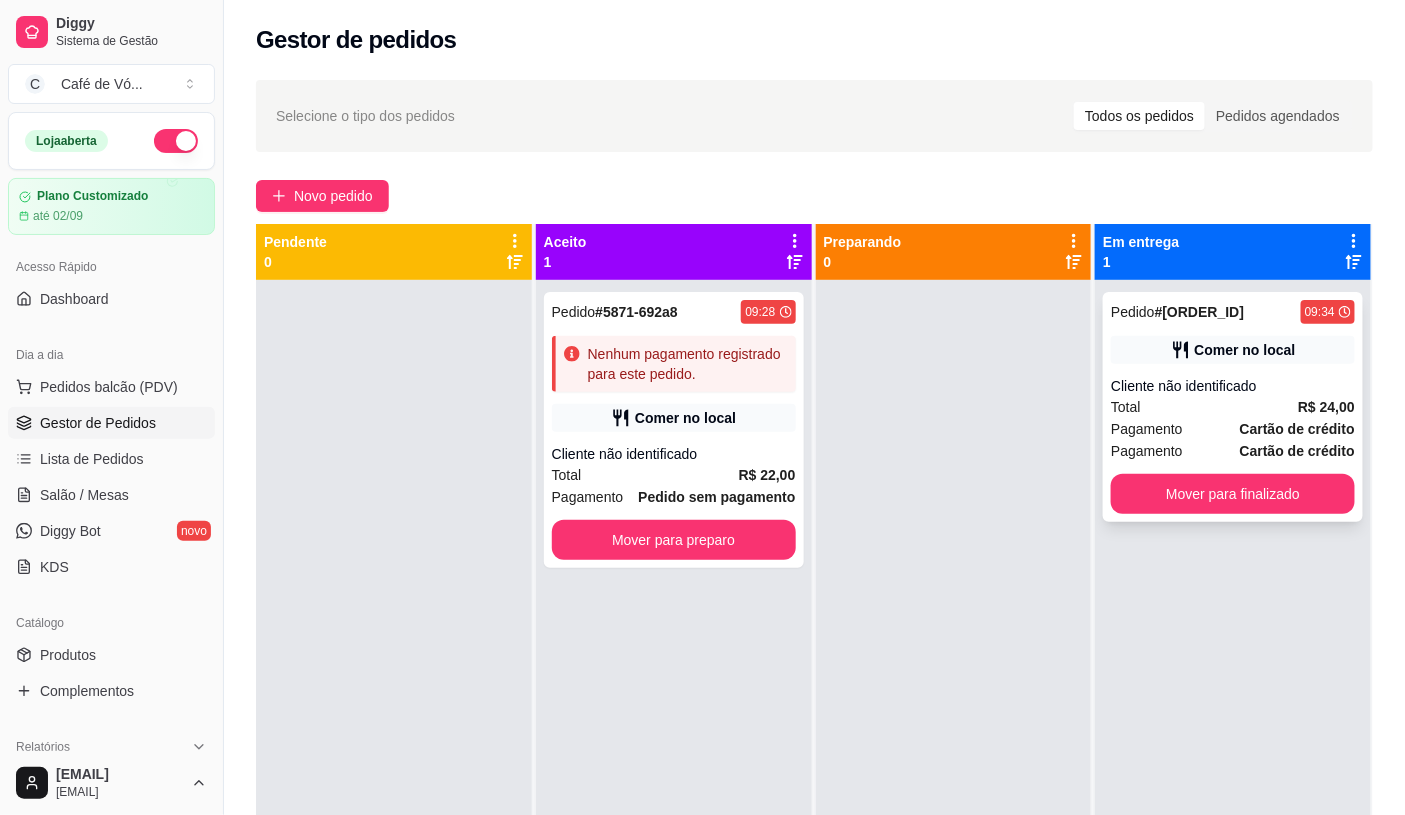 click on "Total" at bounding box center (1126, 407) 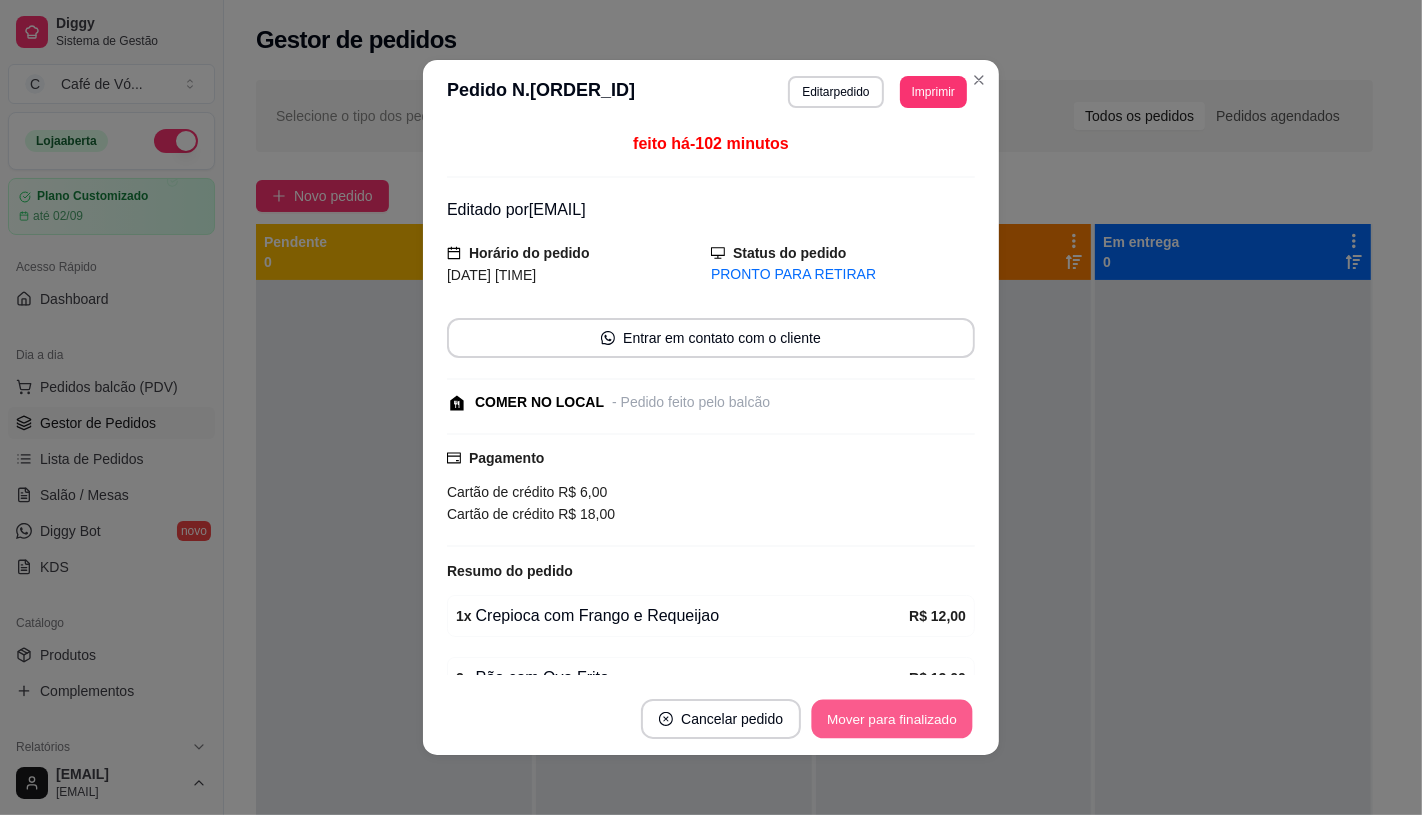 click on "Mover para finalizado" at bounding box center (892, 719) 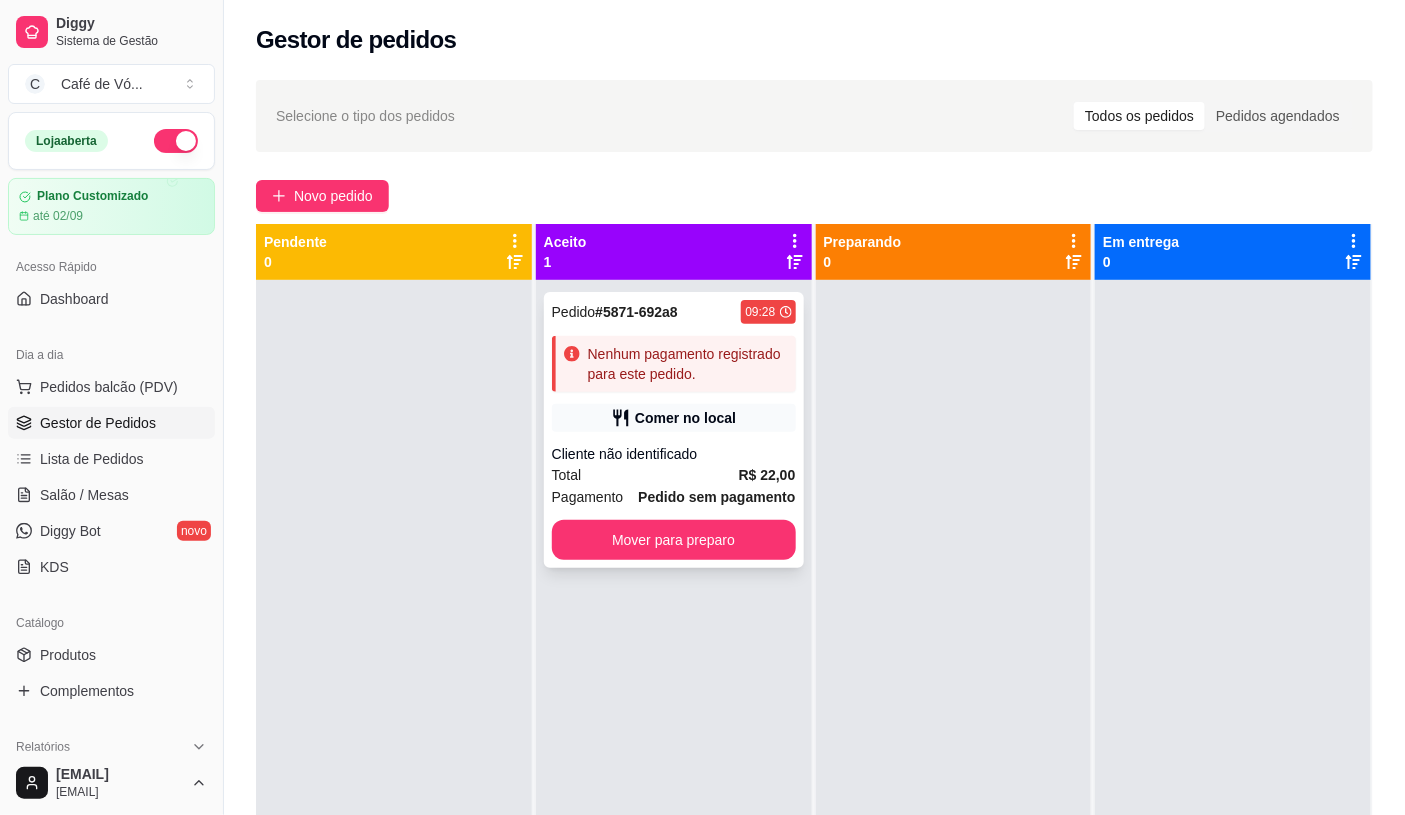 click on "Nenhum pagamento registrado para este pedido." at bounding box center (688, 364) 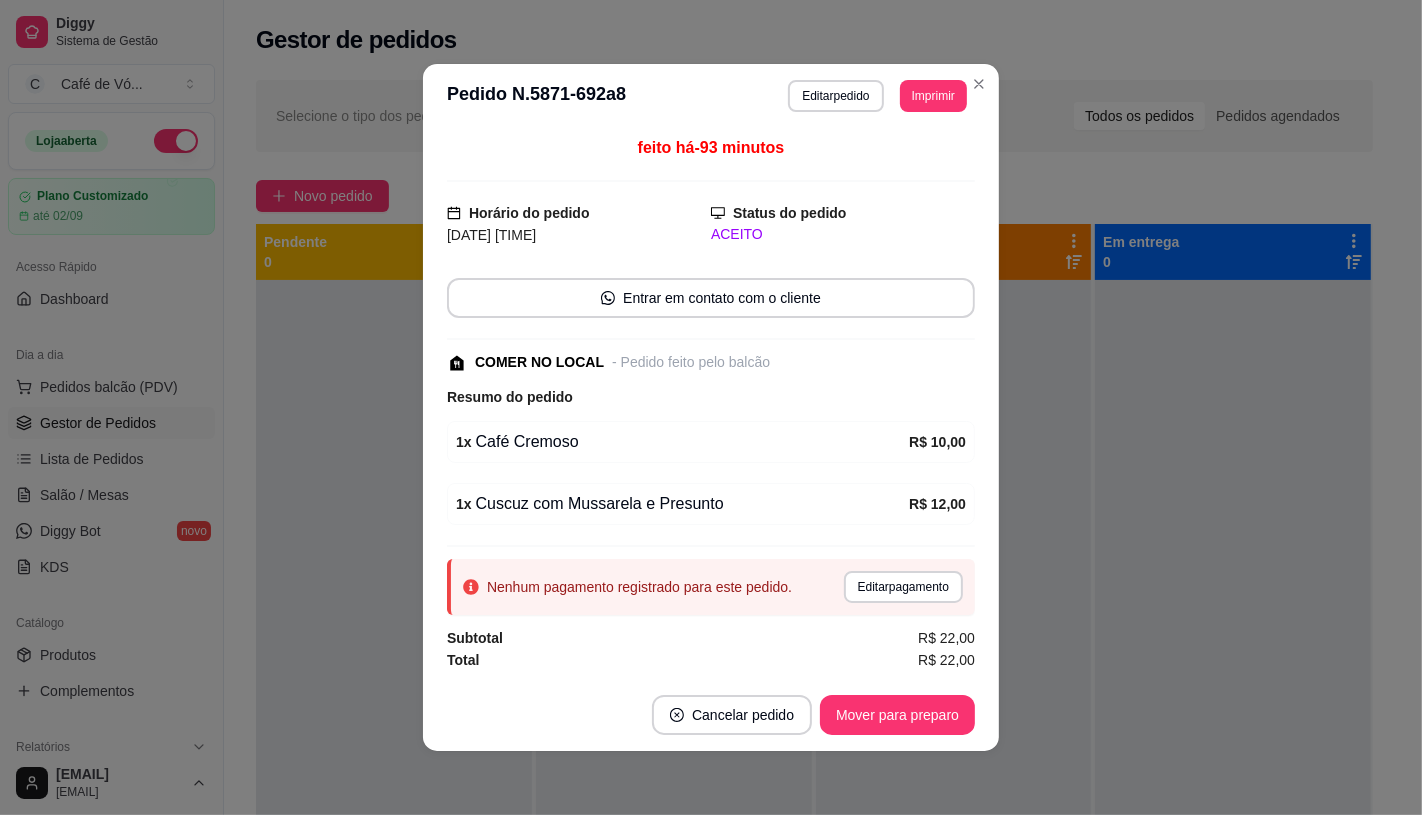 click on "**********" at bounding box center [711, 96] 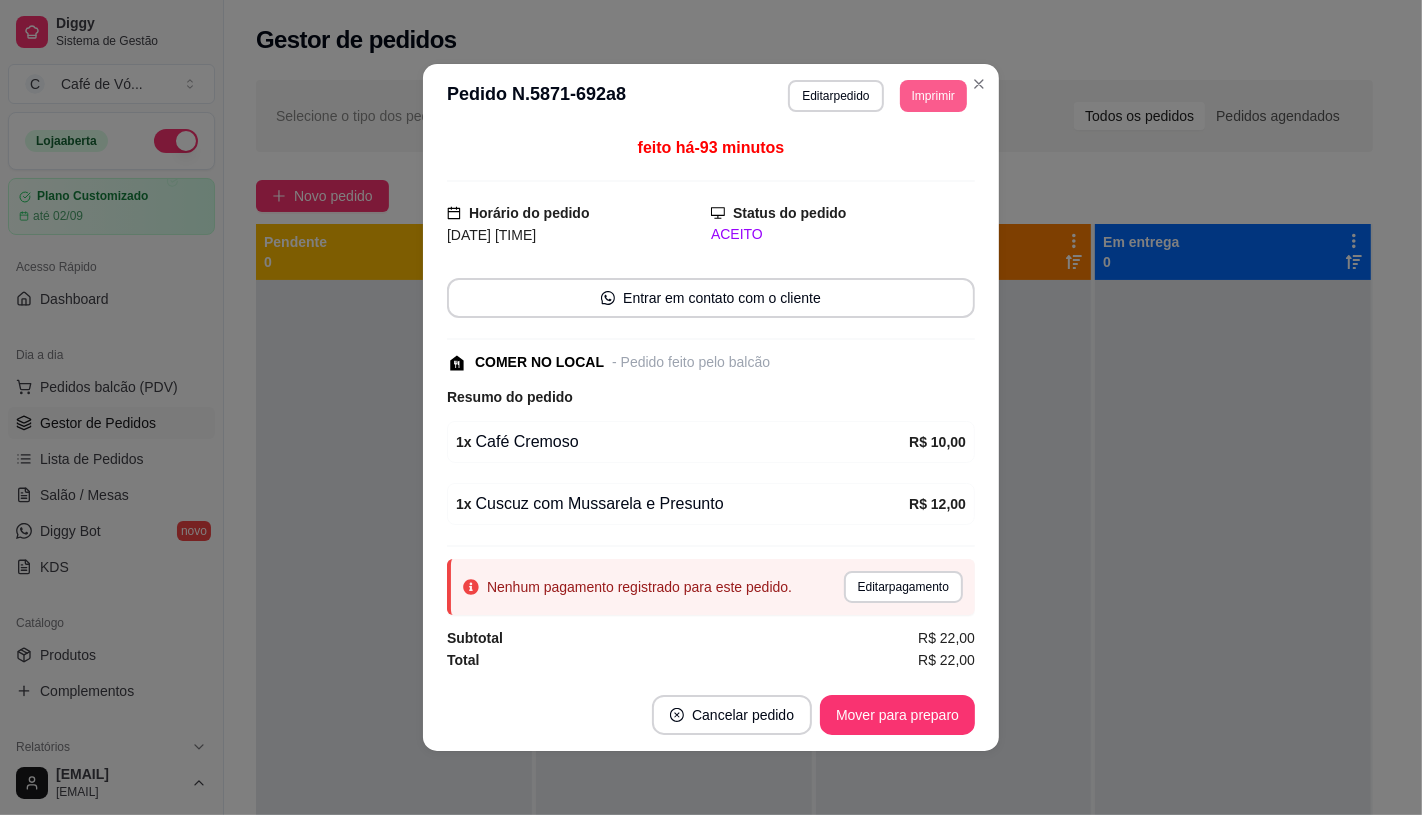 click on "Imprimir" at bounding box center [933, 96] 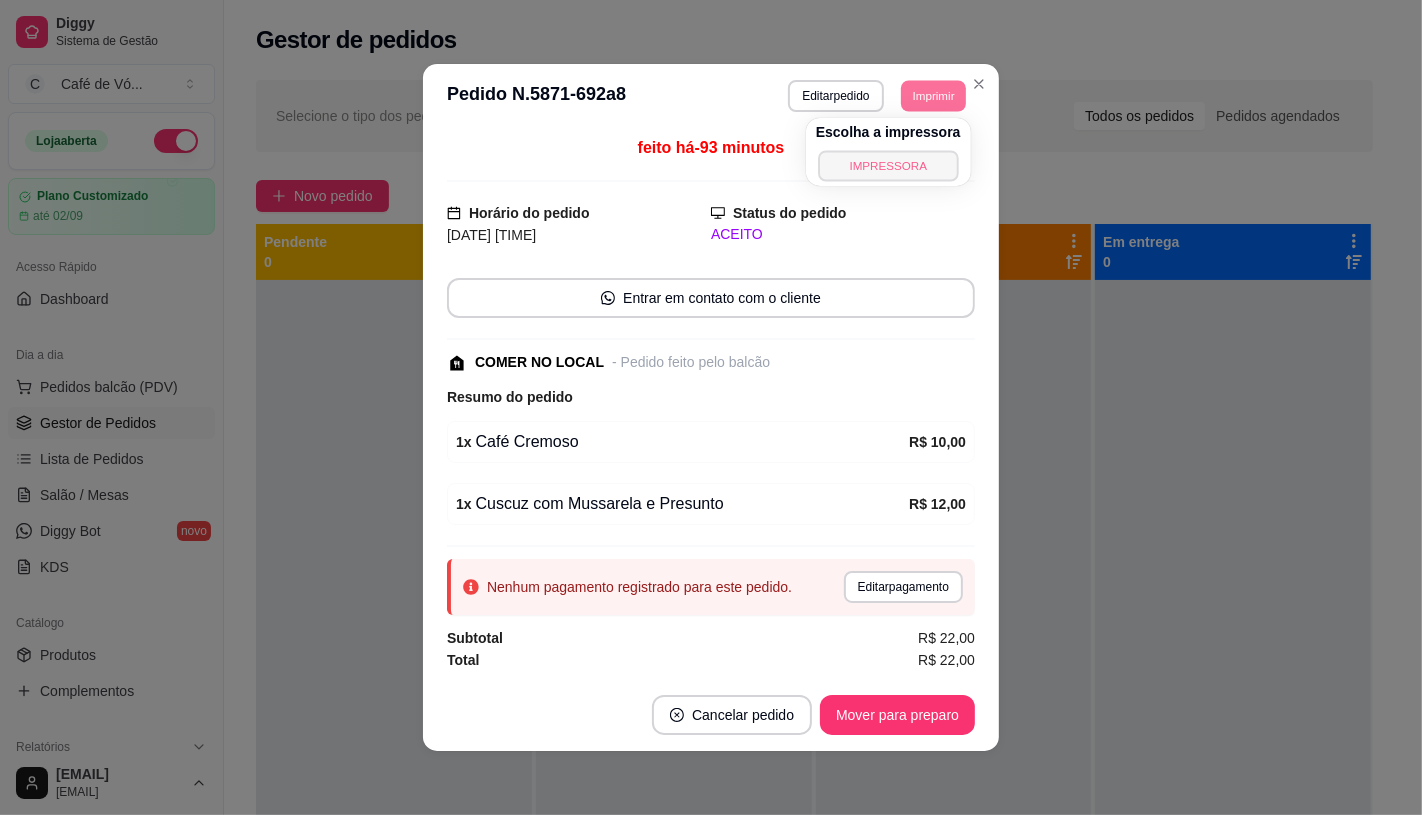 click on "IMPRESSORA" at bounding box center (888, 165) 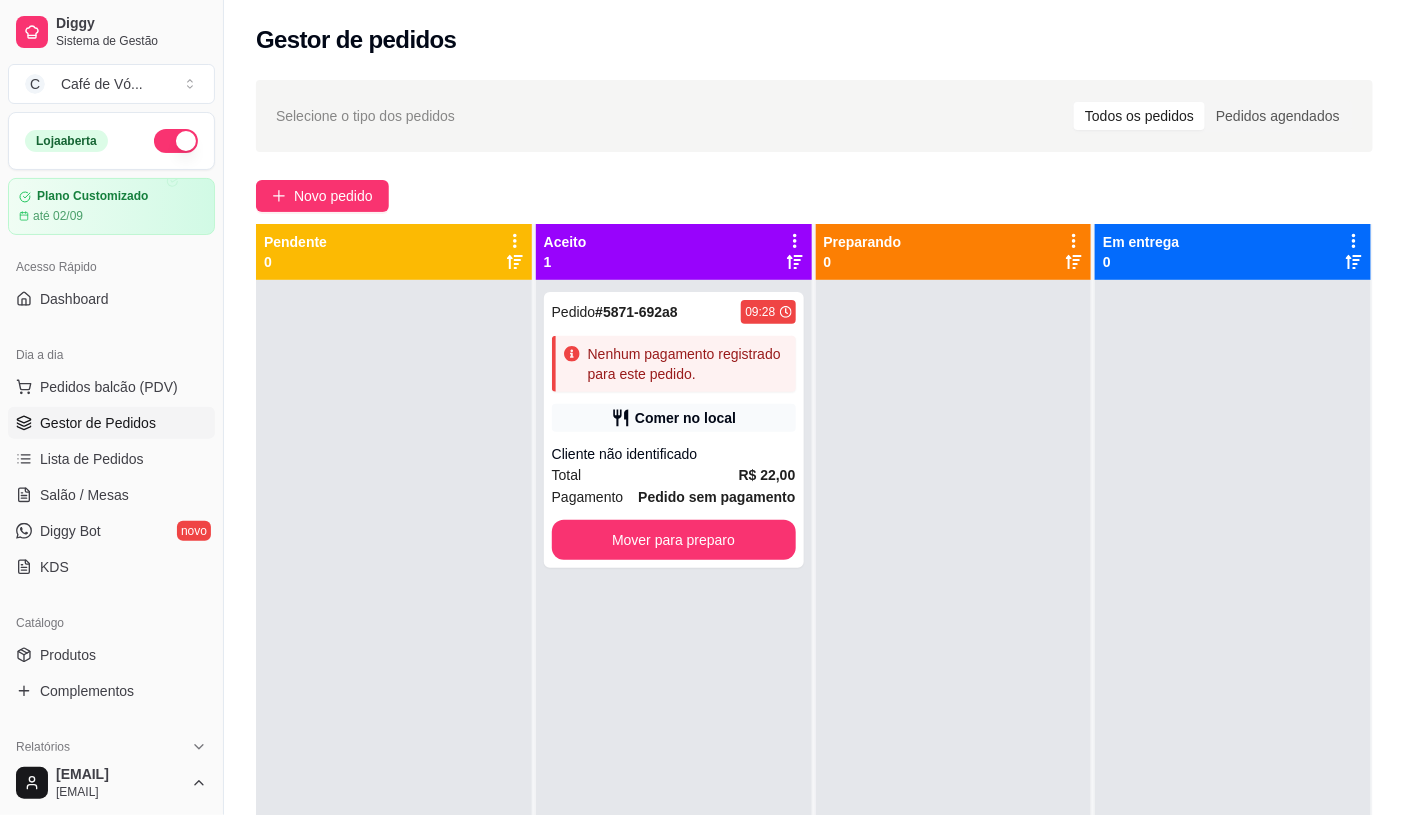 click at bounding box center [1233, 687] 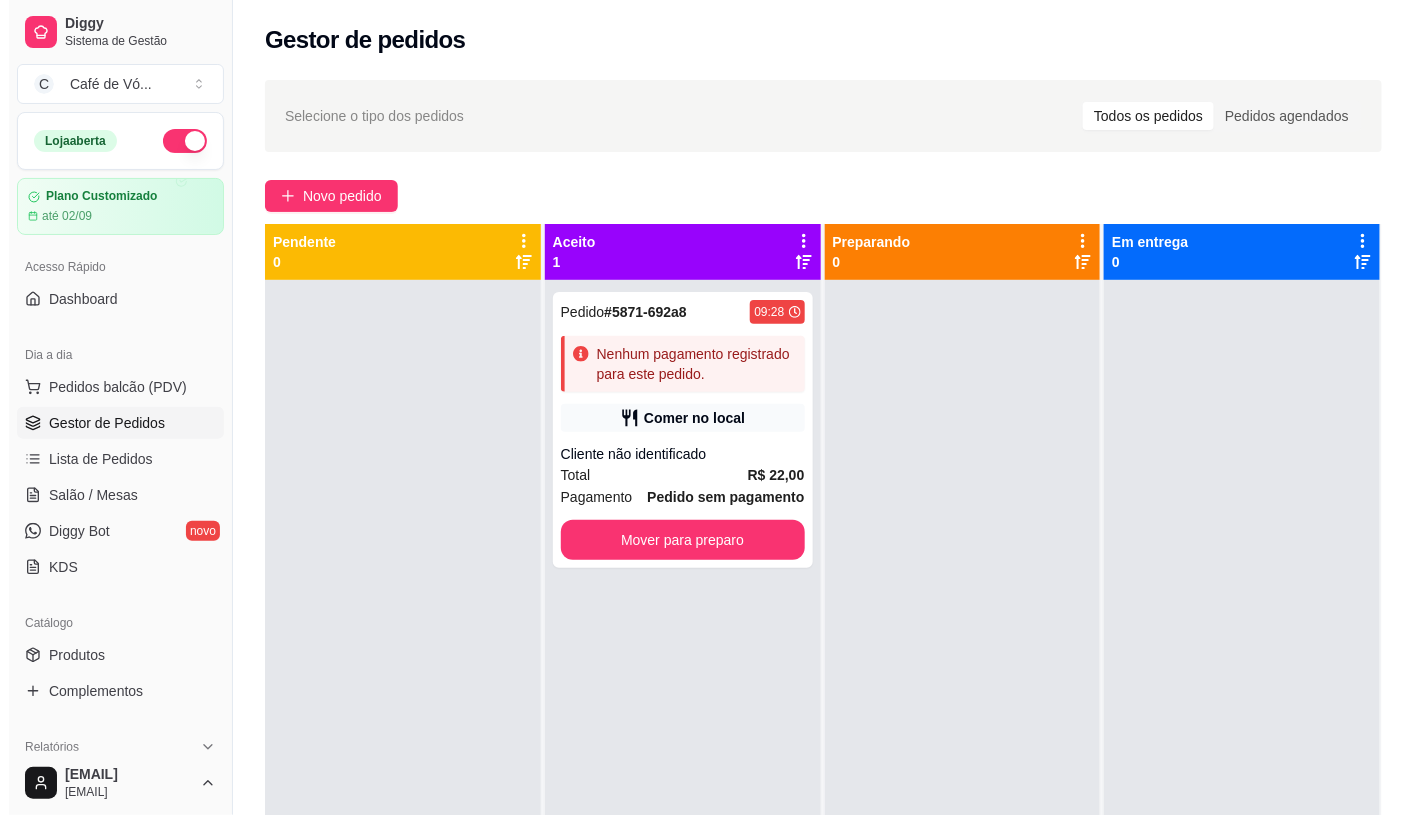 scroll, scrollTop: 55, scrollLeft: 0, axis: vertical 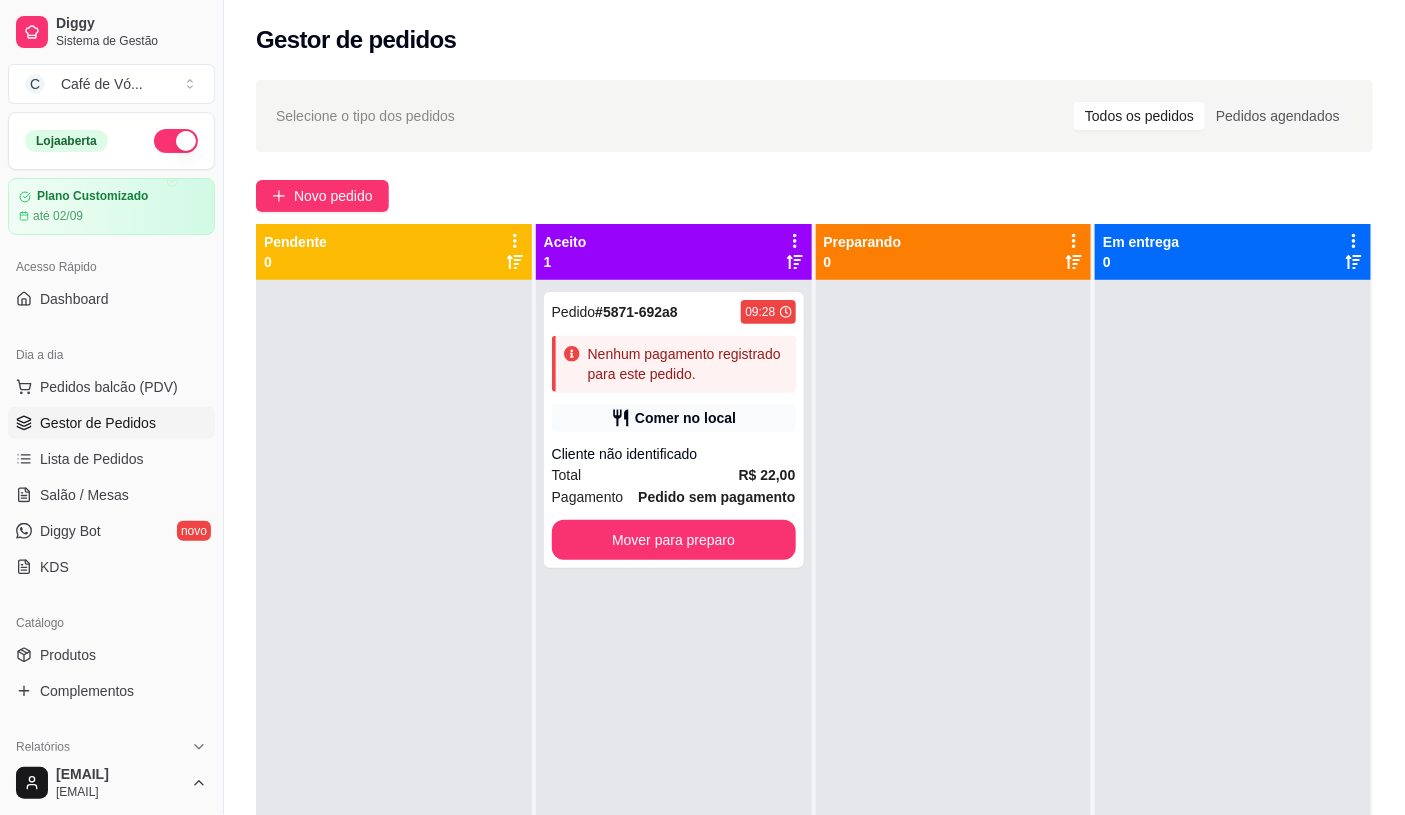 drag, startPoint x: 691, startPoint y: 381, endPoint x: 692, endPoint y: 370, distance: 11.045361 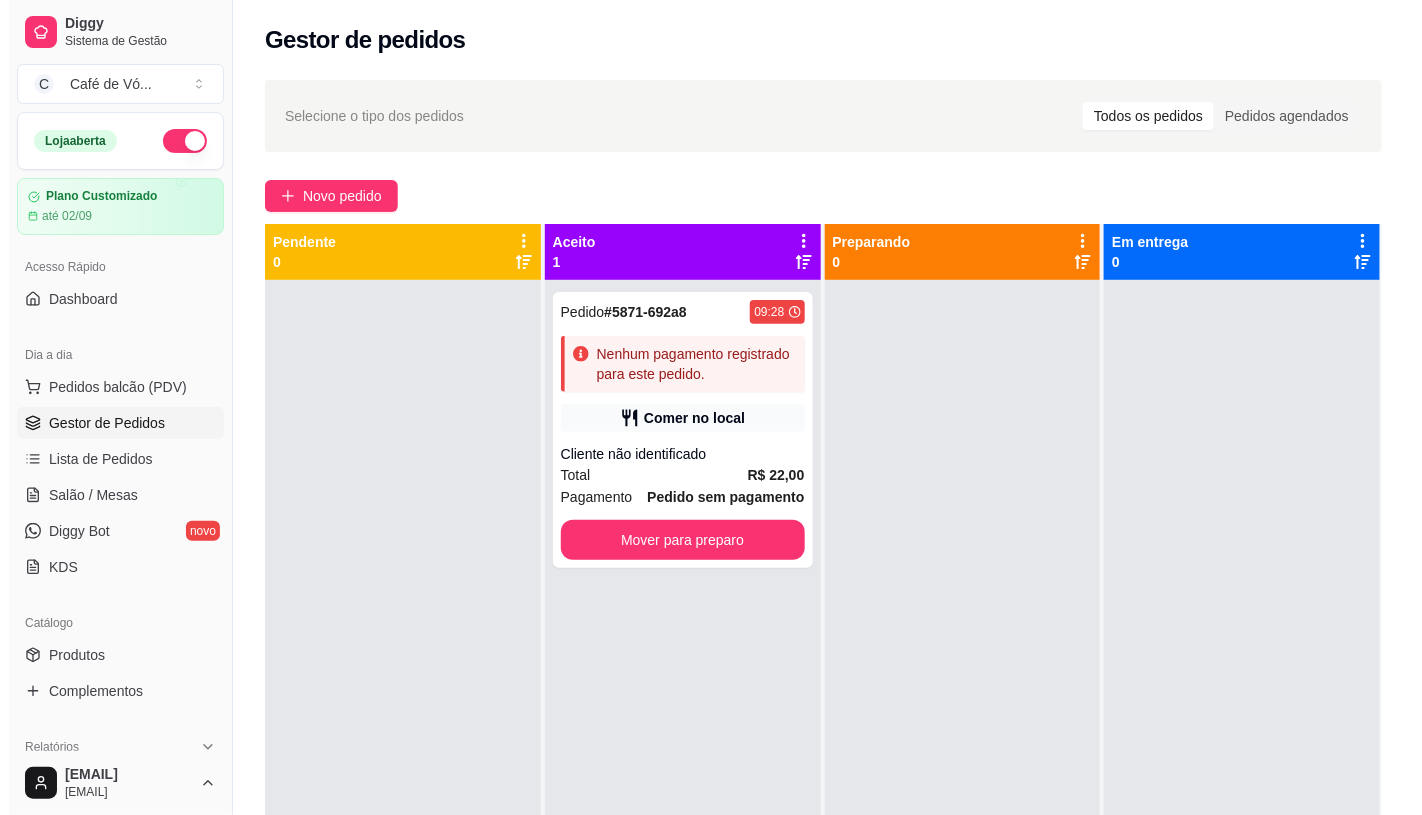 click on "Imprimir" 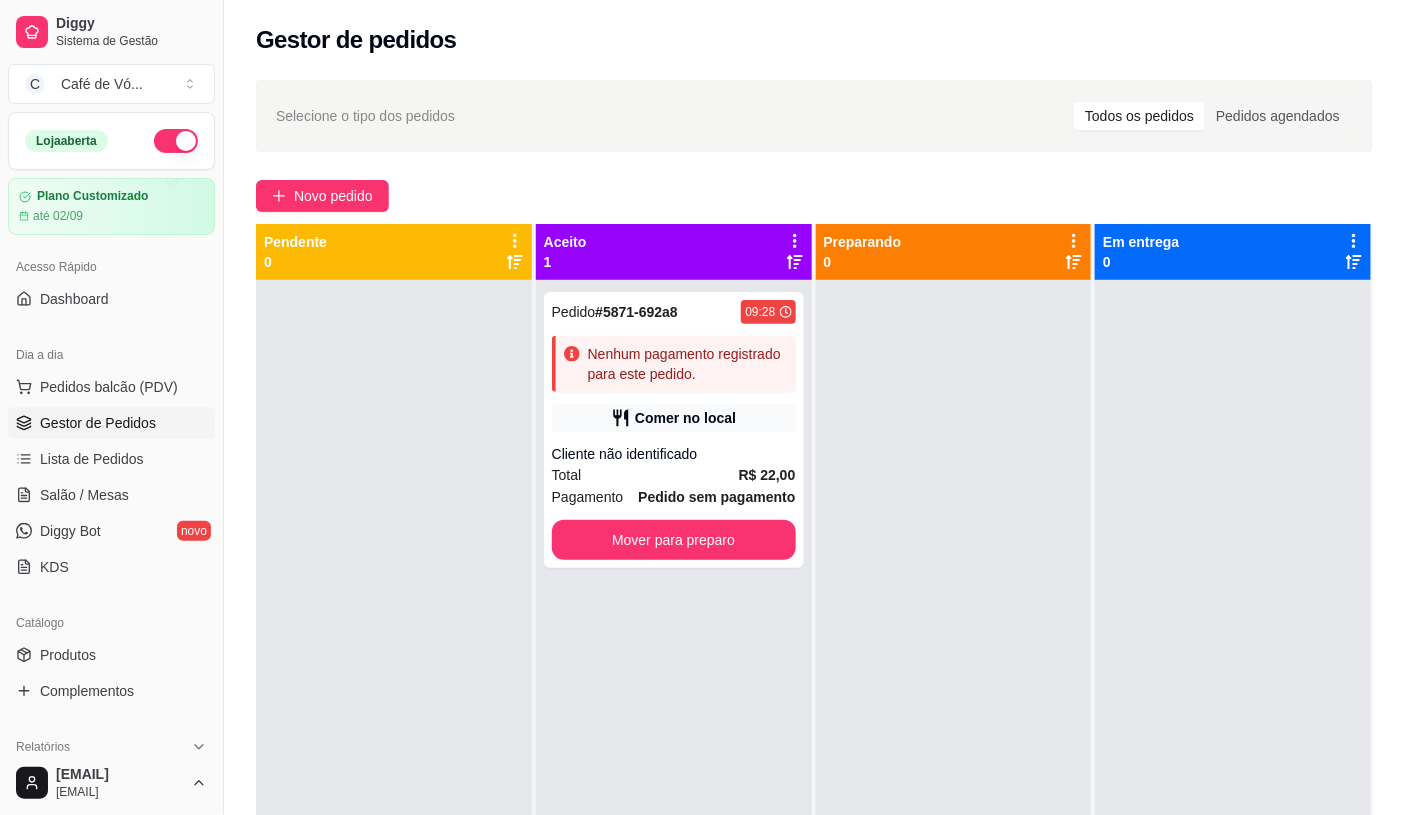 click on "Novo pedido" at bounding box center (333, 196) 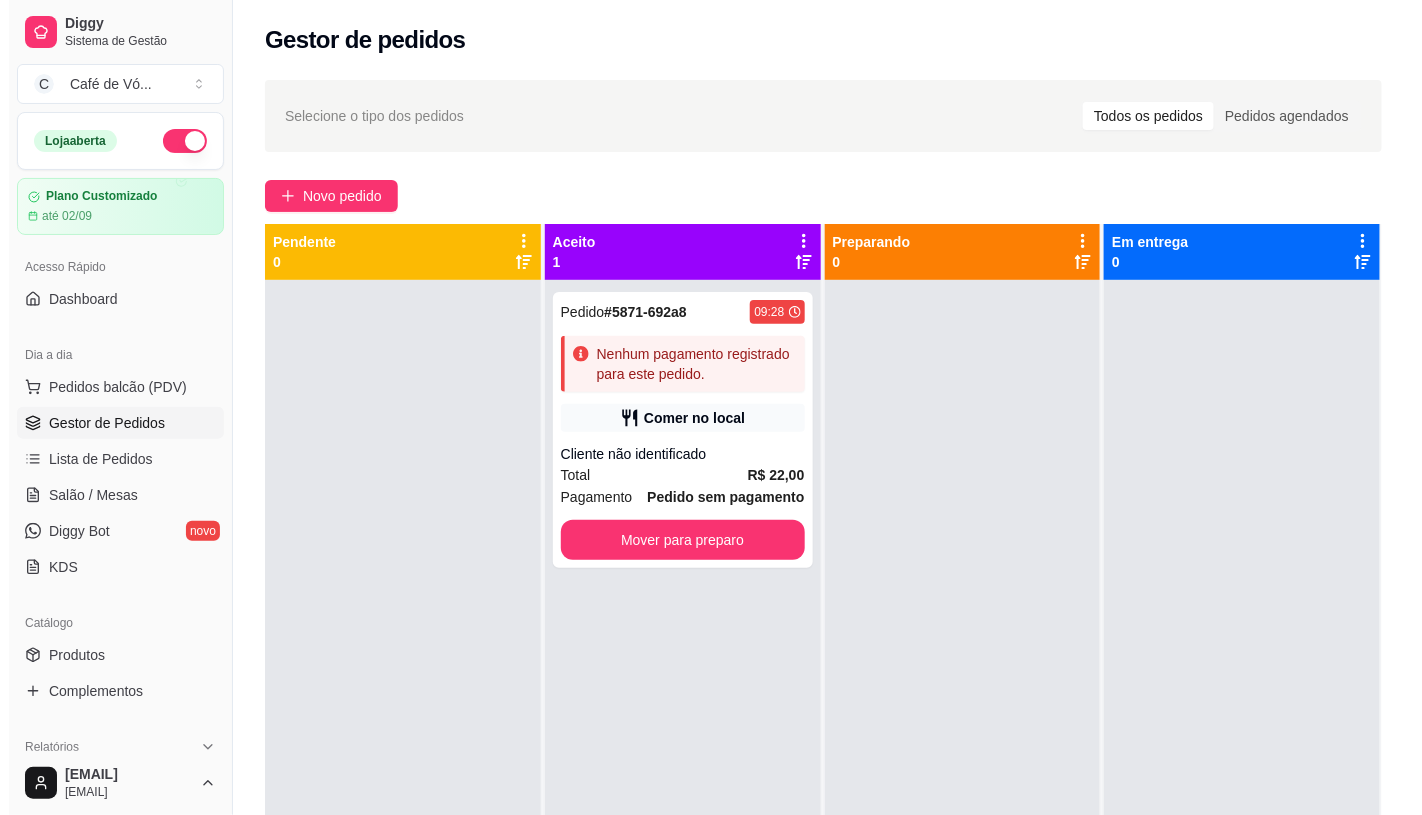 click on "Tapioca" 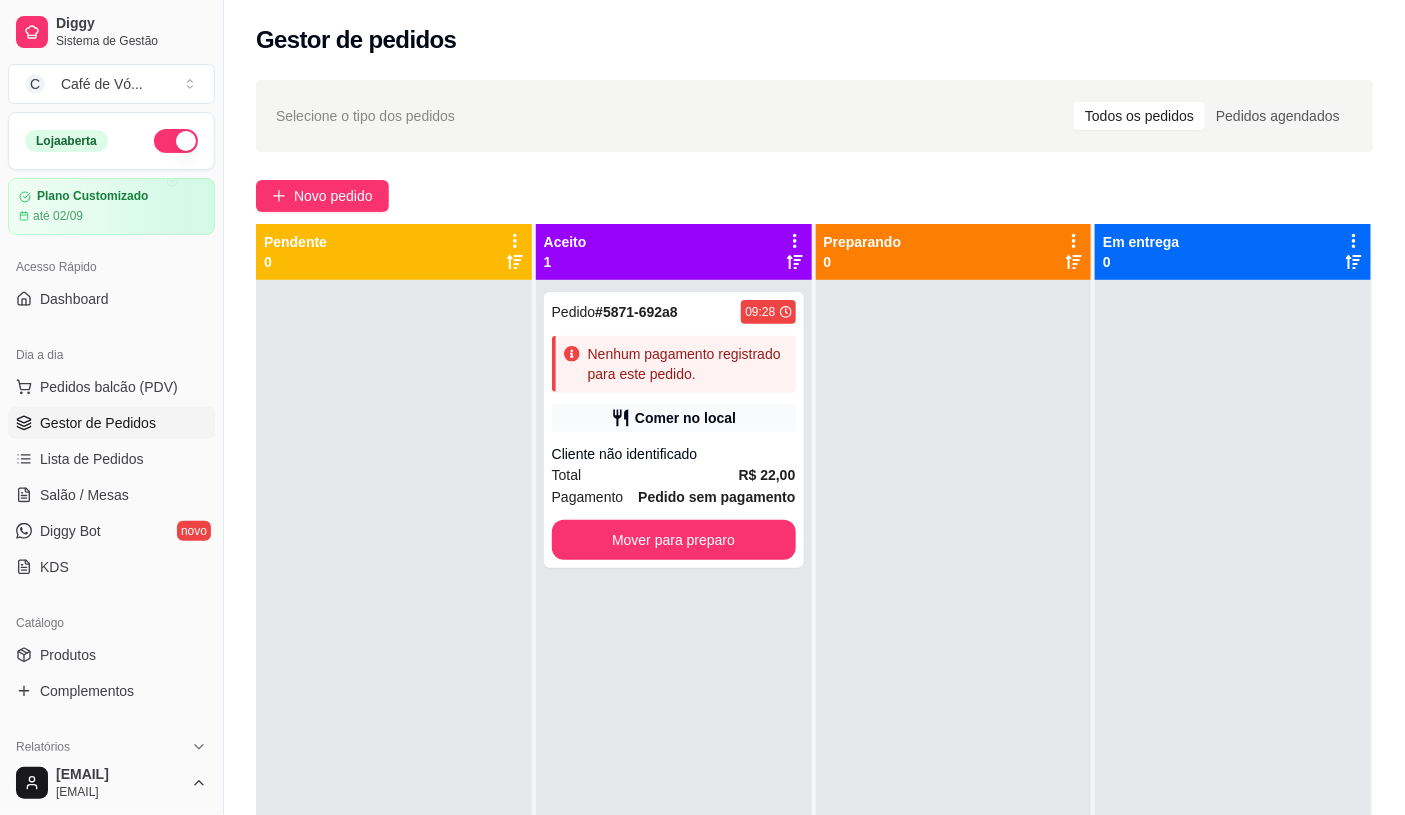 click on "Pedido  # 5871-692a8 [TIME] Nenhum pagamento registrado para este pedido. Comer no local Cliente não identificado Total R$ 22,00 Pagamento Pedido sem pagamento Mover para preparo" at bounding box center (674, 430) 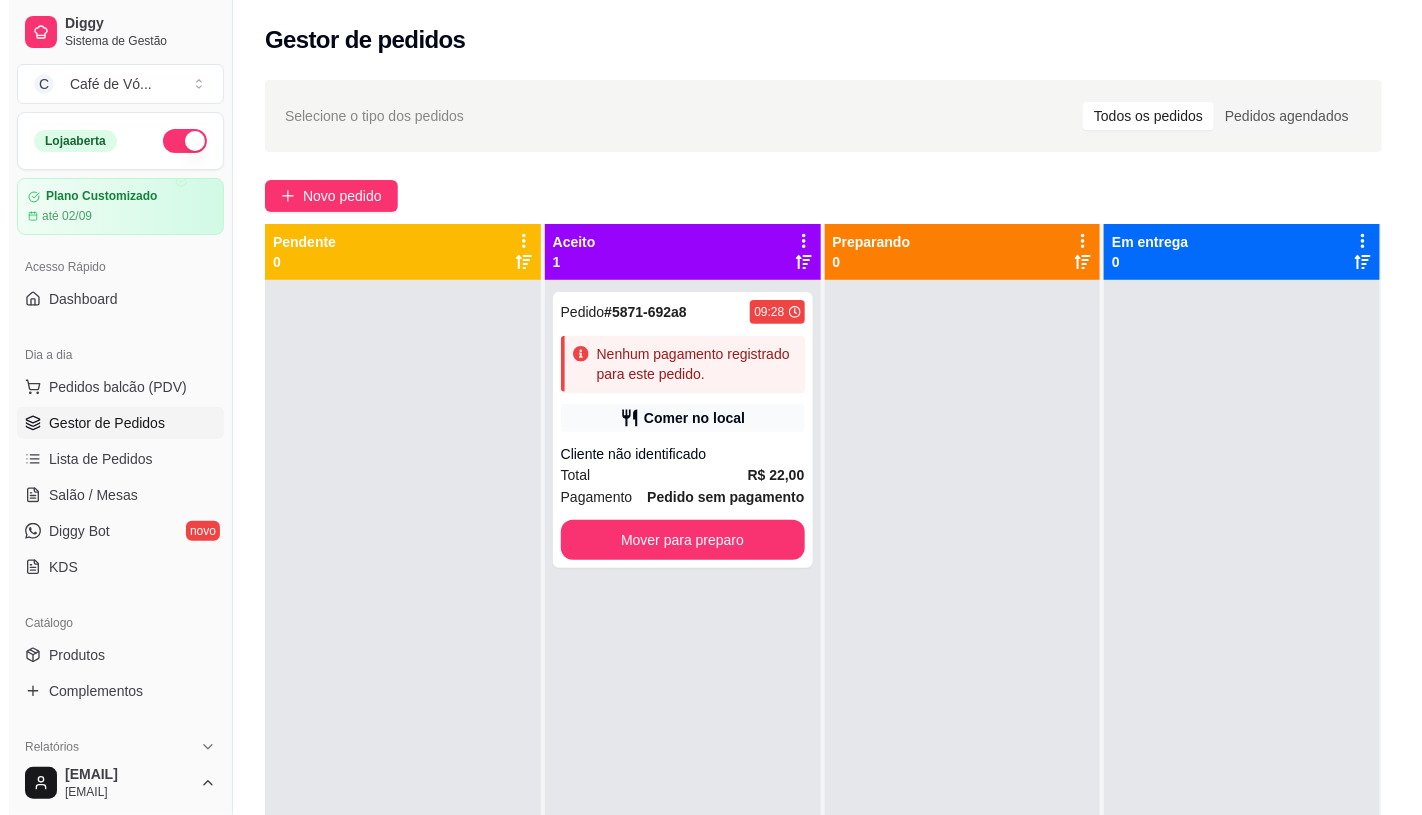 click on "Imprimir" 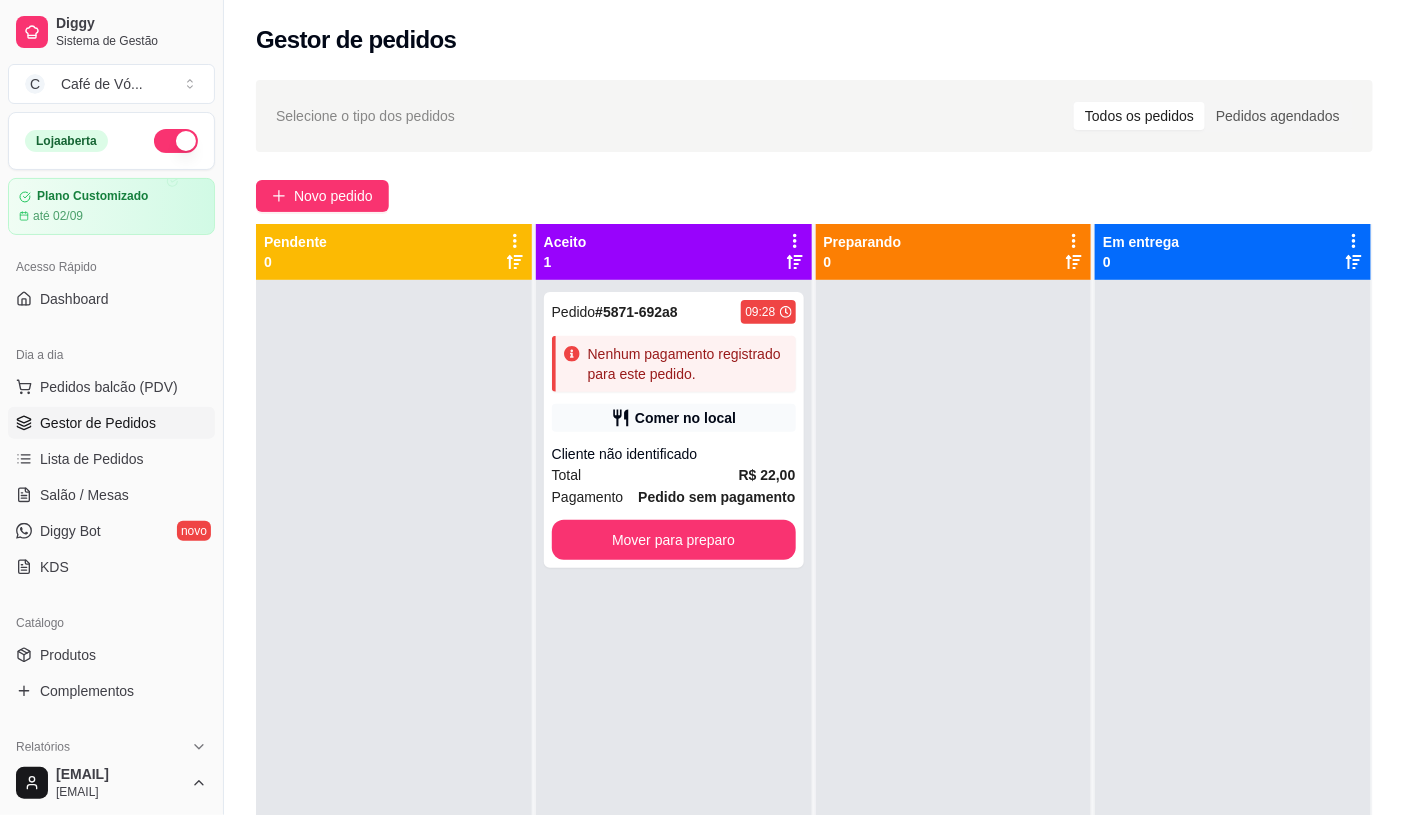 click on "Nenhum pagamento registrado para este pedido." 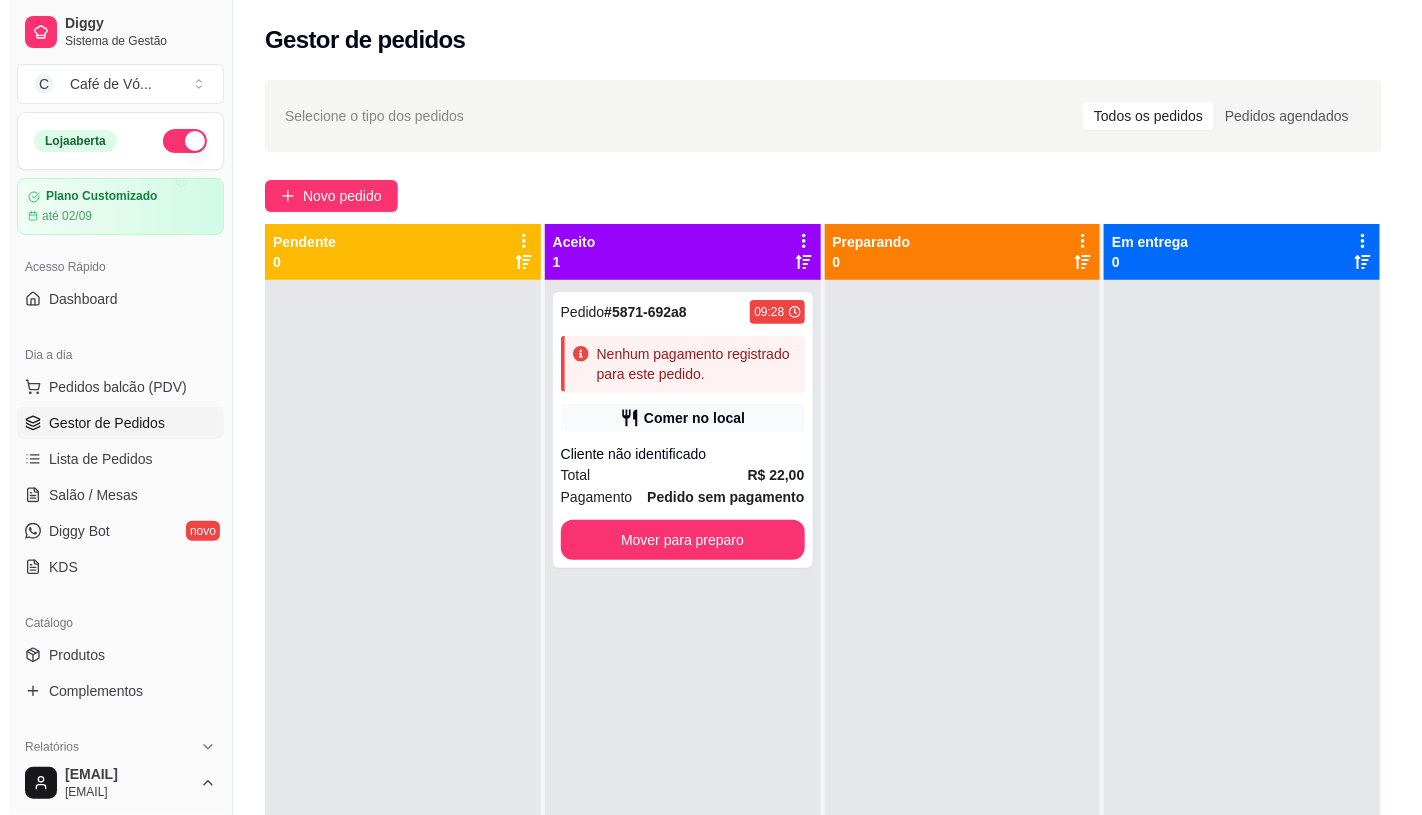 click on "Editar  pedido" 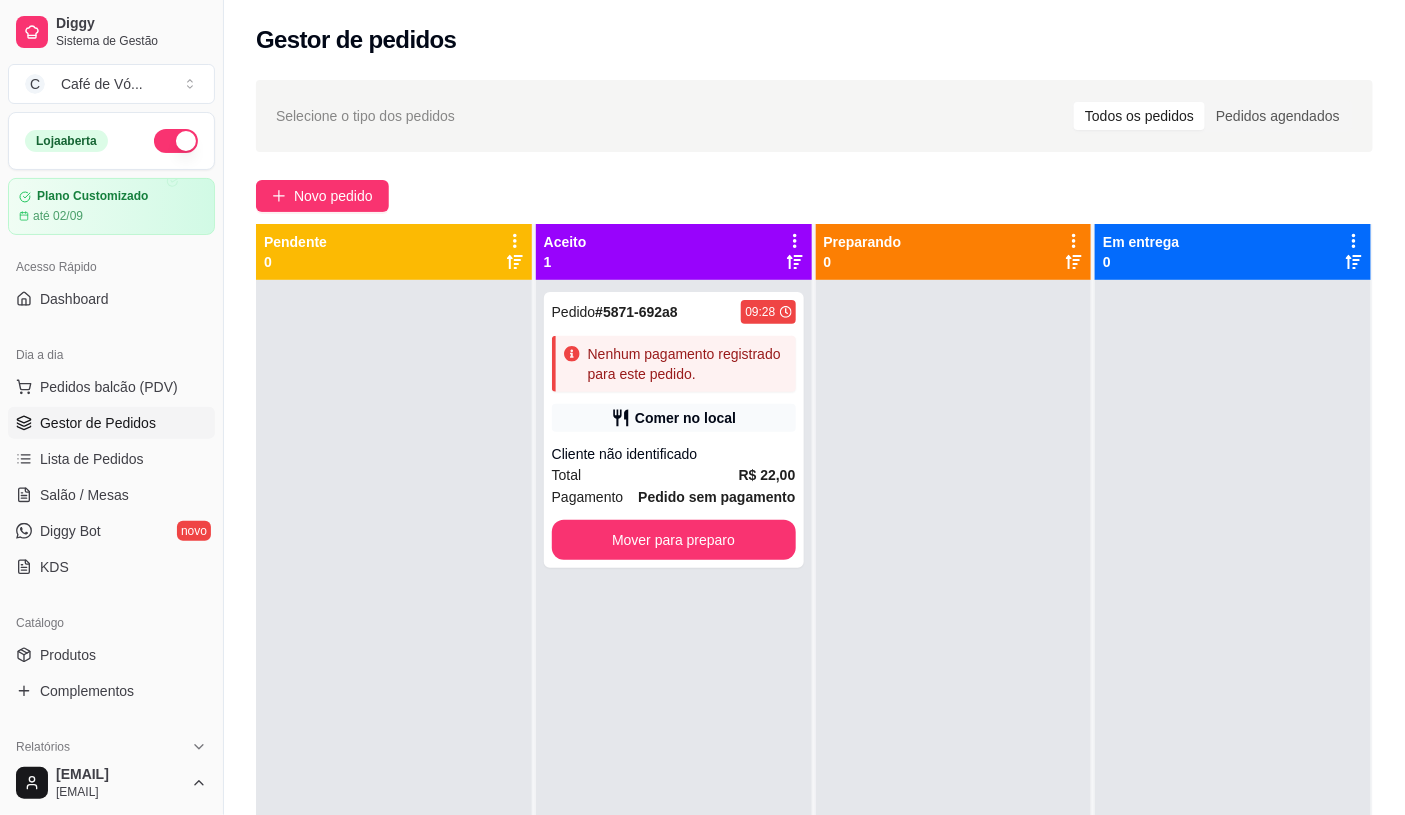 click on "Comer no local" 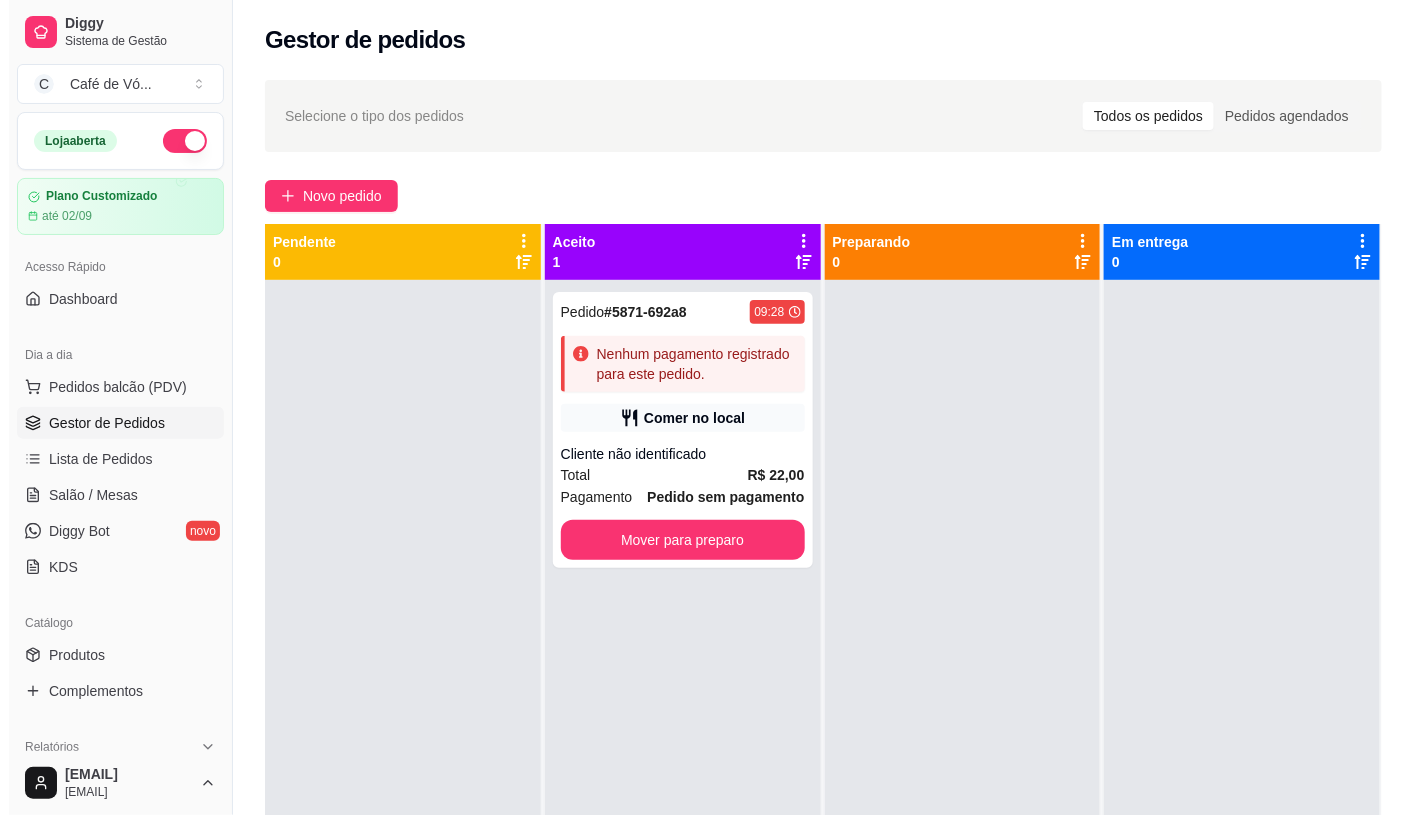click on "Editar  pedido" 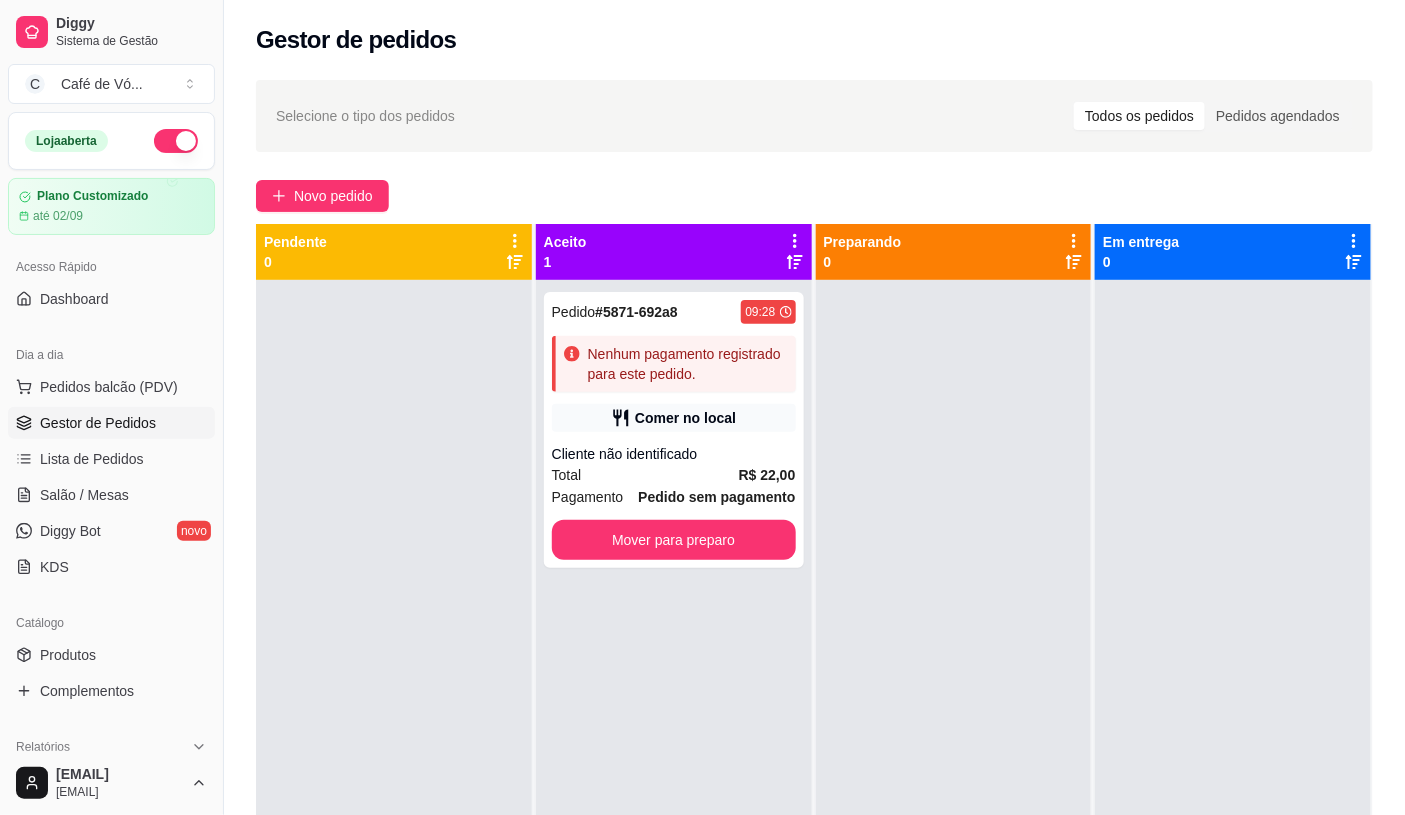 click on "Comer no local" at bounding box center (674, 418) 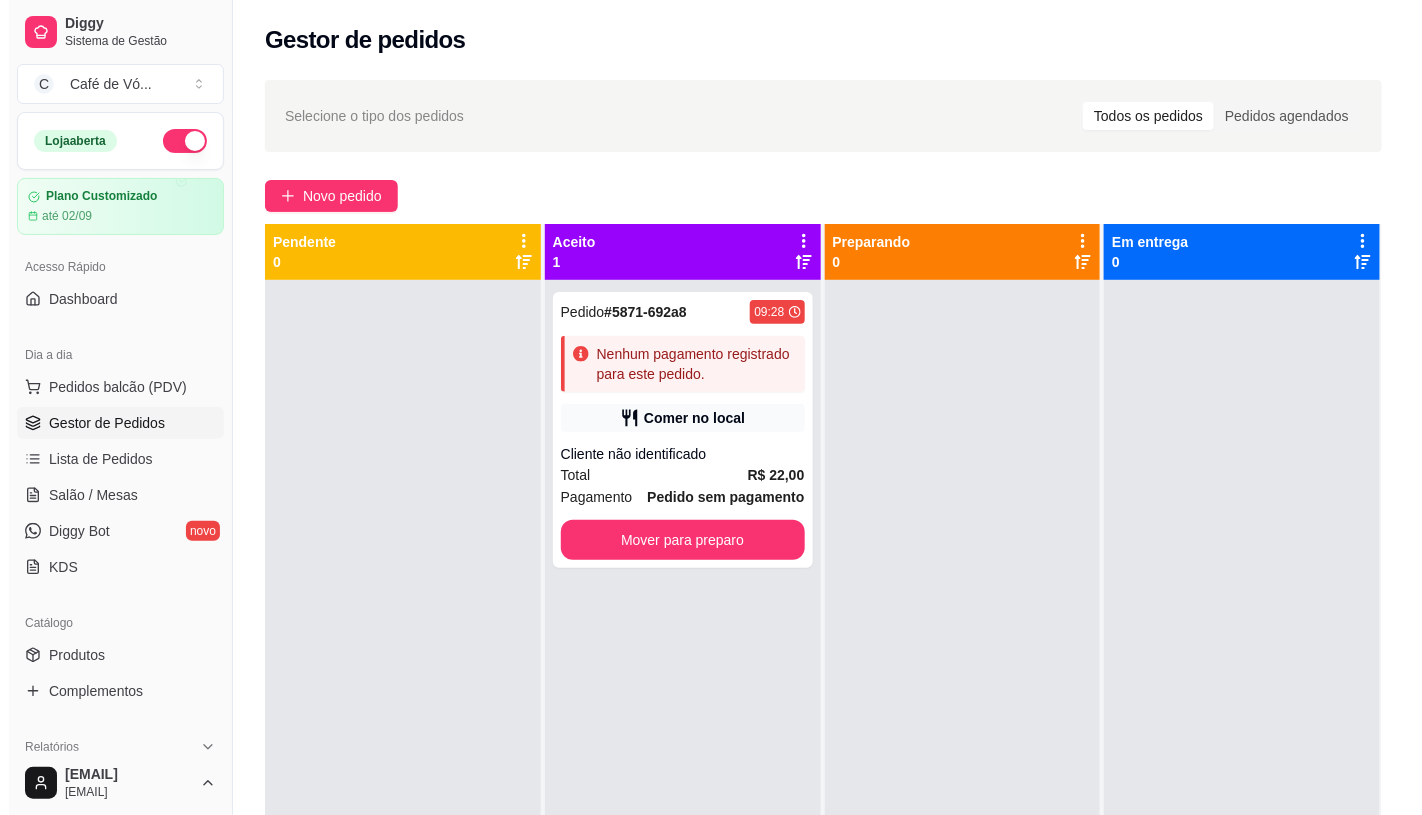 click on "**********" 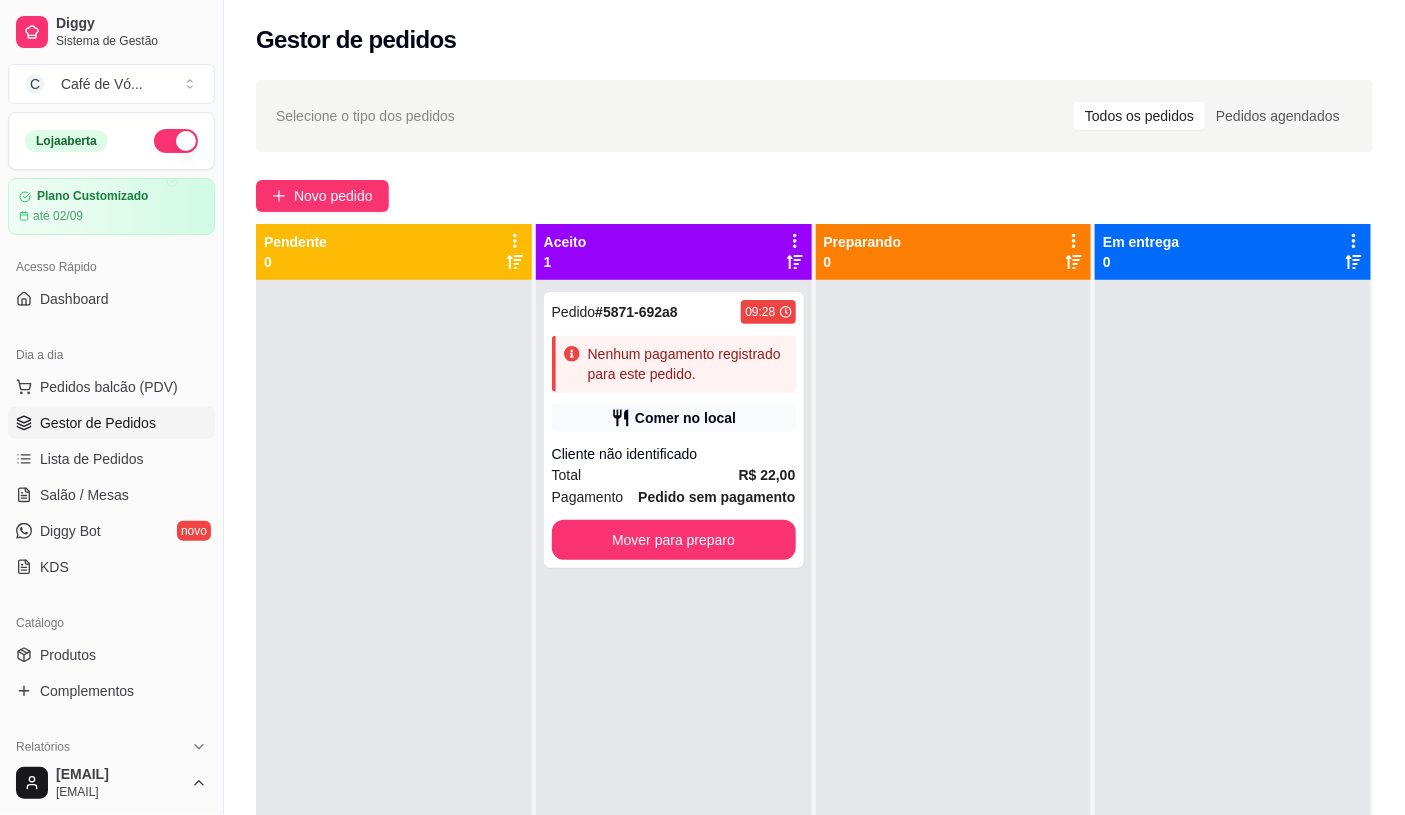 click on "Pedido  # 5871-692a8 [TIME] Comer no local Cliente não identificado Total R$ 22,00 Pagamento Transferência Pix Mover para finalizado" 